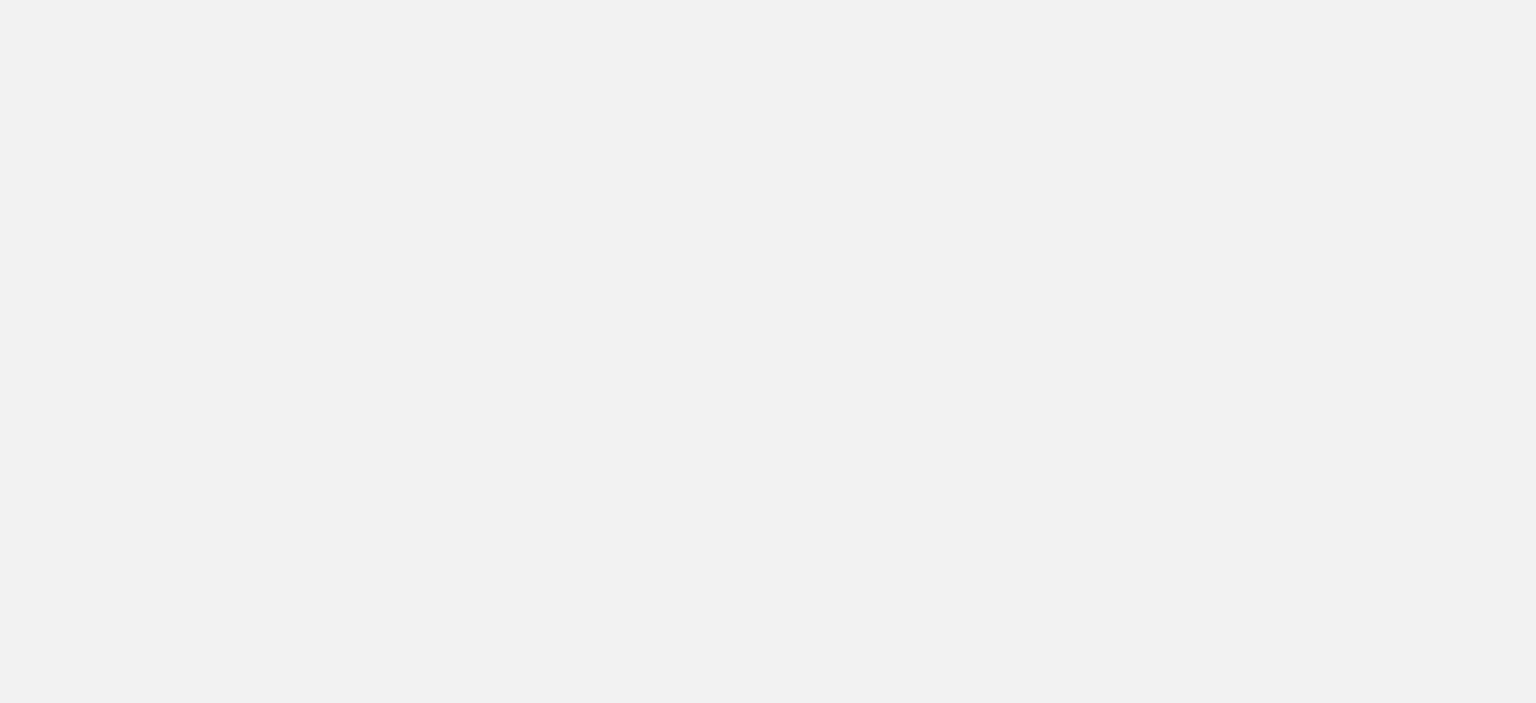 scroll, scrollTop: 0, scrollLeft: 0, axis: both 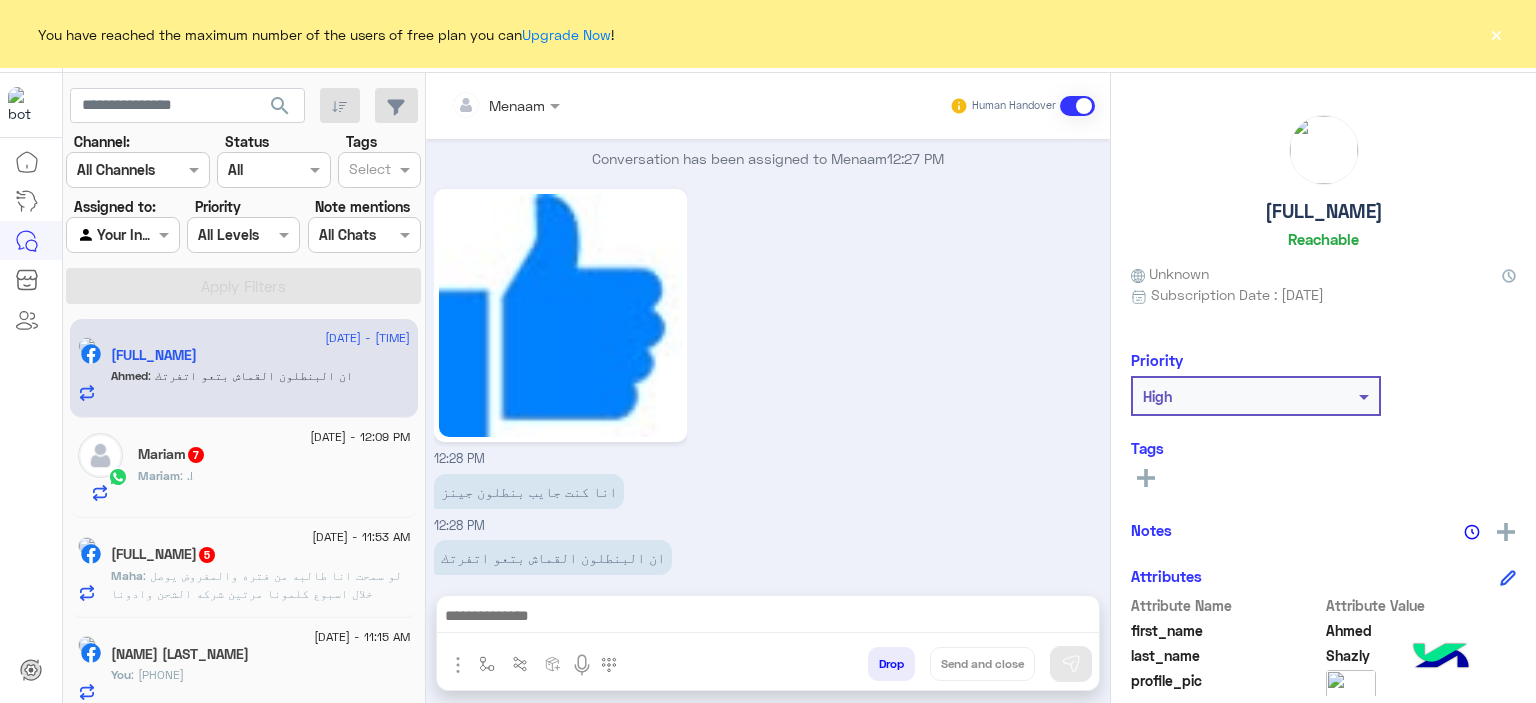 click at bounding box center (768, 621) 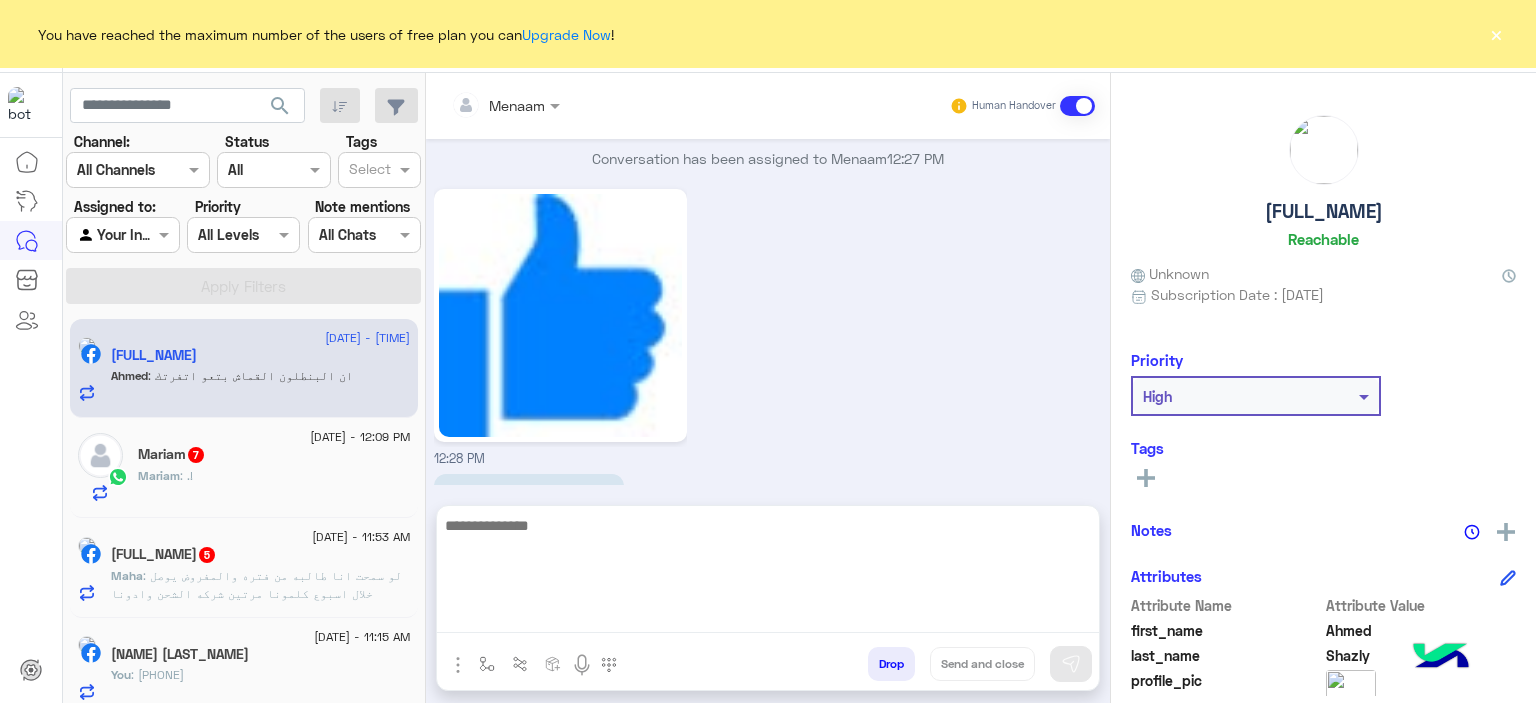 click at bounding box center [768, 573] 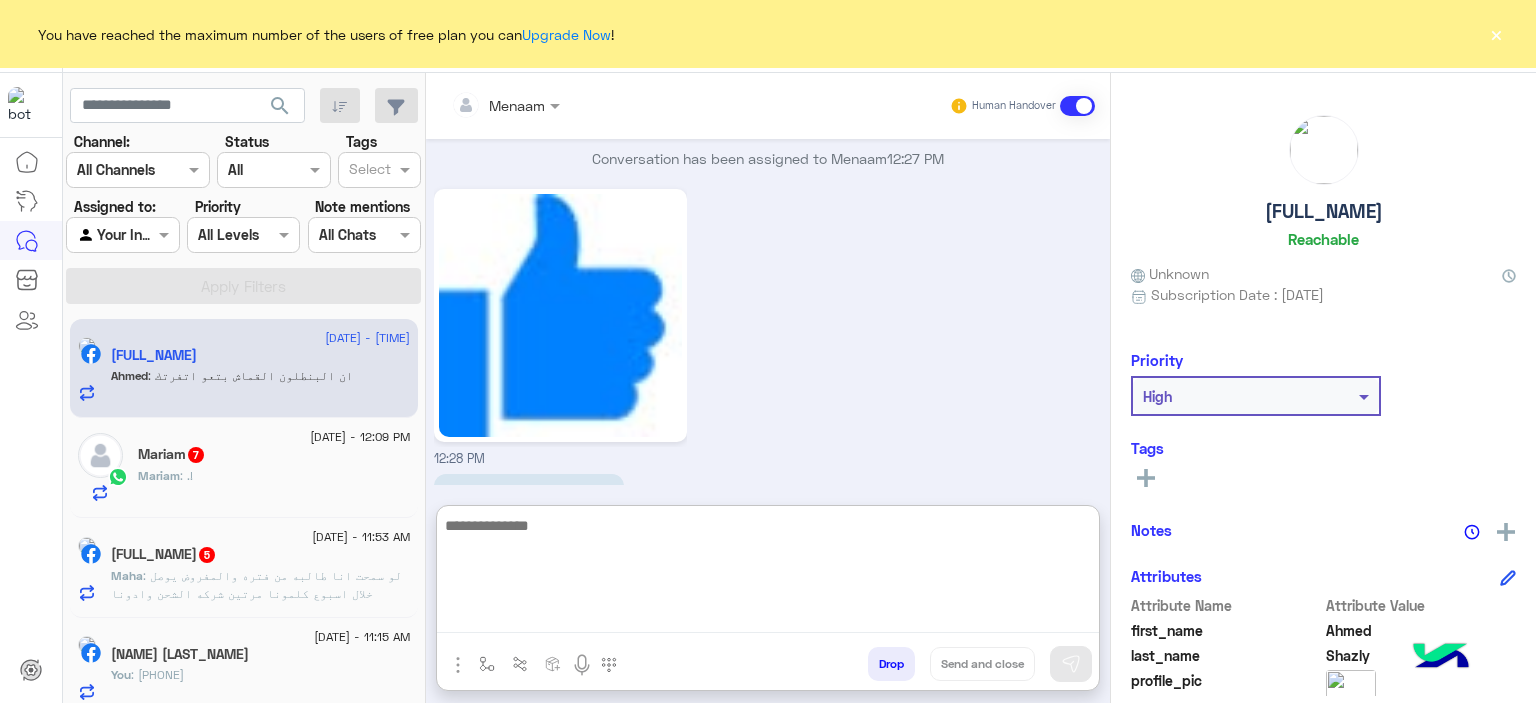 scroll, scrollTop: 1800, scrollLeft: 0, axis: vertical 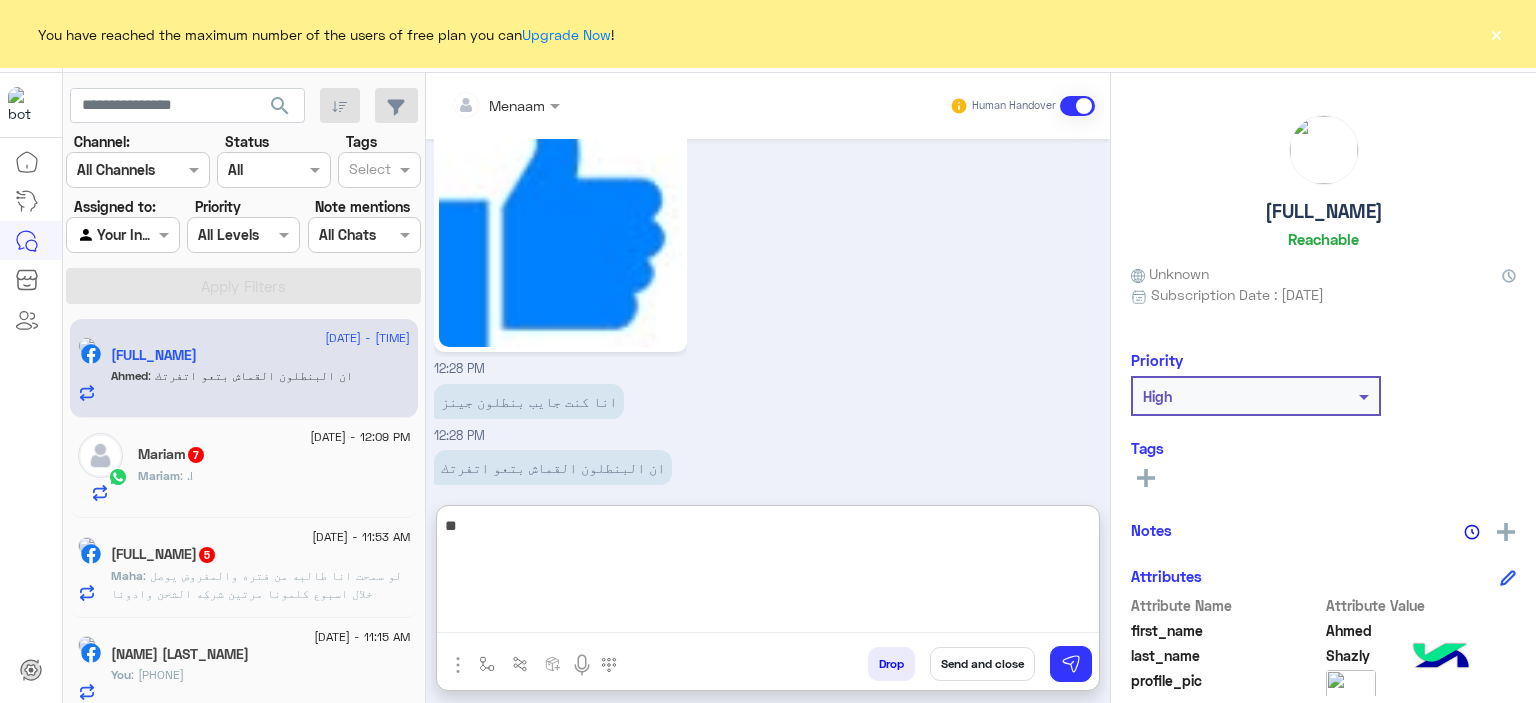 type on "*" 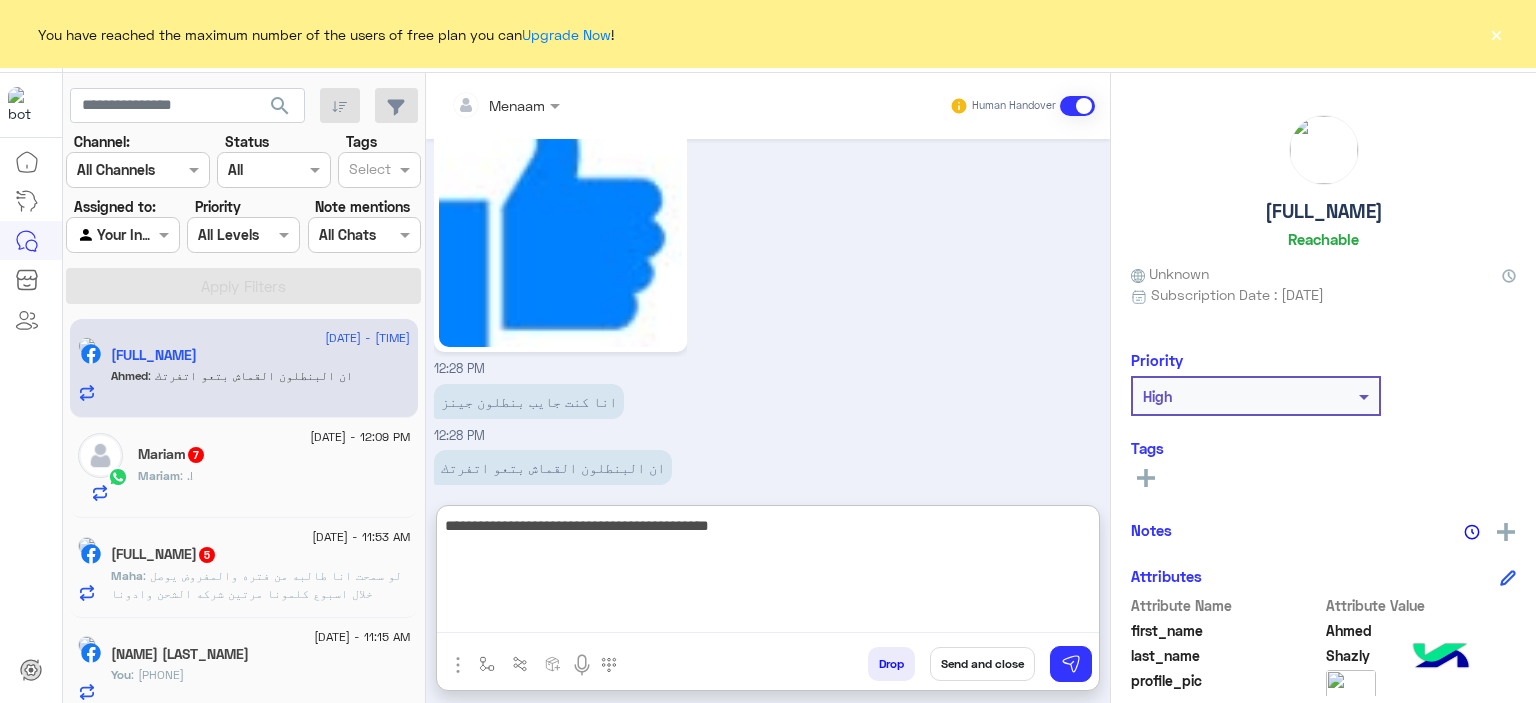 type on "**********" 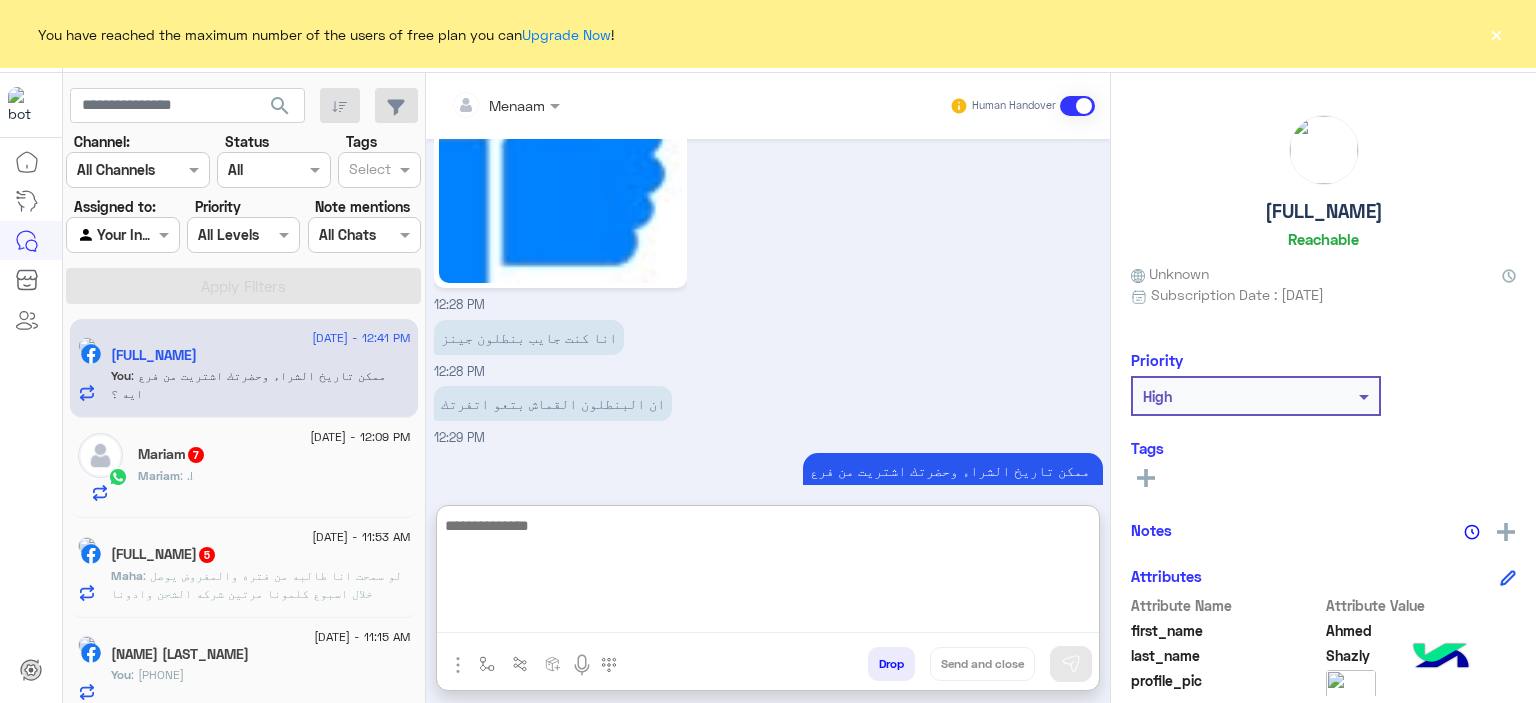 scroll, scrollTop: 1900, scrollLeft: 0, axis: vertical 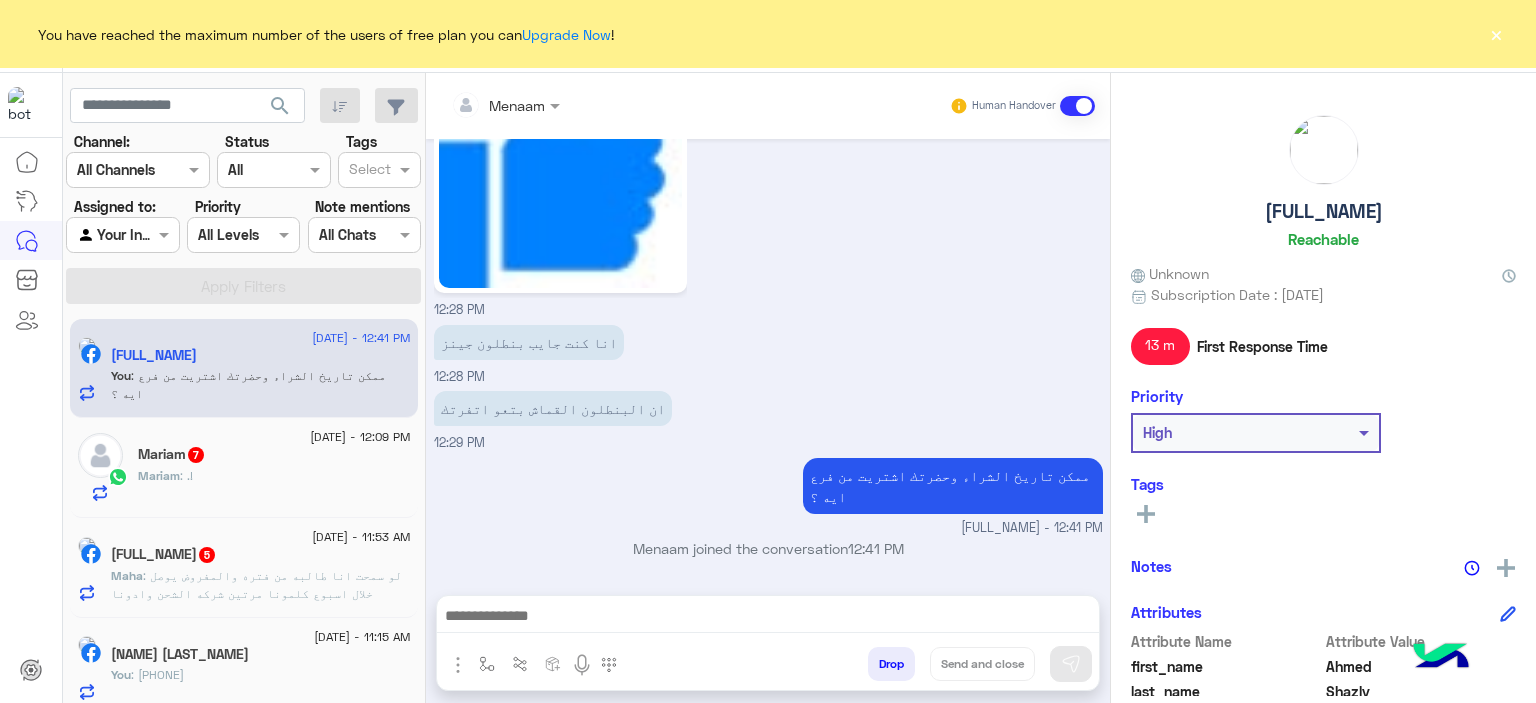 click on "[NAME] : .!" 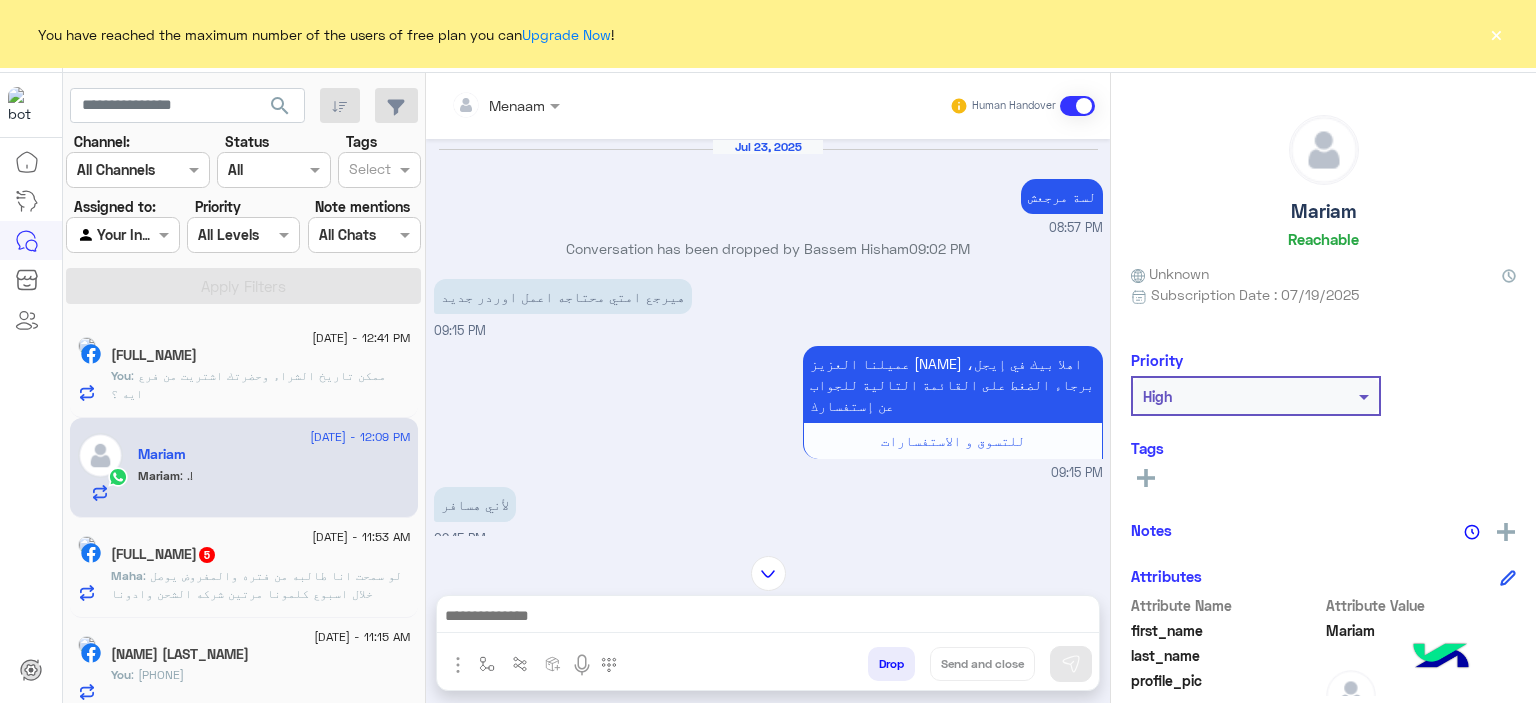 scroll, scrollTop: 1880, scrollLeft: 0, axis: vertical 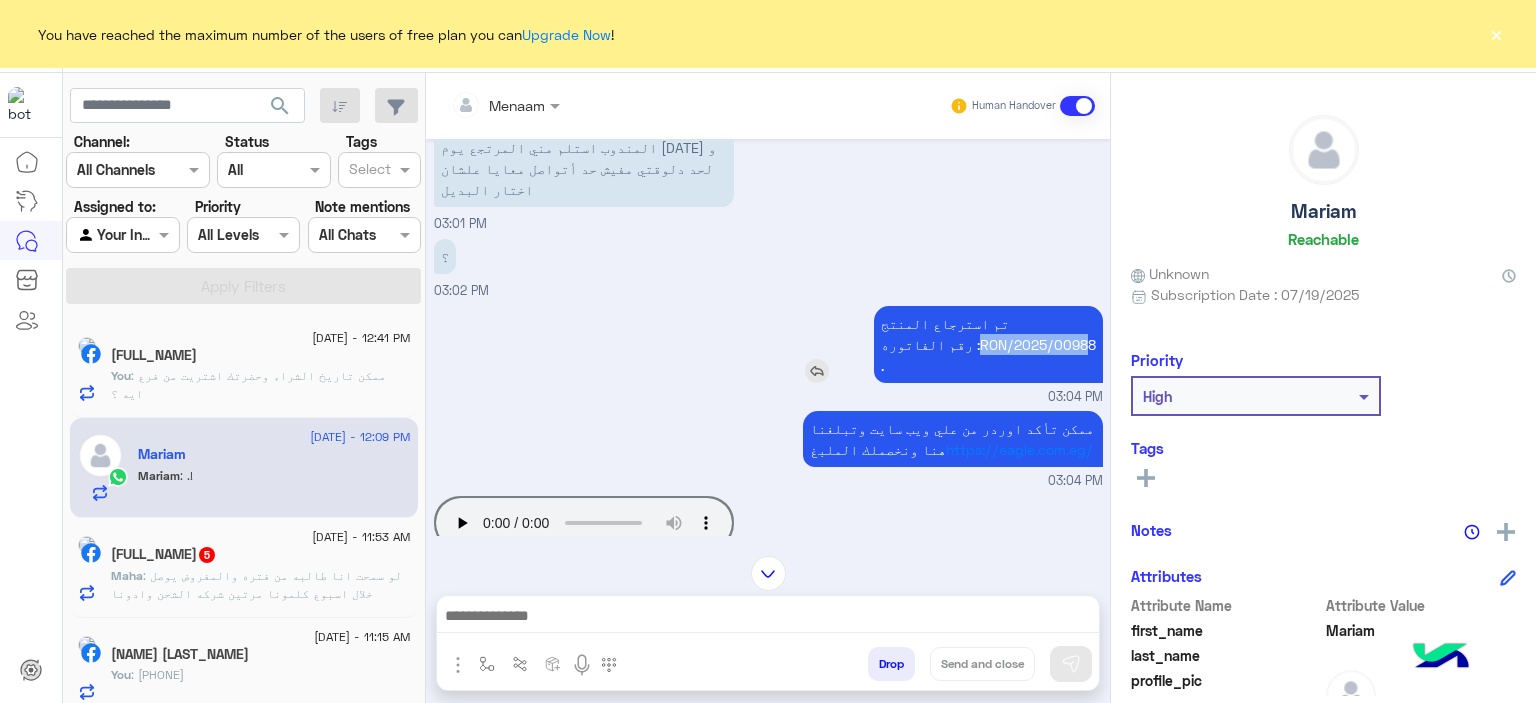 drag, startPoint x: 974, startPoint y: 263, endPoint x: 1087, endPoint y: 269, distance: 113.15918 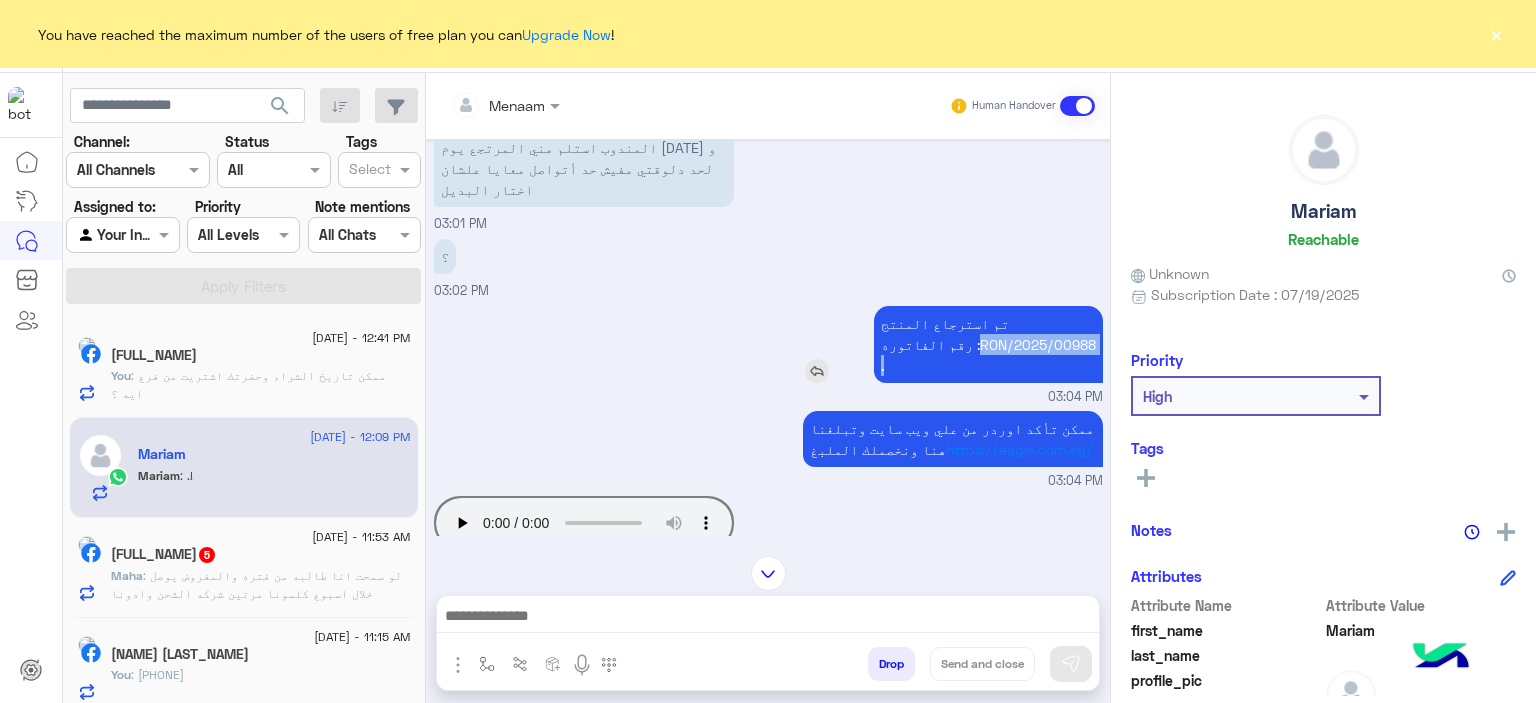 drag, startPoint x: 976, startPoint y: 262, endPoint x: 1092, endPoint y: 278, distance: 117.09825 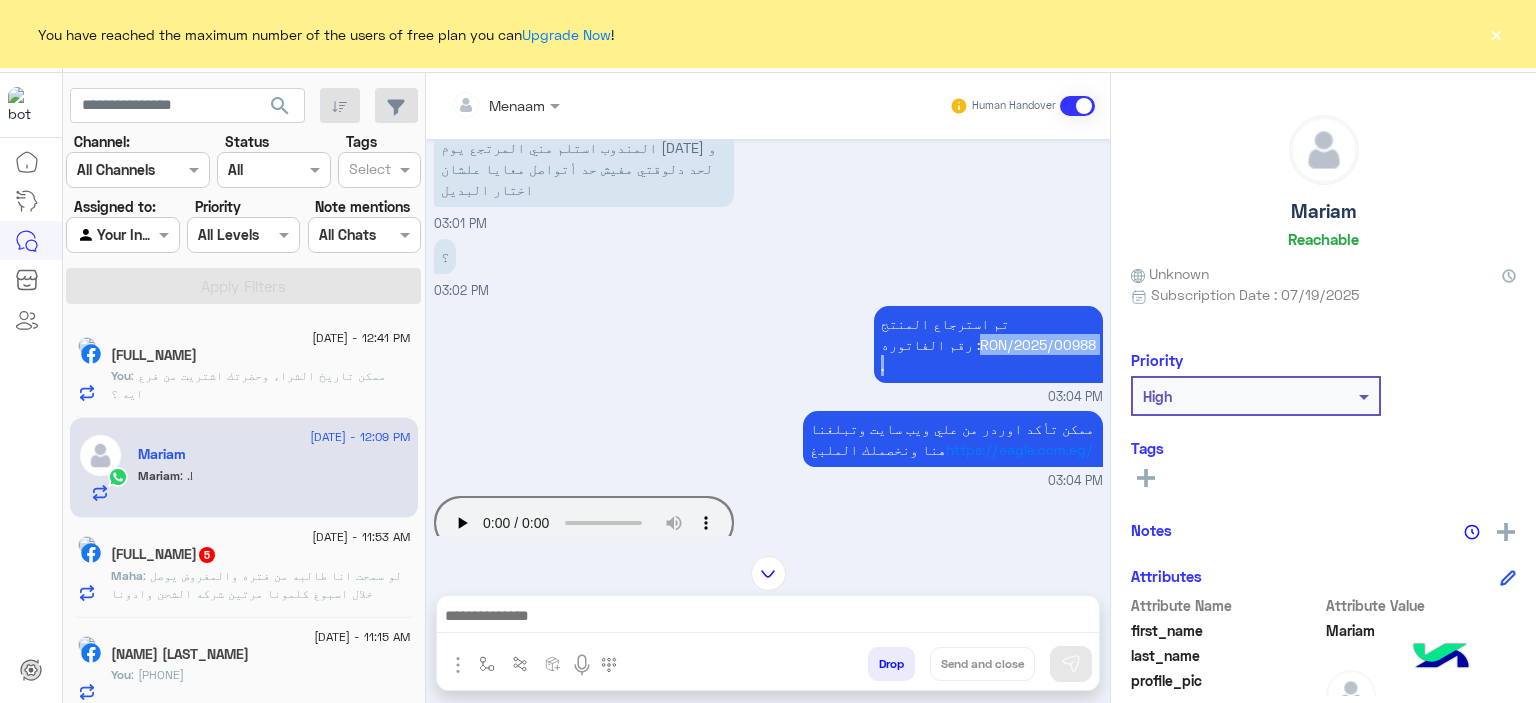 copy on "[ORDER_NUMBER] ." 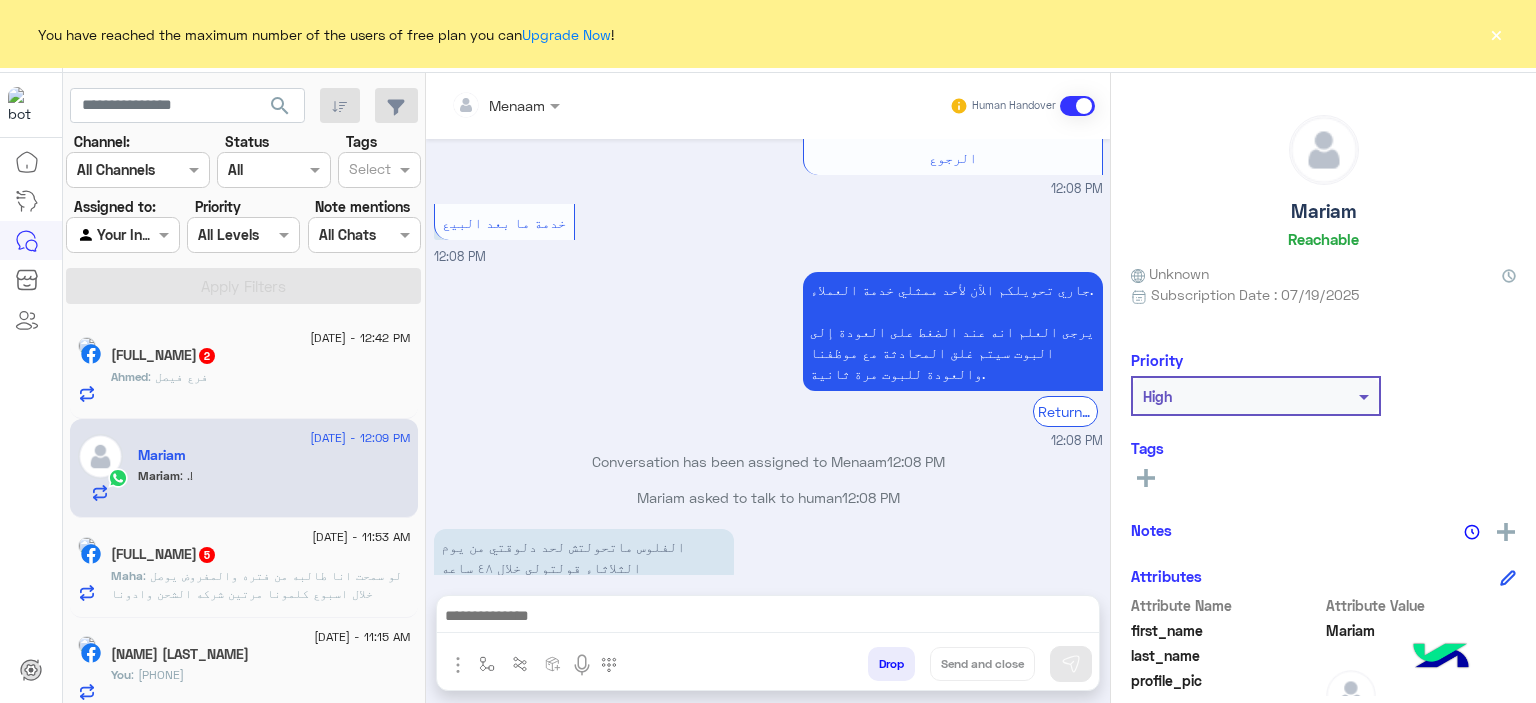 scroll, scrollTop: 6788, scrollLeft: 0, axis: vertical 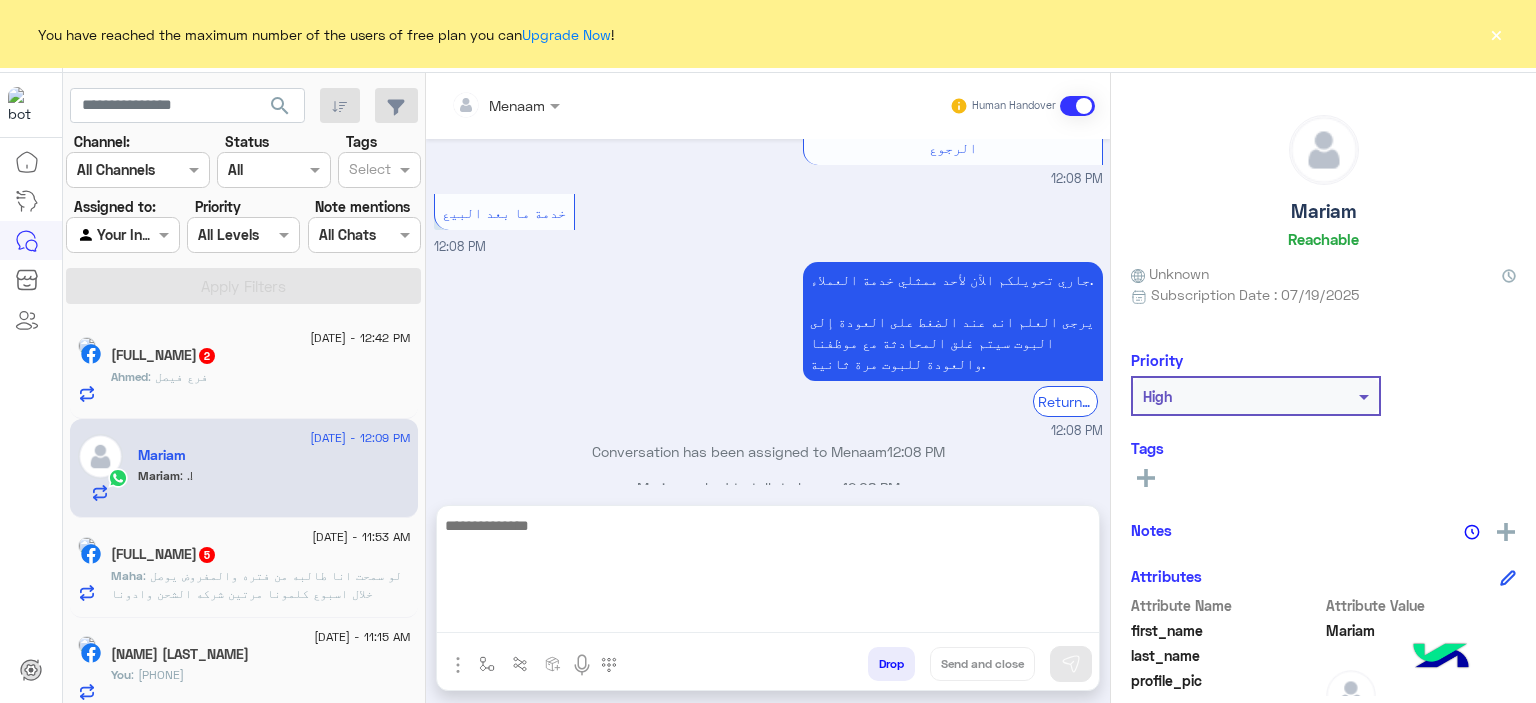 click at bounding box center [768, 573] 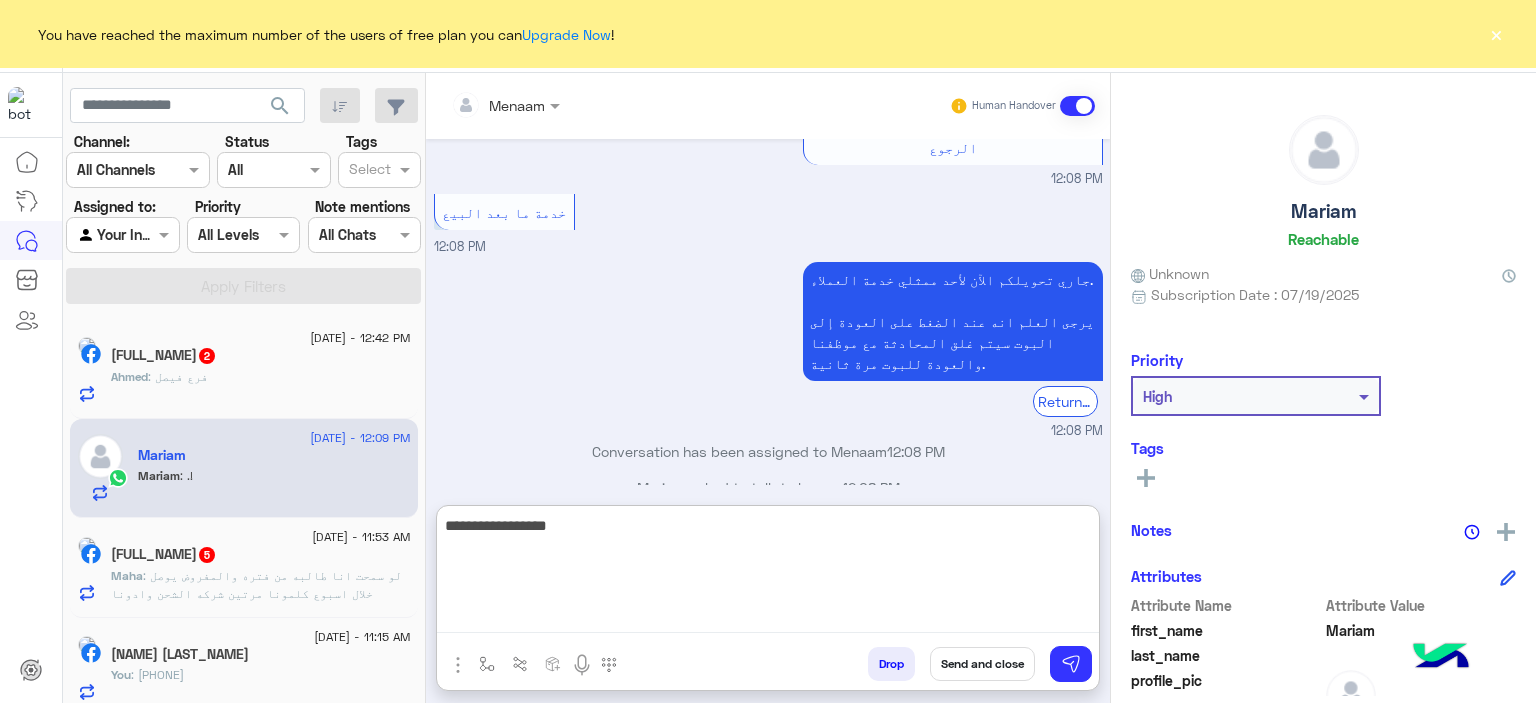 type on "**********" 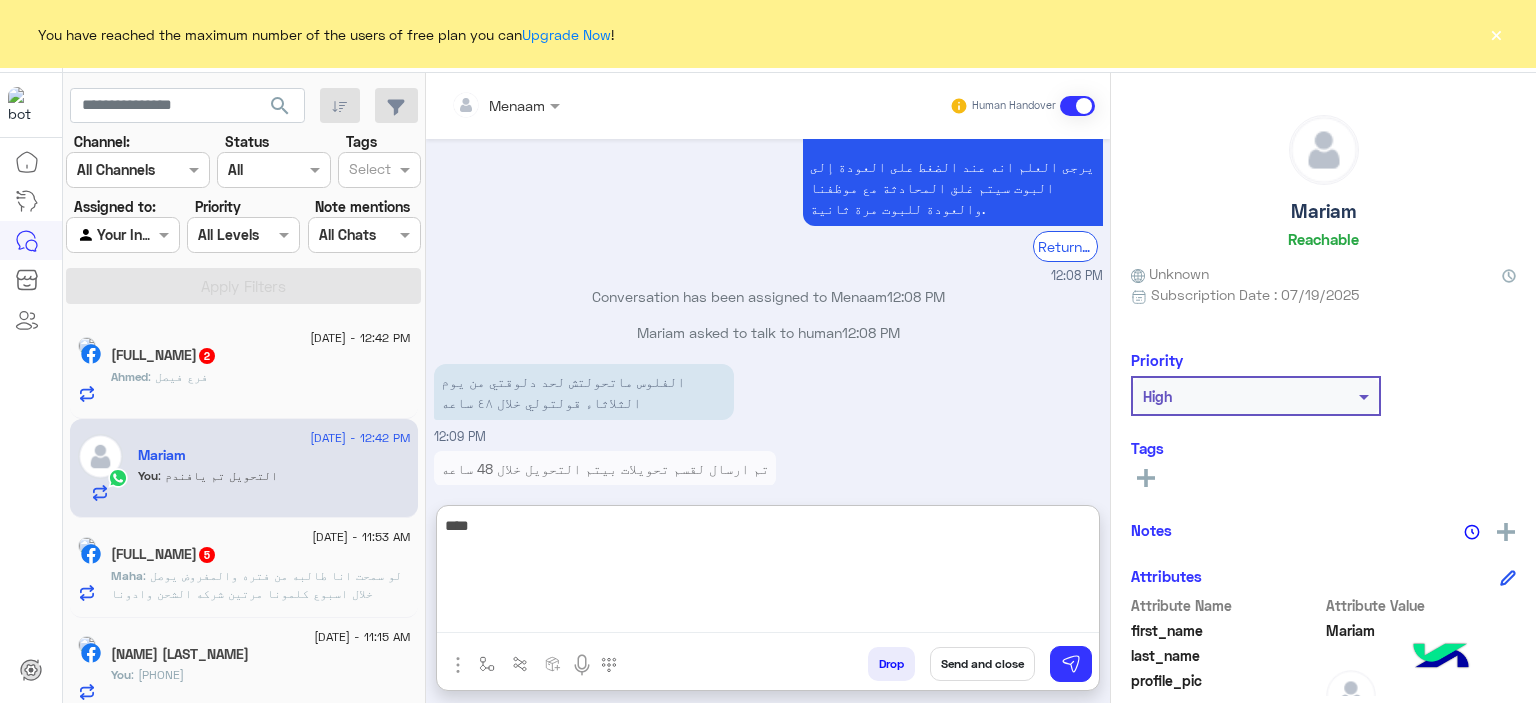 scroll, scrollTop: 6979, scrollLeft: 0, axis: vertical 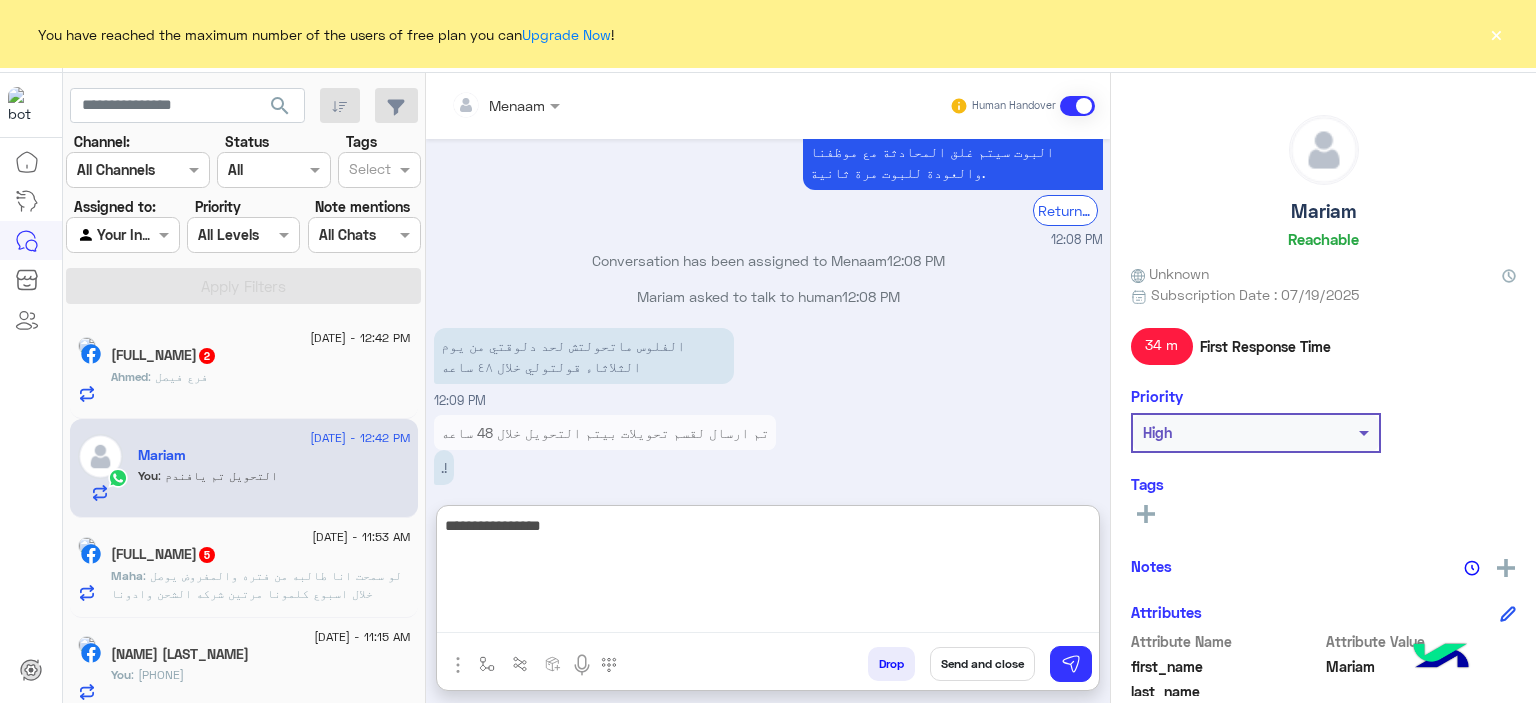 type on "**********" 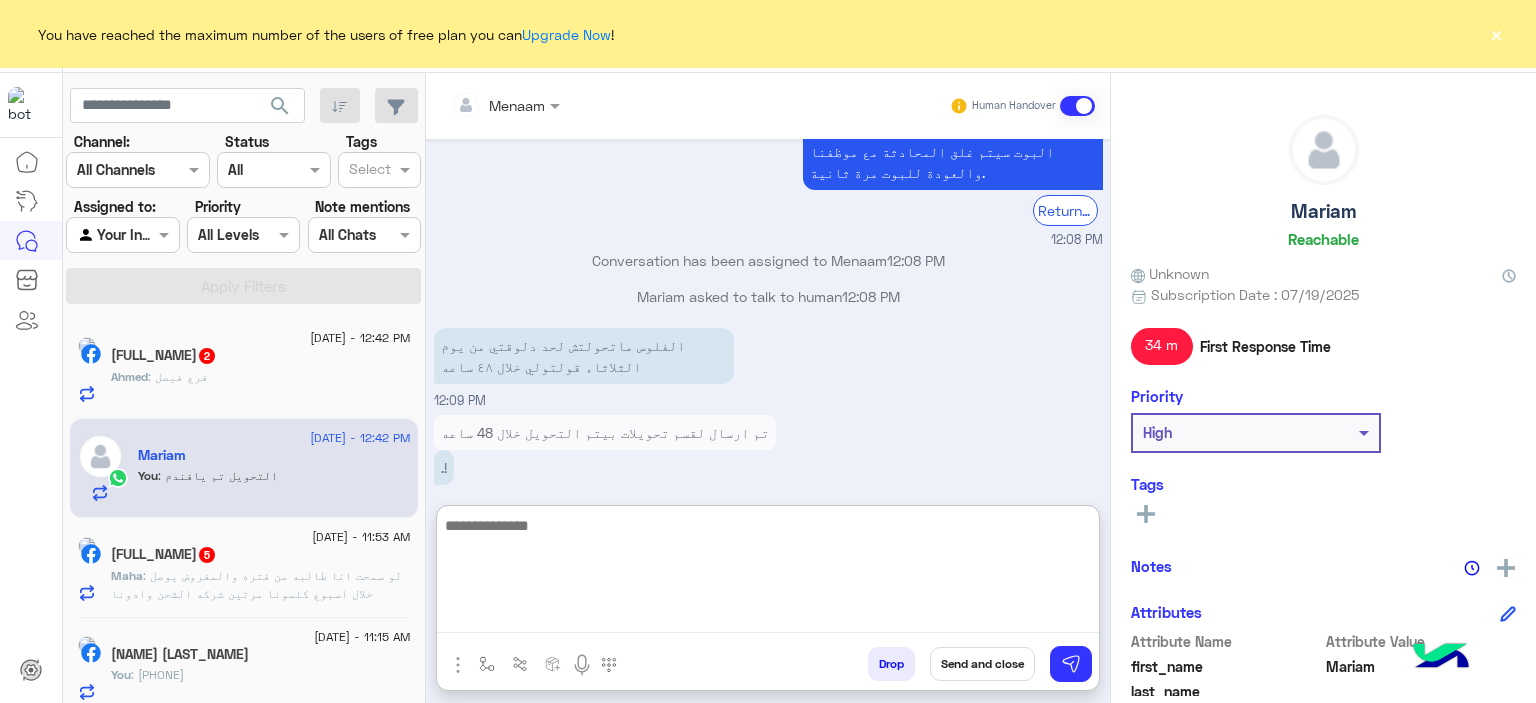 scroll, scrollTop: 7043, scrollLeft: 0, axis: vertical 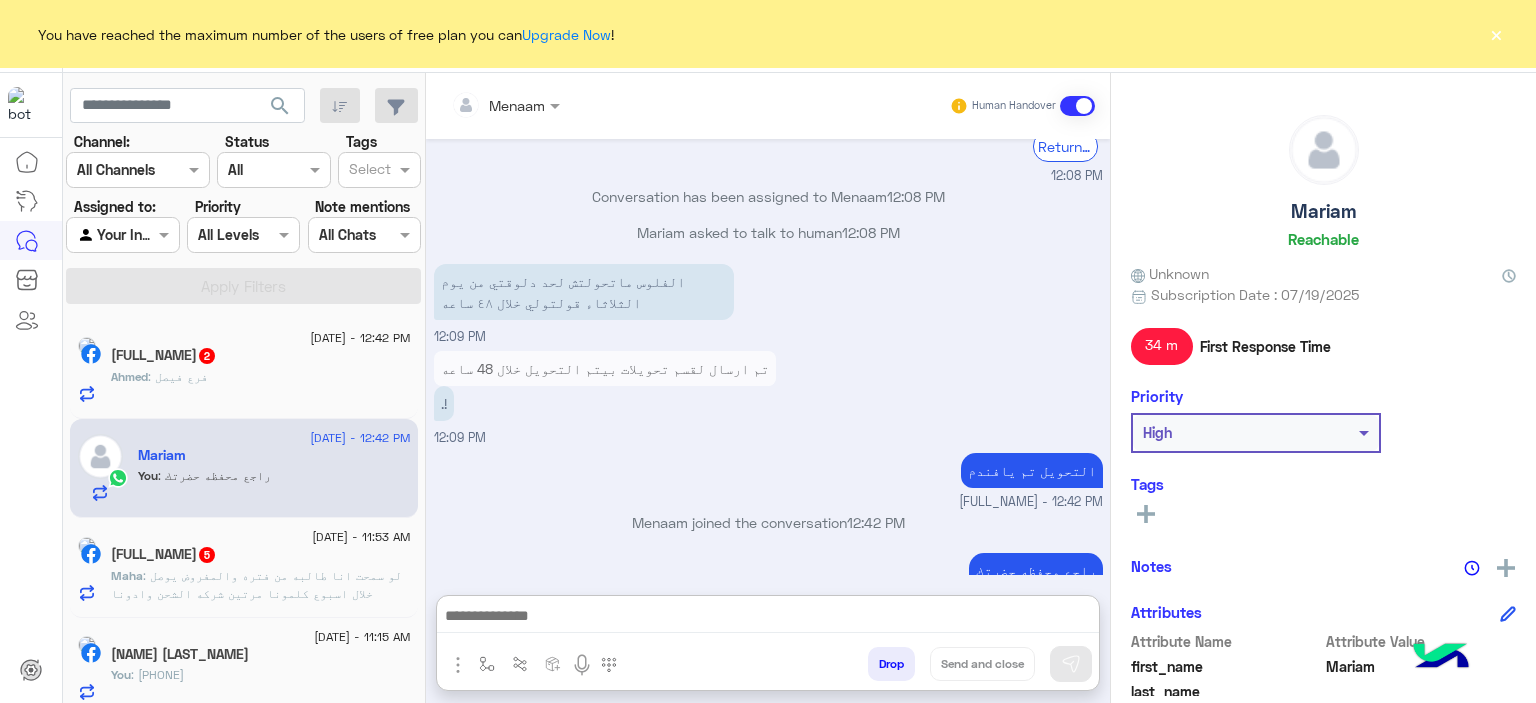 click at bounding box center (458, 665) 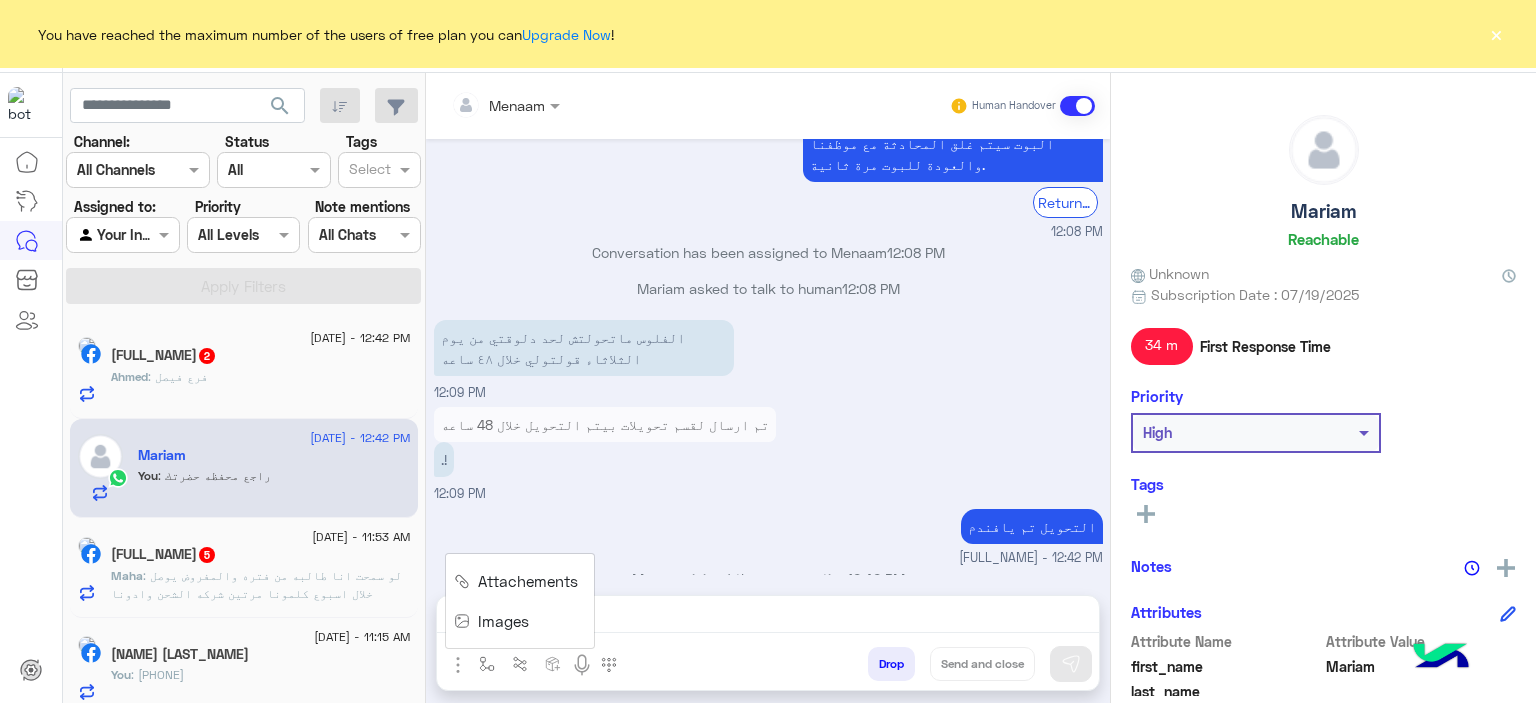 scroll, scrollTop: 6952, scrollLeft: 0, axis: vertical 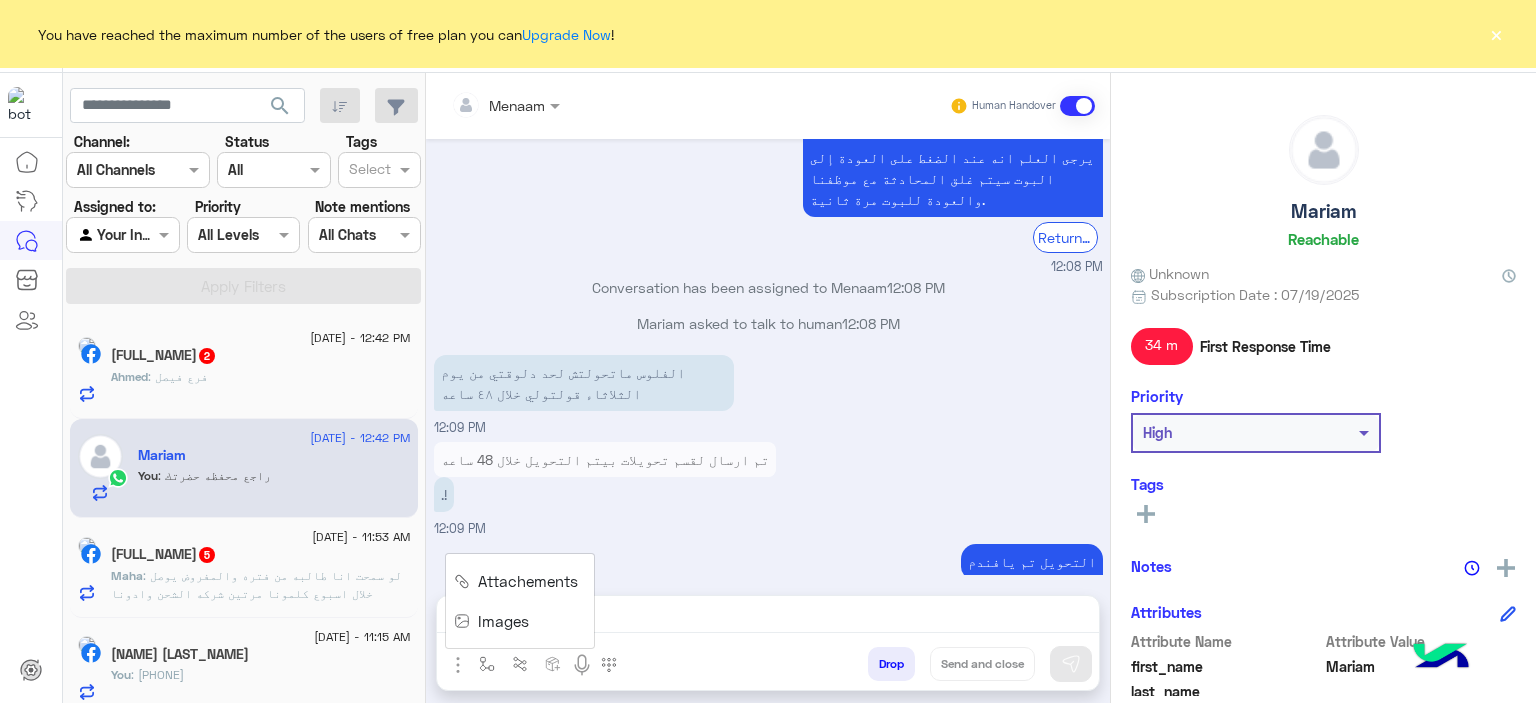 click on "Images" at bounding box center (503, 621) 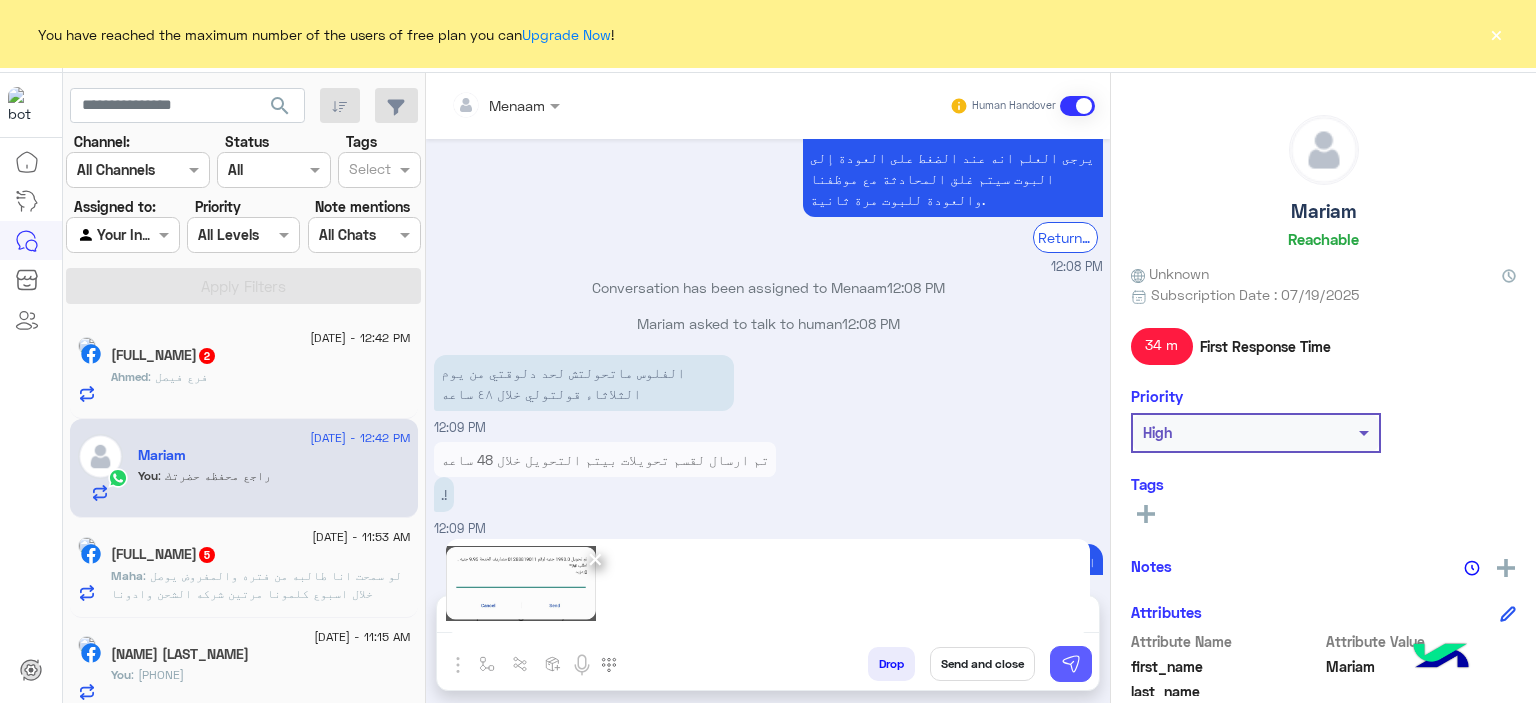 click at bounding box center [1071, 664] 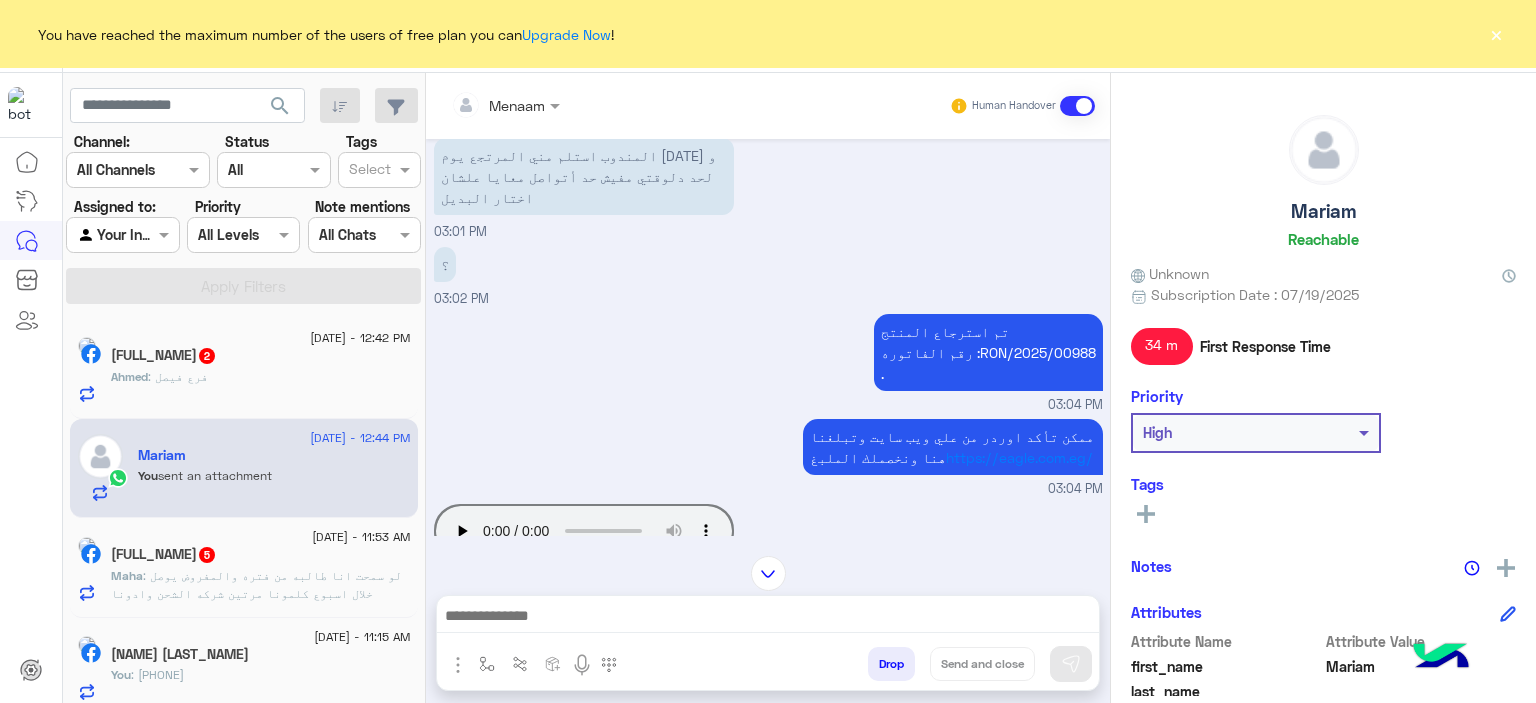 scroll, scrollTop: 1800, scrollLeft: 0, axis: vertical 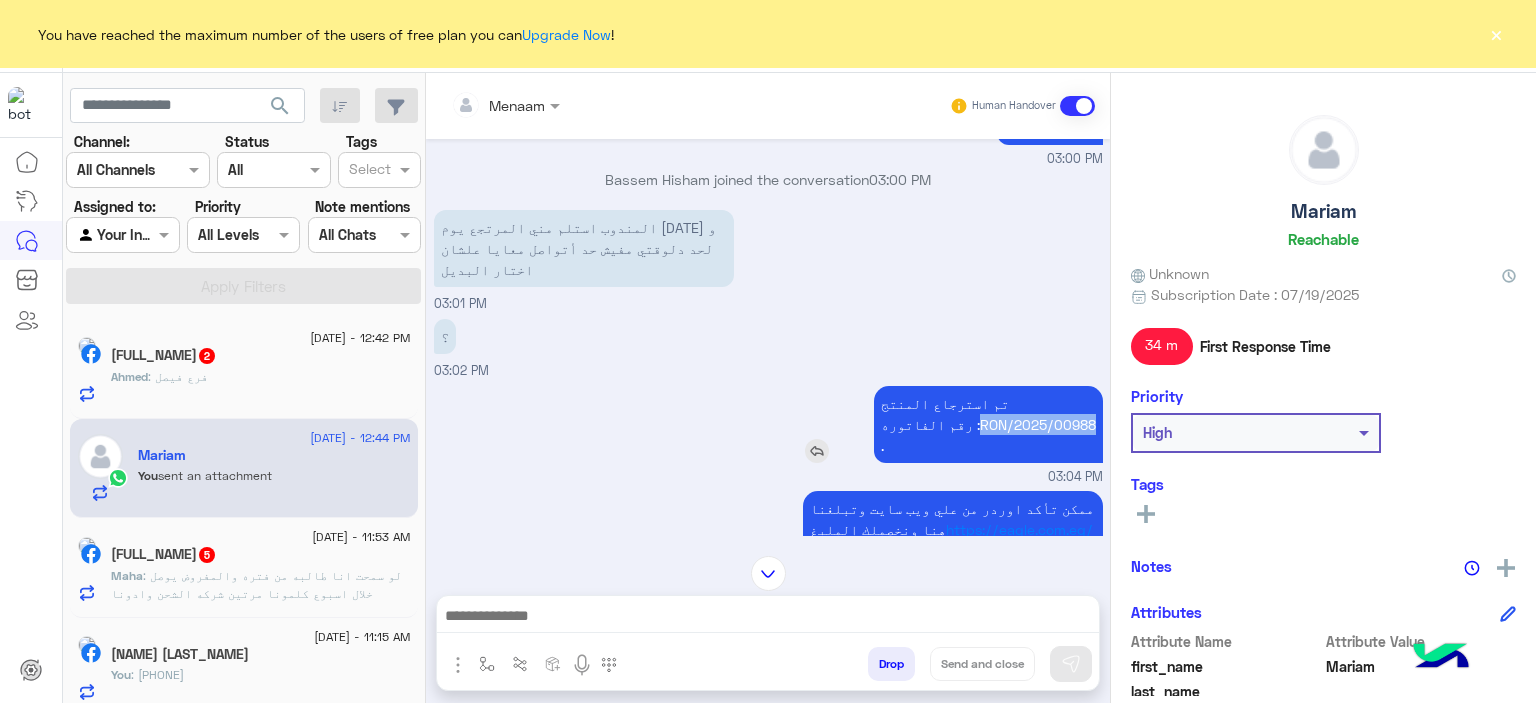 drag, startPoint x: 973, startPoint y: 350, endPoint x: 1088, endPoint y: 347, distance: 115.03912 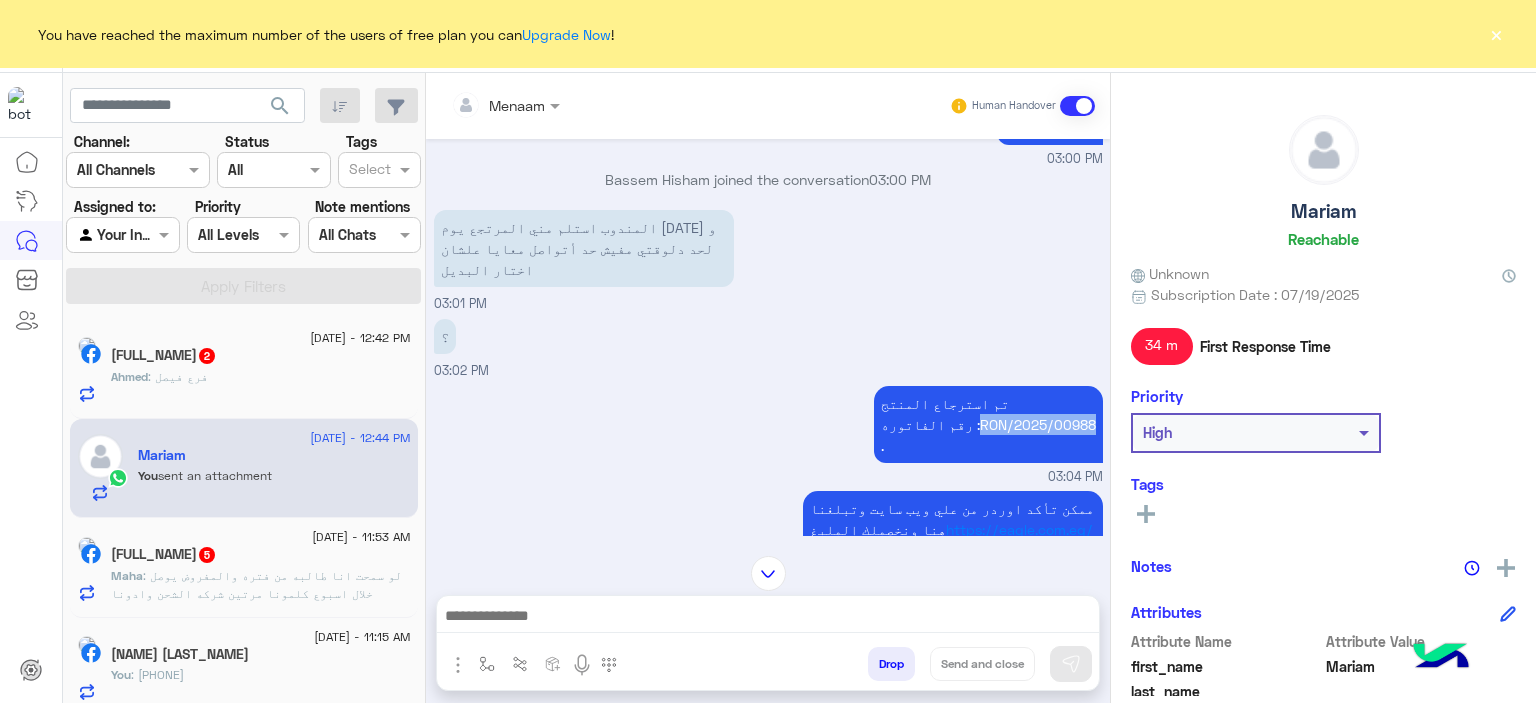 copy on "RON/2025/00988" 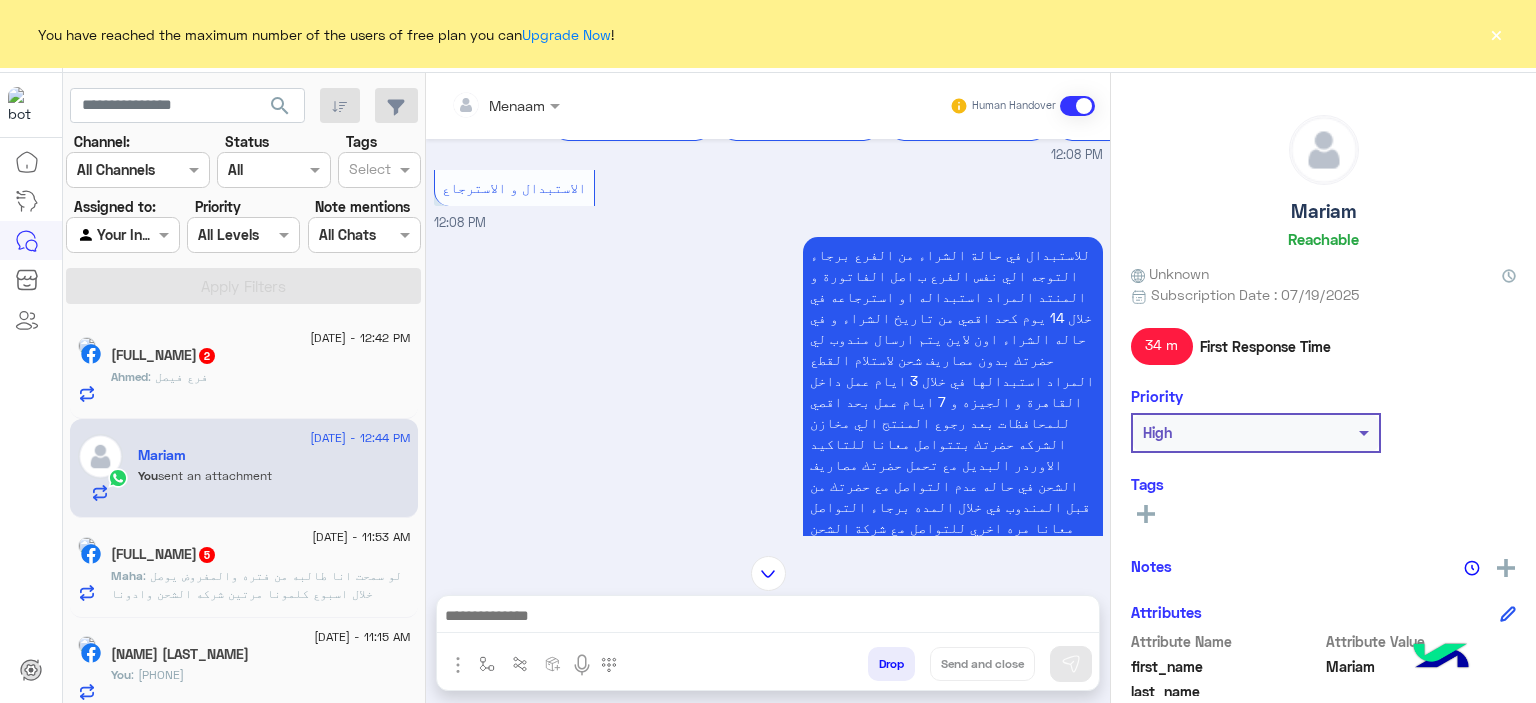 scroll, scrollTop: 6124, scrollLeft: 0, axis: vertical 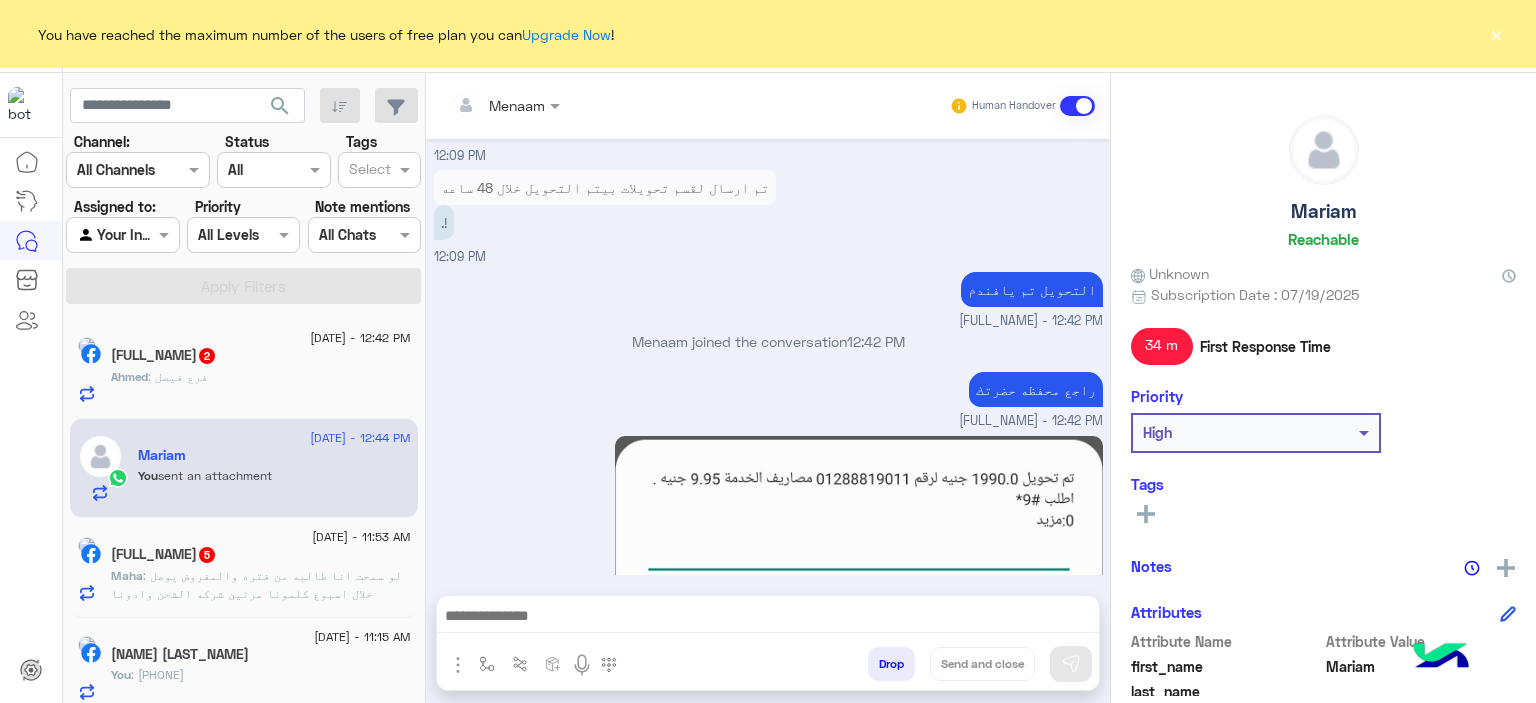 click on "[FIRST] [LAST]  2" 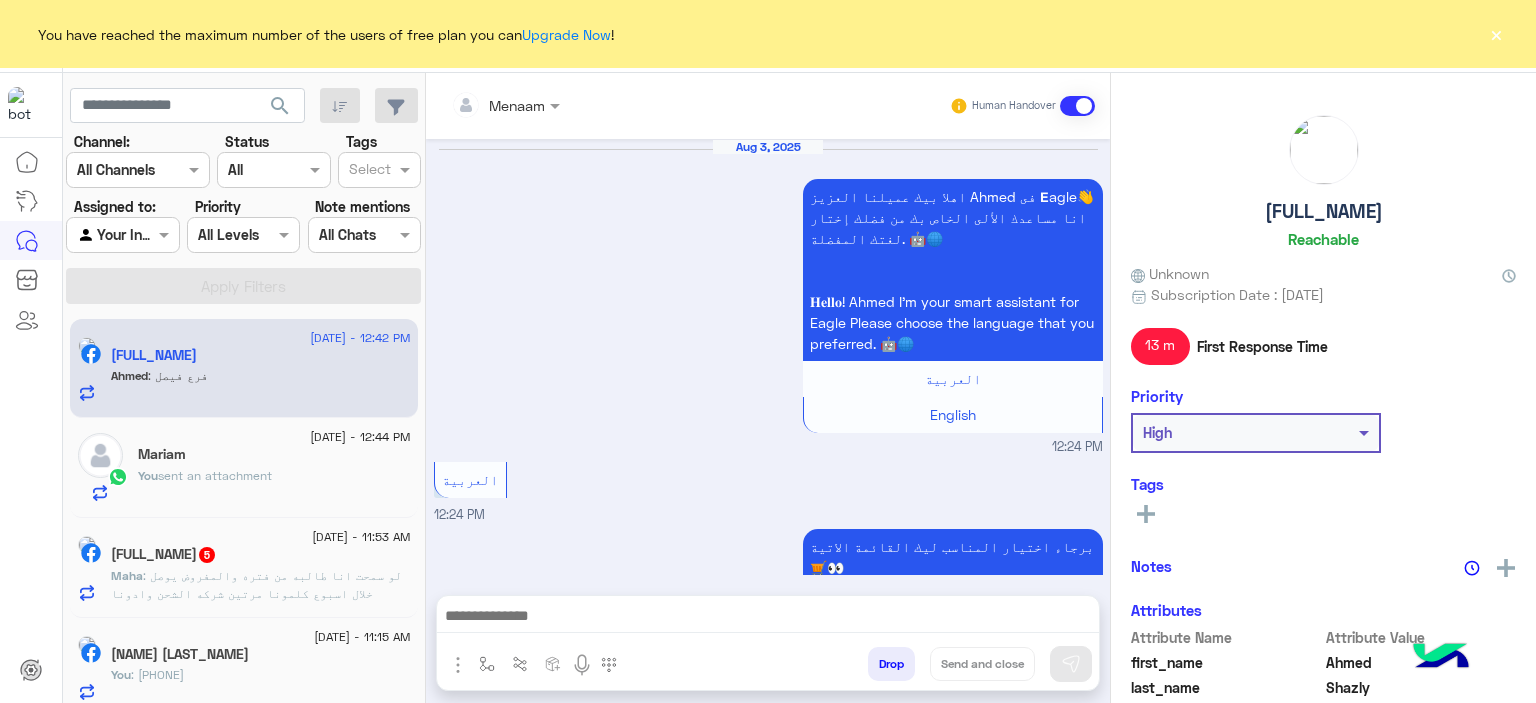 scroll, scrollTop: 1876, scrollLeft: 0, axis: vertical 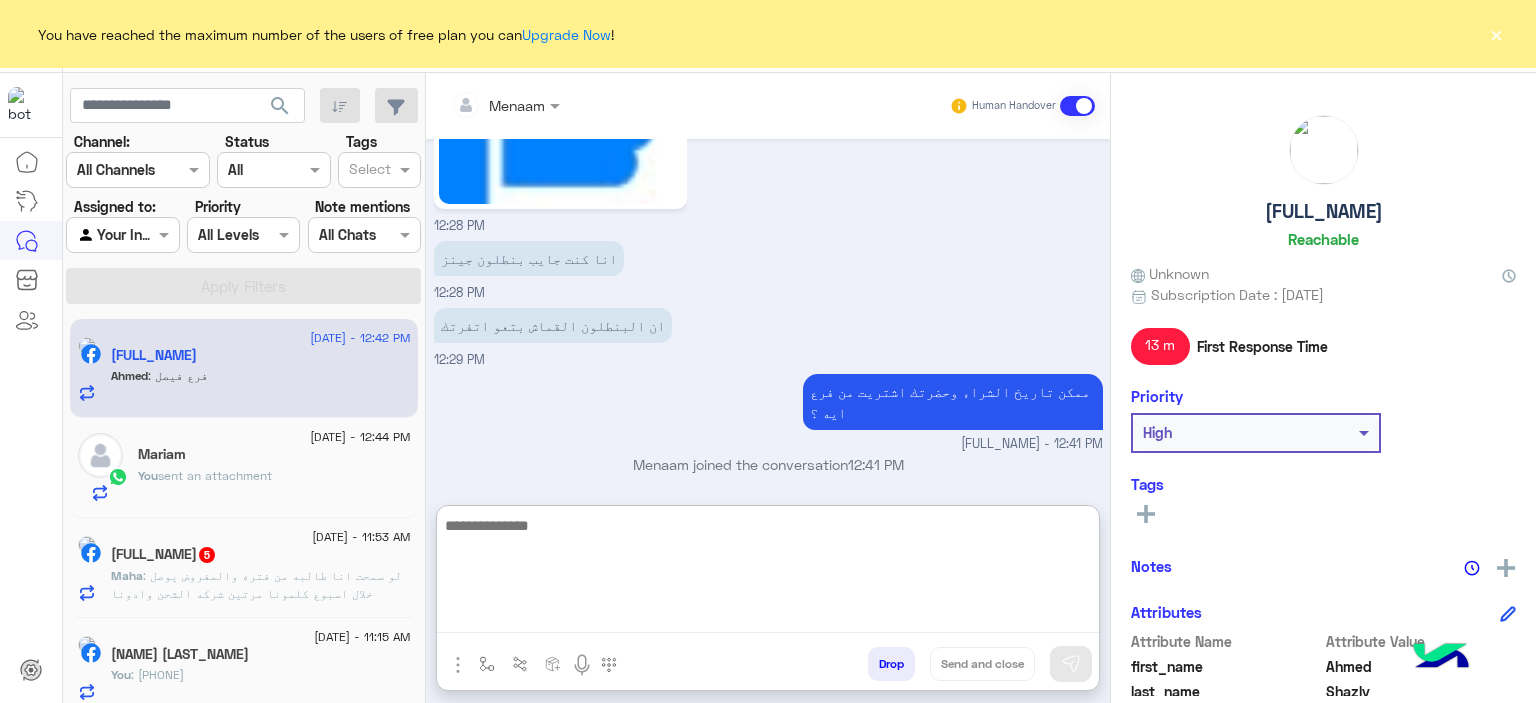 click at bounding box center [768, 573] 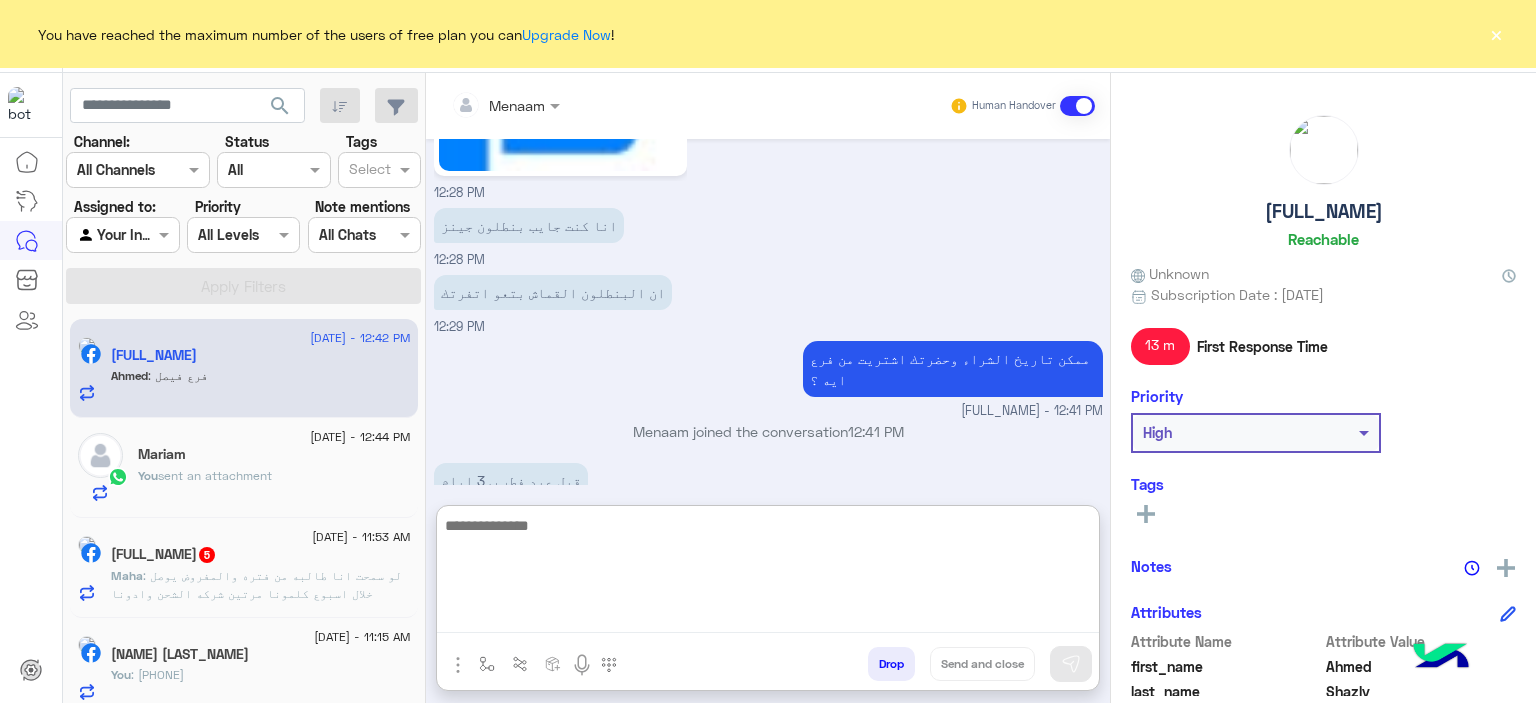 scroll, scrollTop: 1967, scrollLeft: 0, axis: vertical 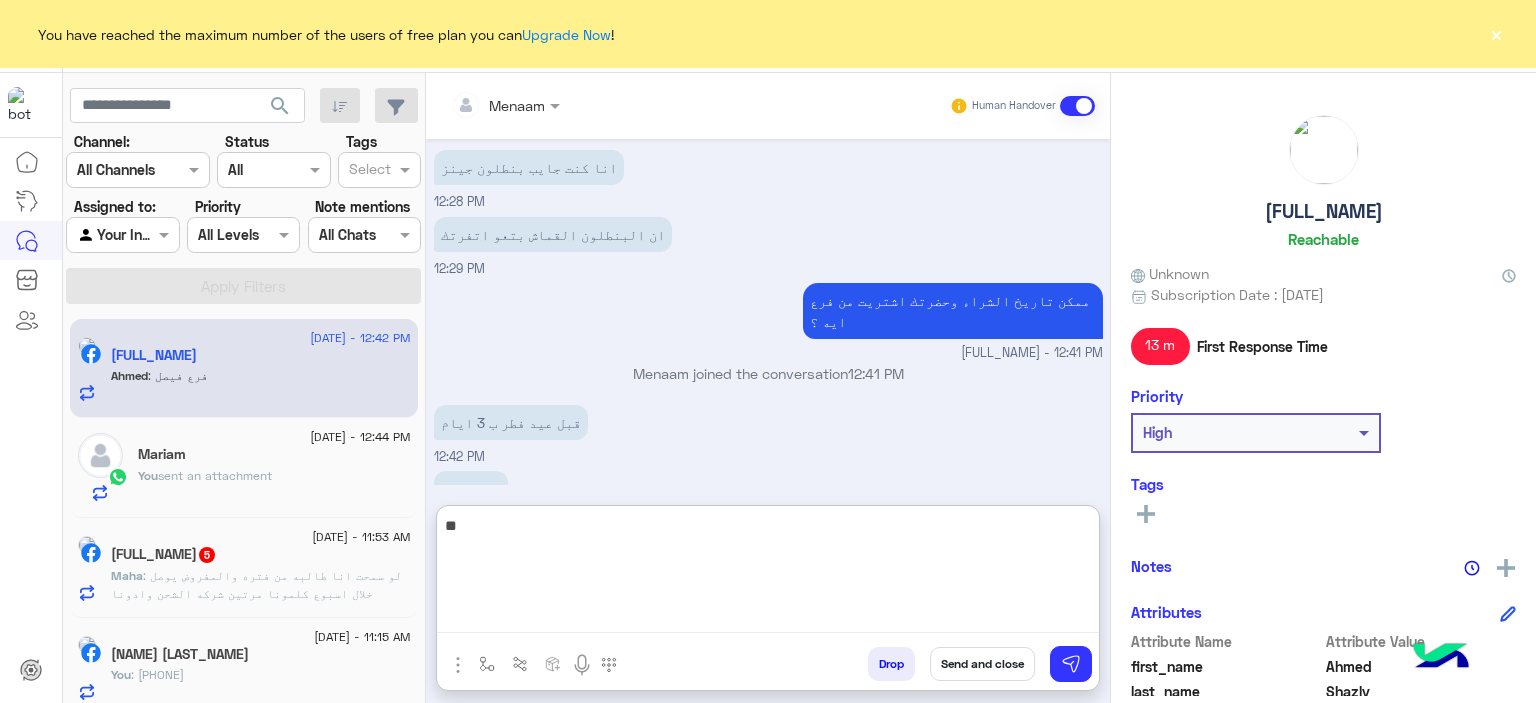 type on "*" 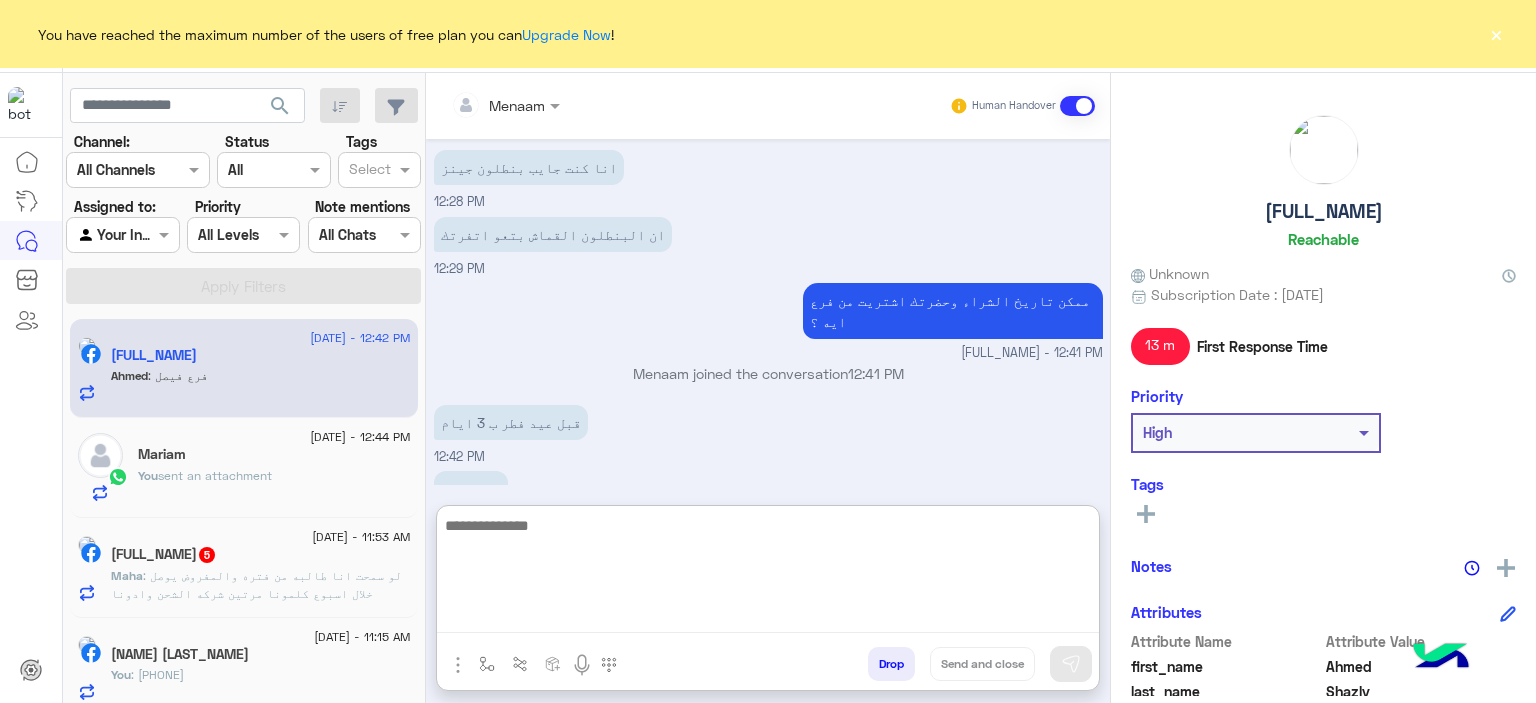 type on "*" 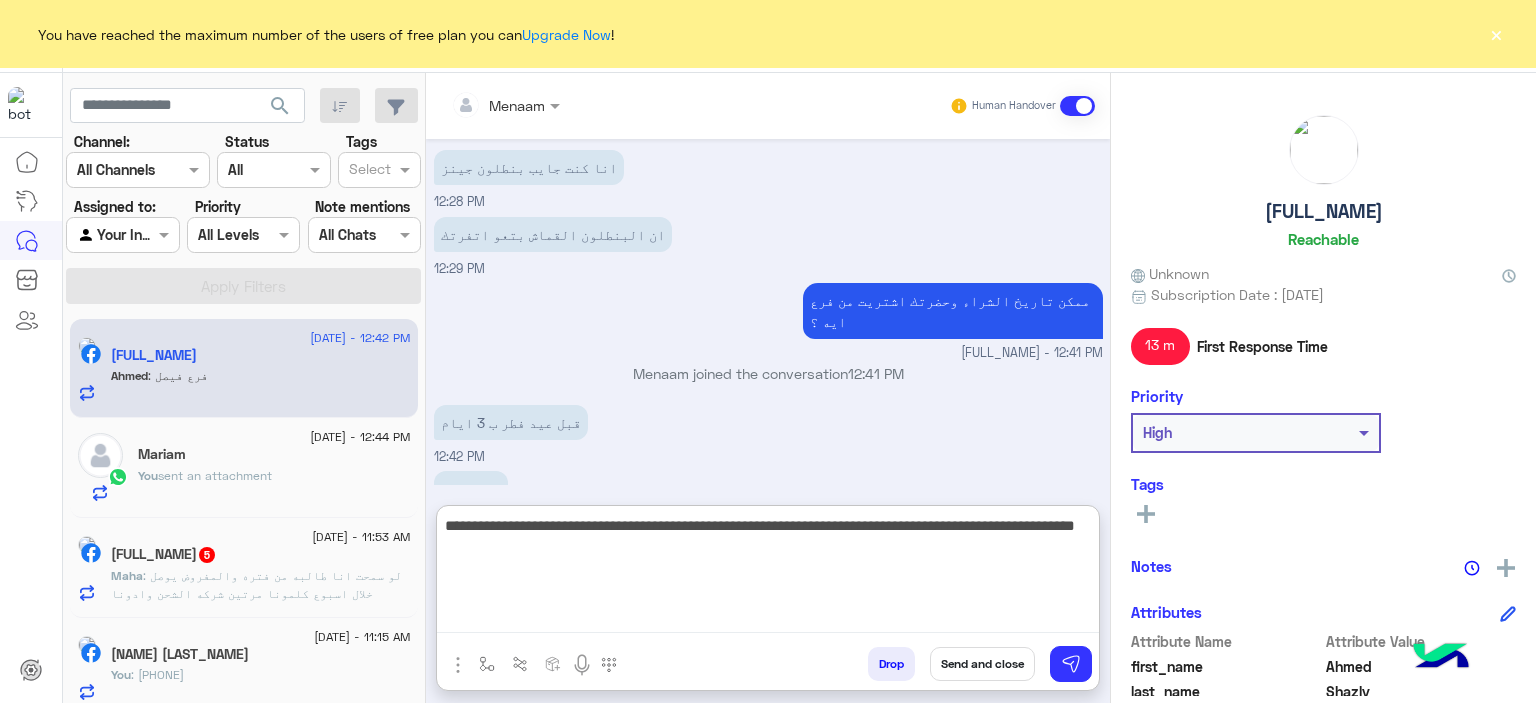 type on "**********" 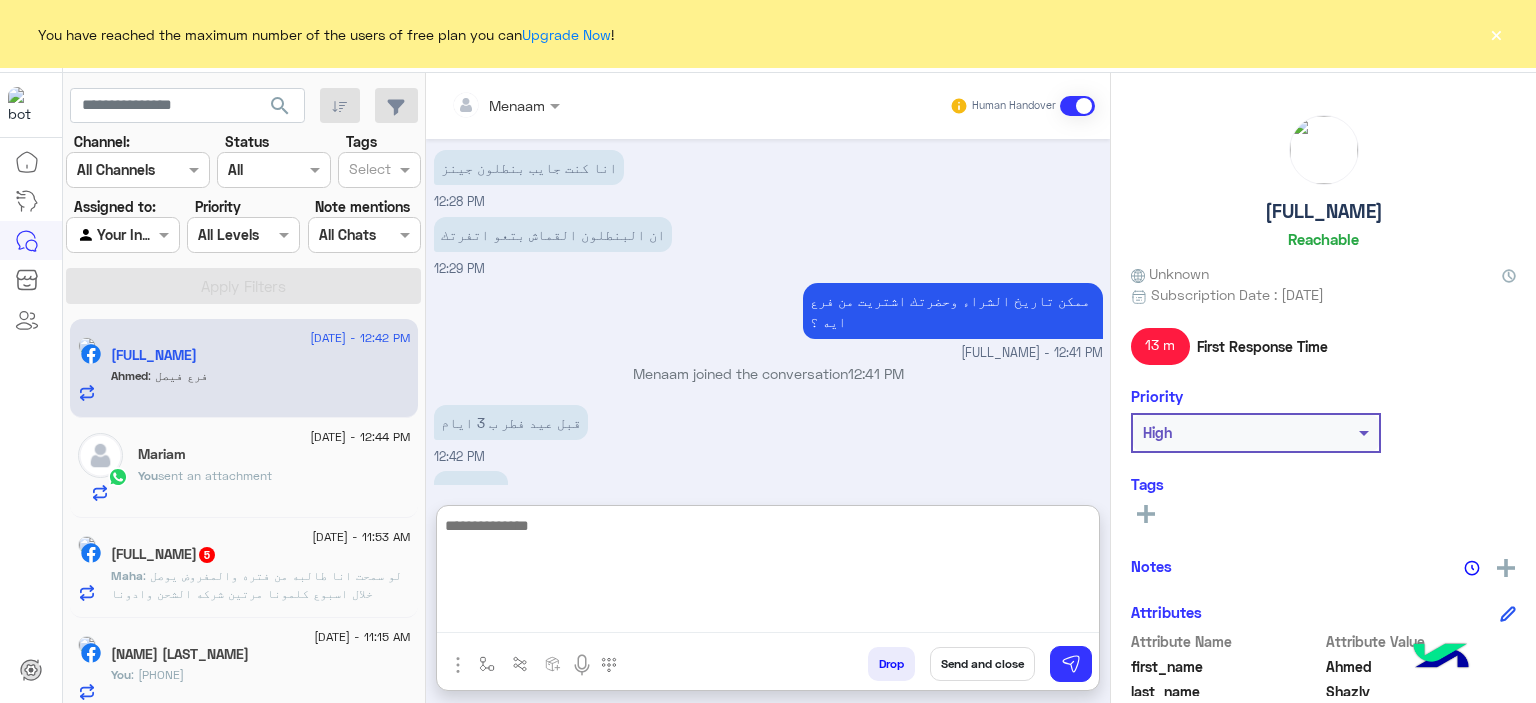 scroll, scrollTop: 2072, scrollLeft: 0, axis: vertical 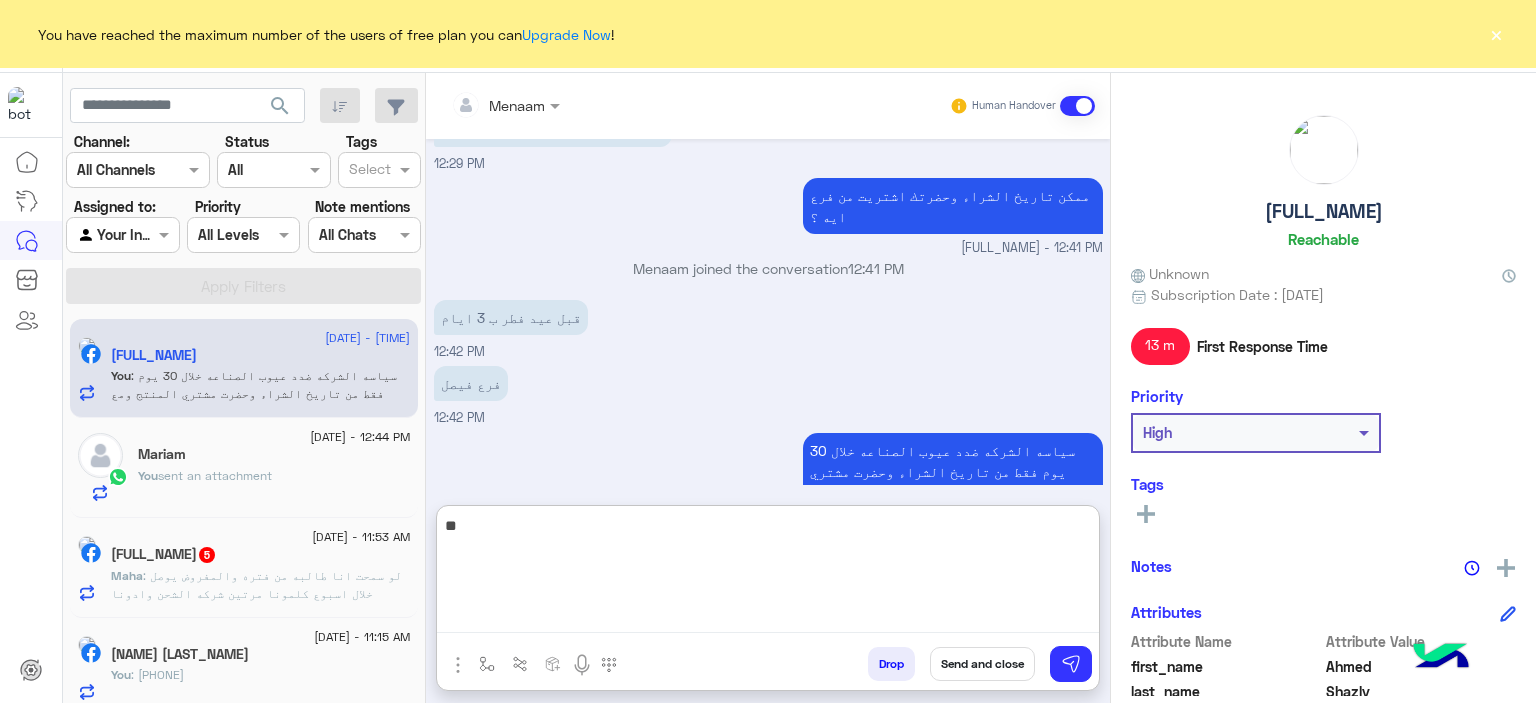 type on "*" 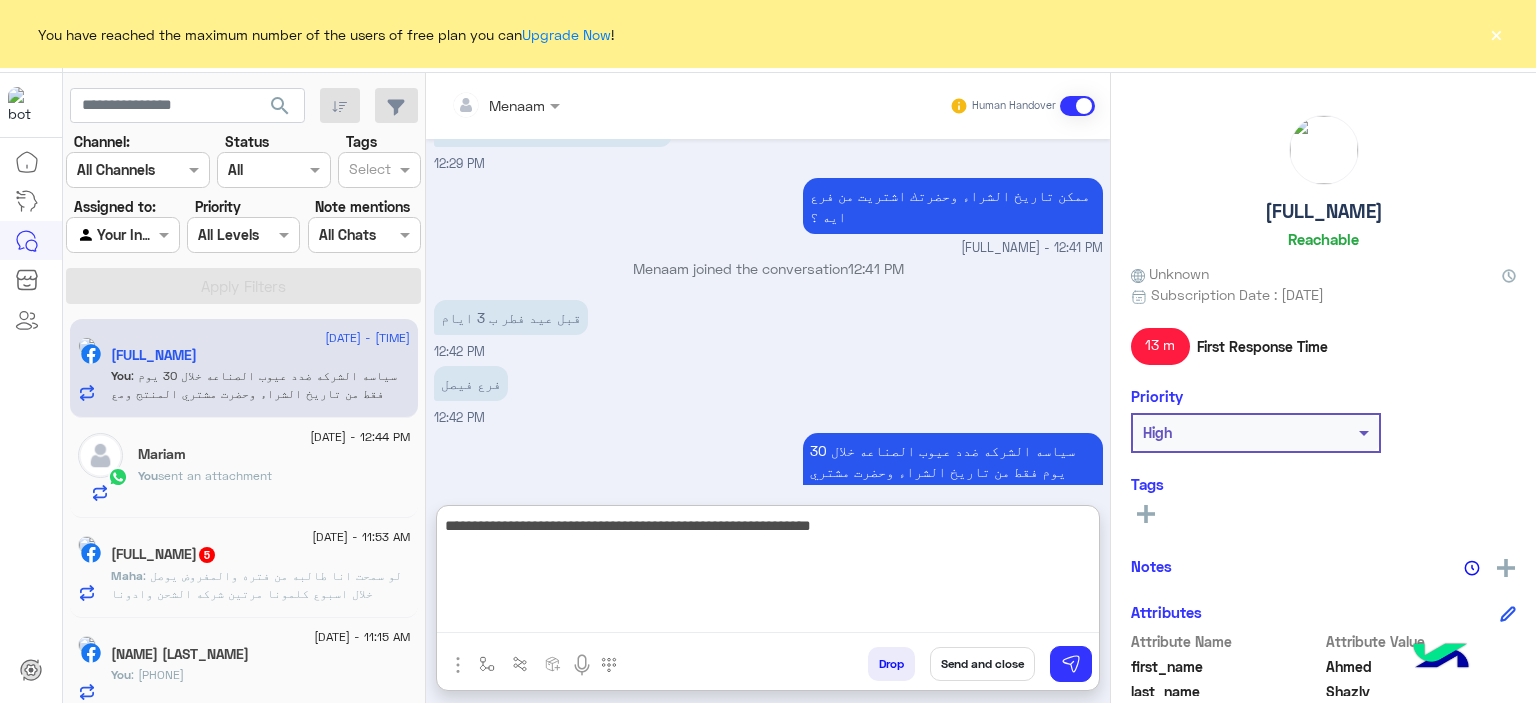 type on "**********" 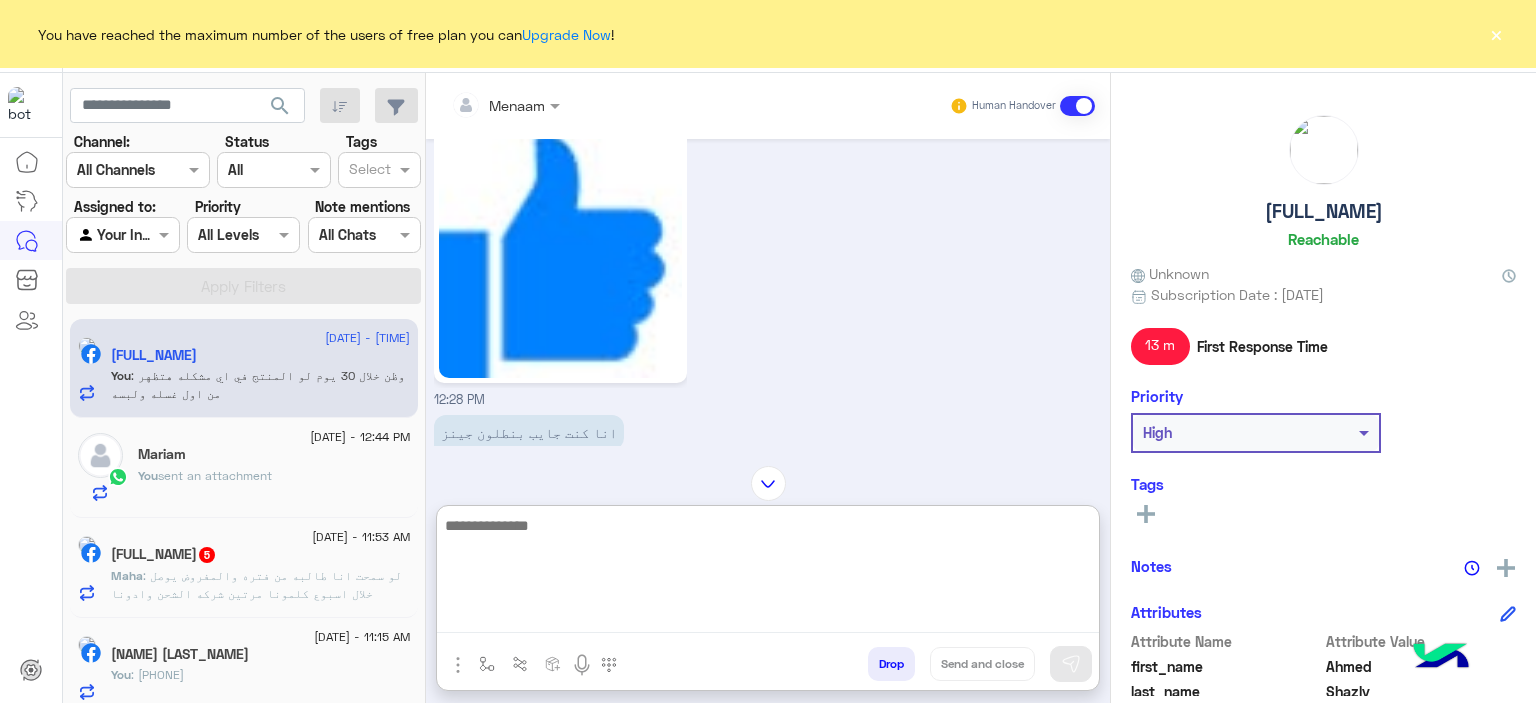 scroll, scrollTop: 1557, scrollLeft: 0, axis: vertical 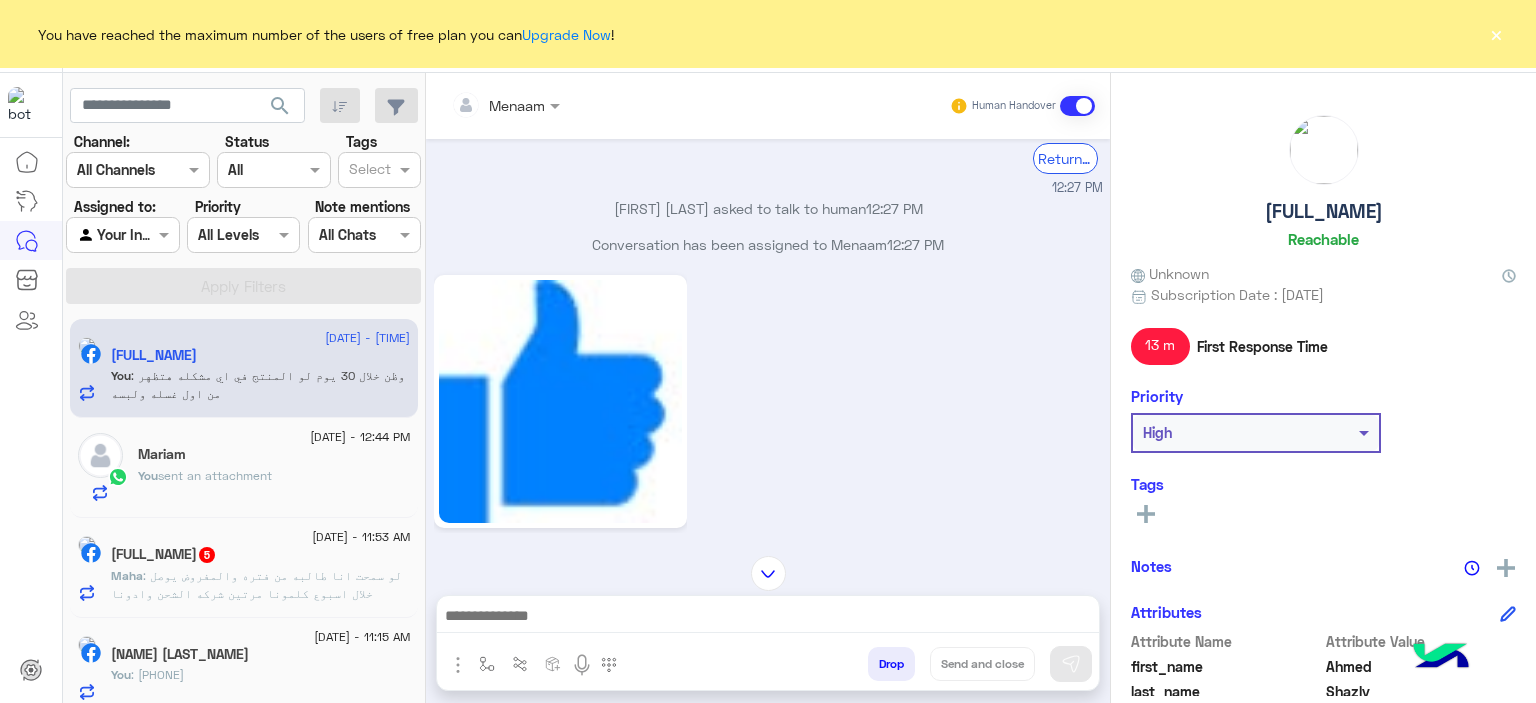 drag, startPoint x: 1292, startPoint y: 205, endPoint x: 1384, endPoint y: 209, distance: 92.086914 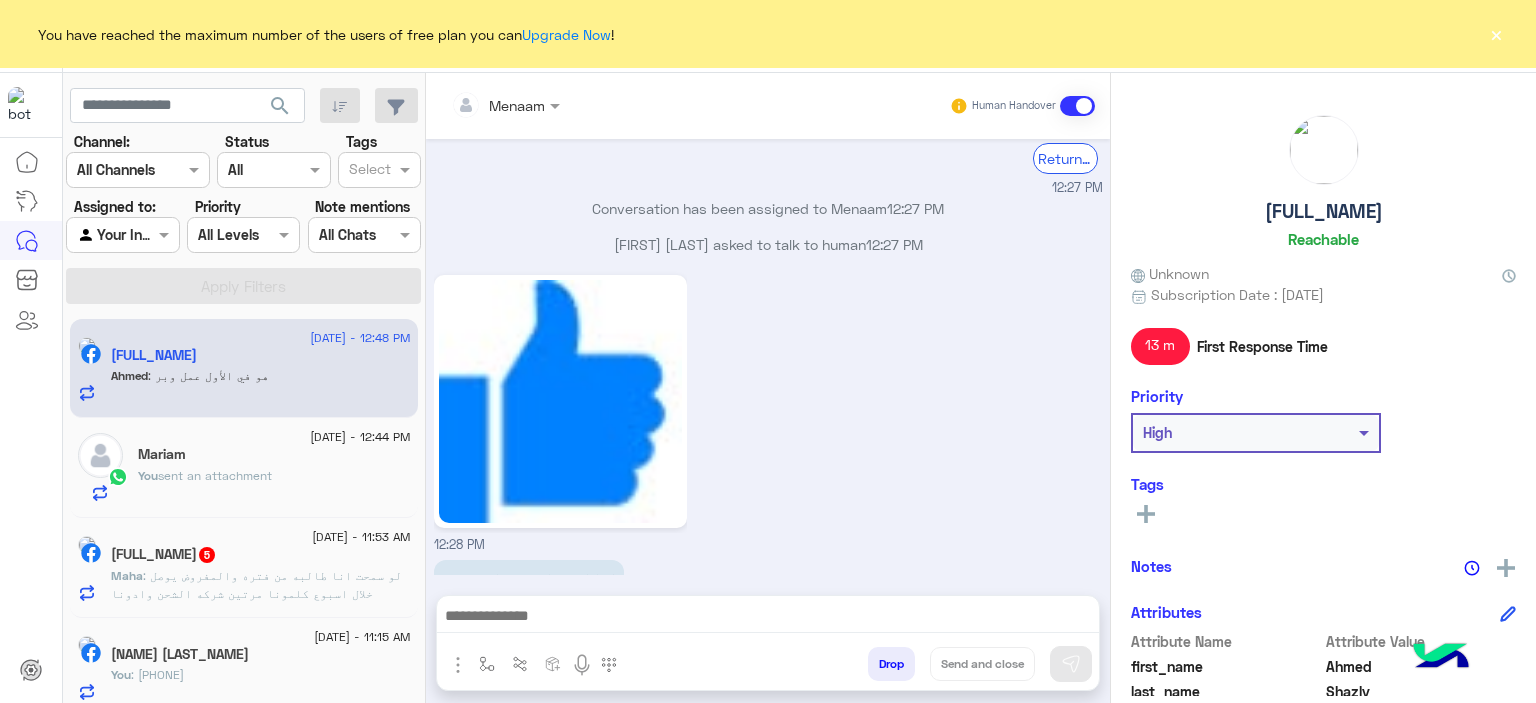 scroll, scrollTop: 2133, scrollLeft: 0, axis: vertical 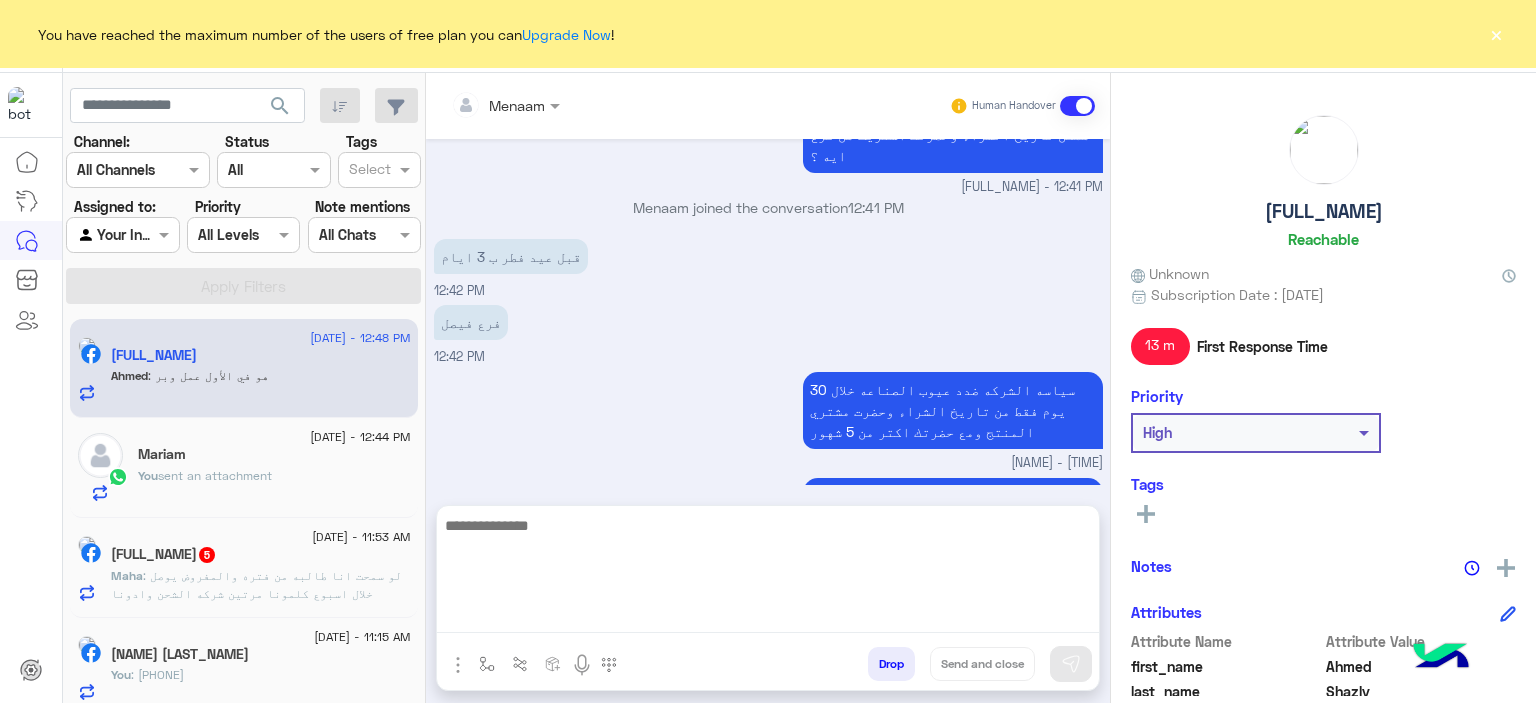 click at bounding box center [768, 573] 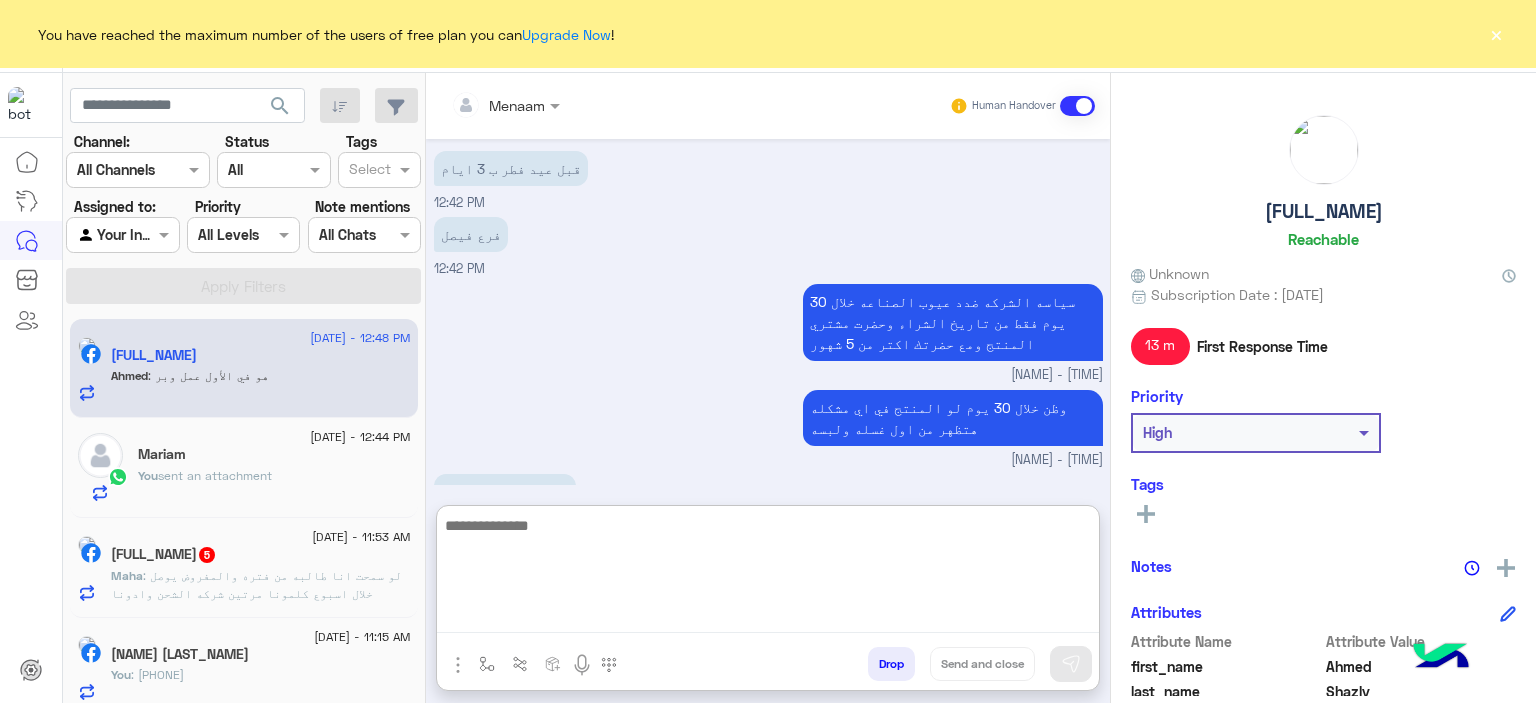 scroll, scrollTop: 2224, scrollLeft: 0, axis: vertical 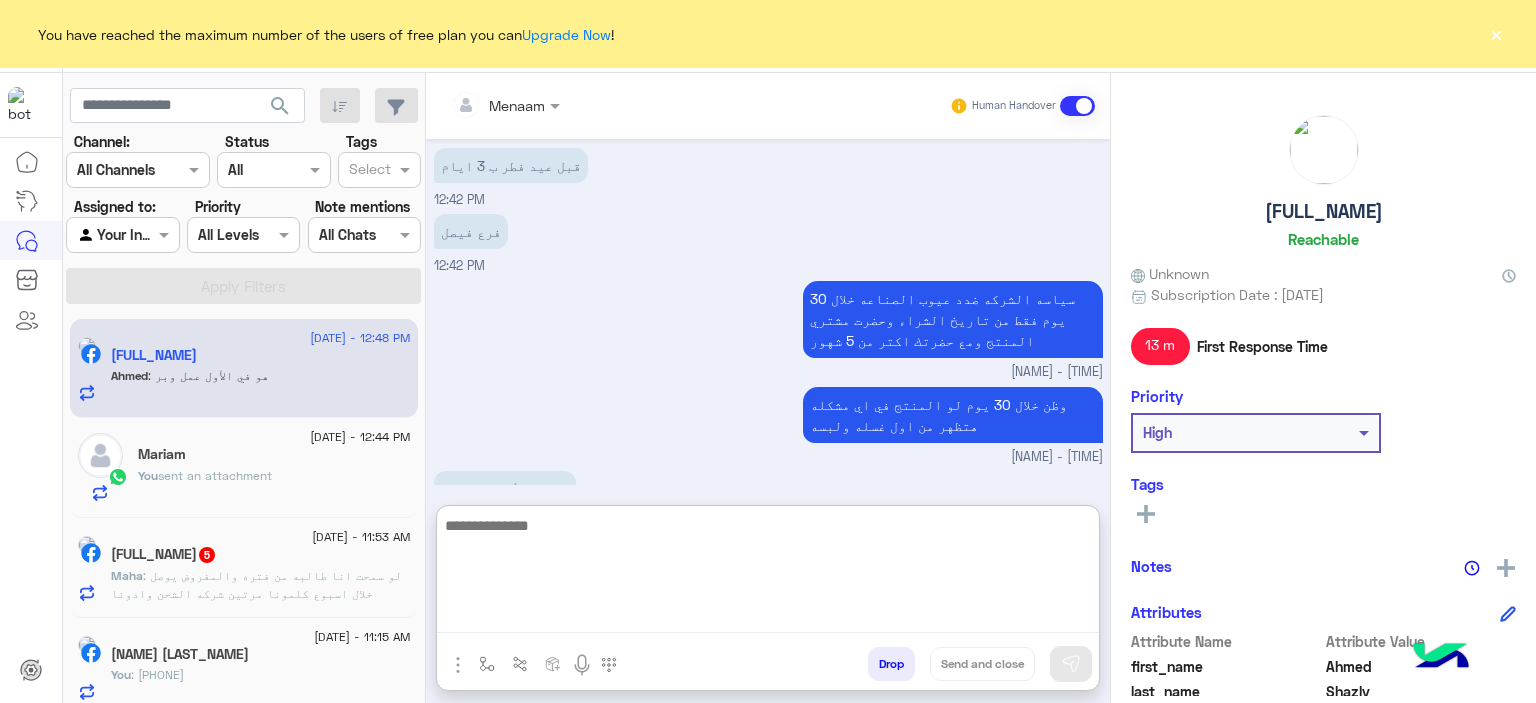 click at bounding box center (768, 573) 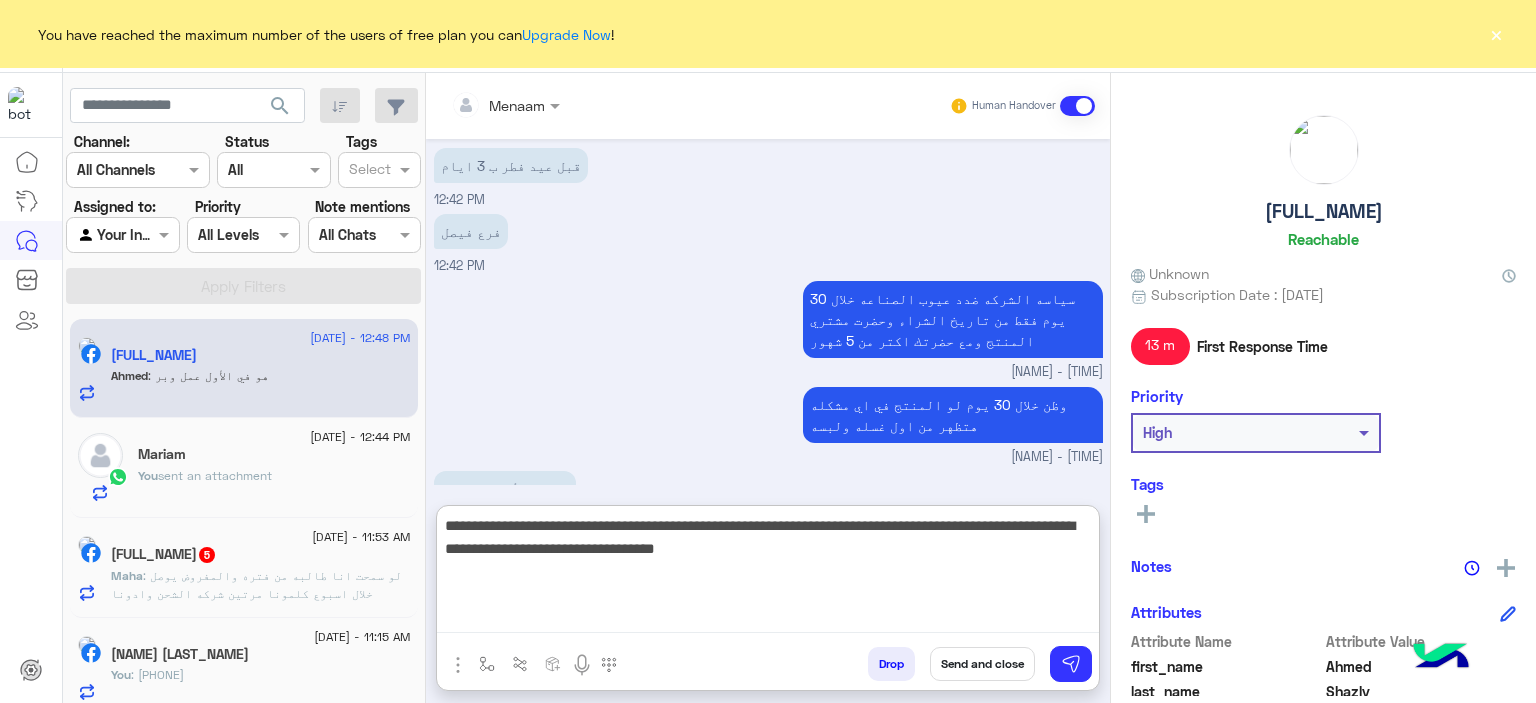 type on "**********" 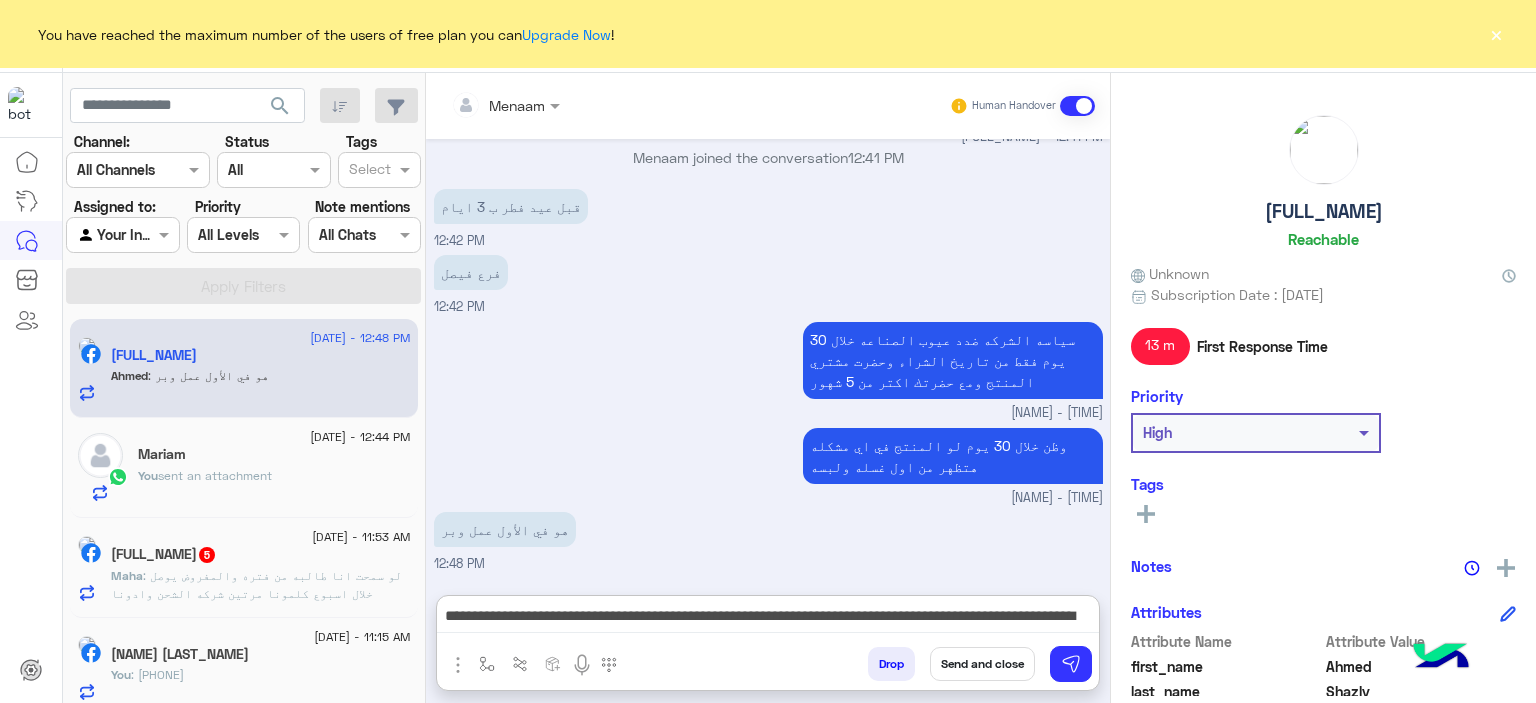 type 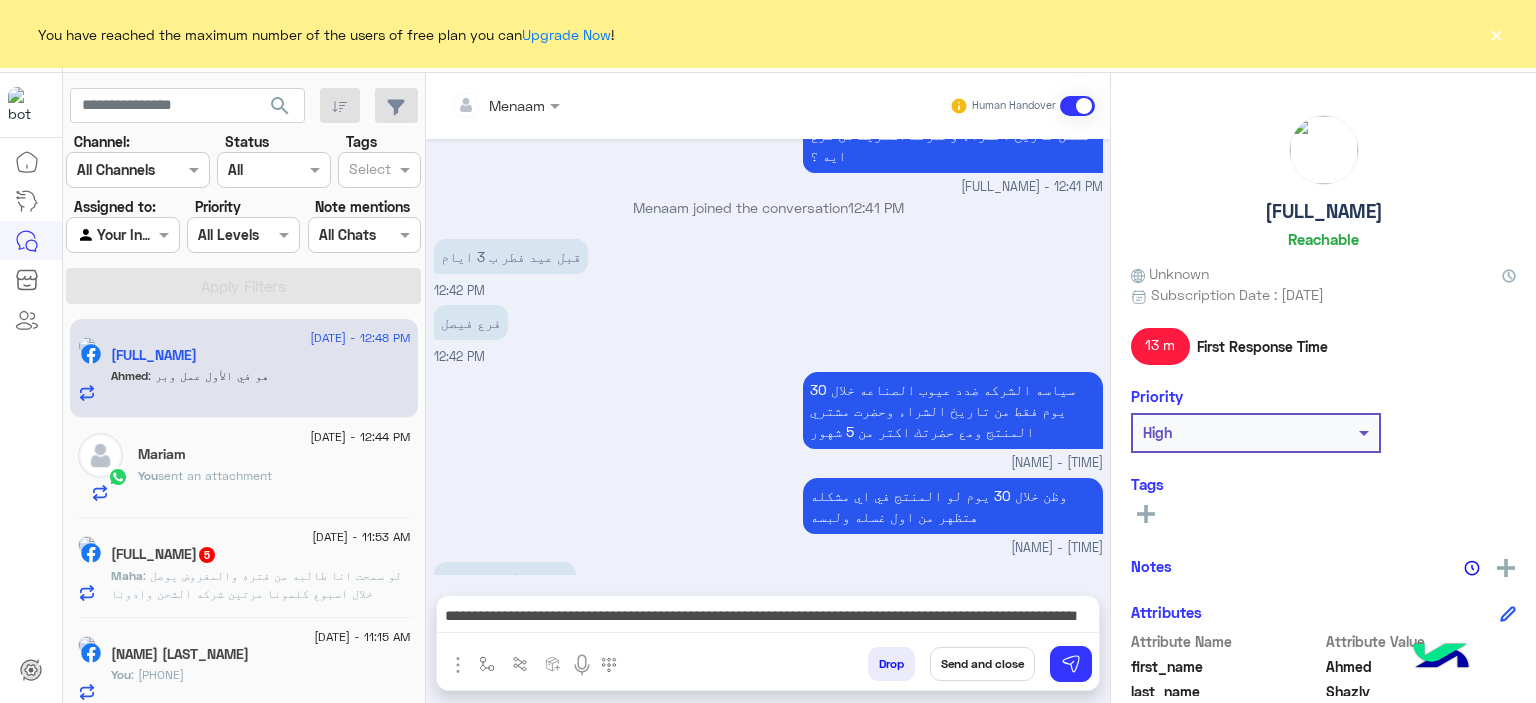 scroll, scrollTop: 2200, scrollLeft: 0, axis: vertical 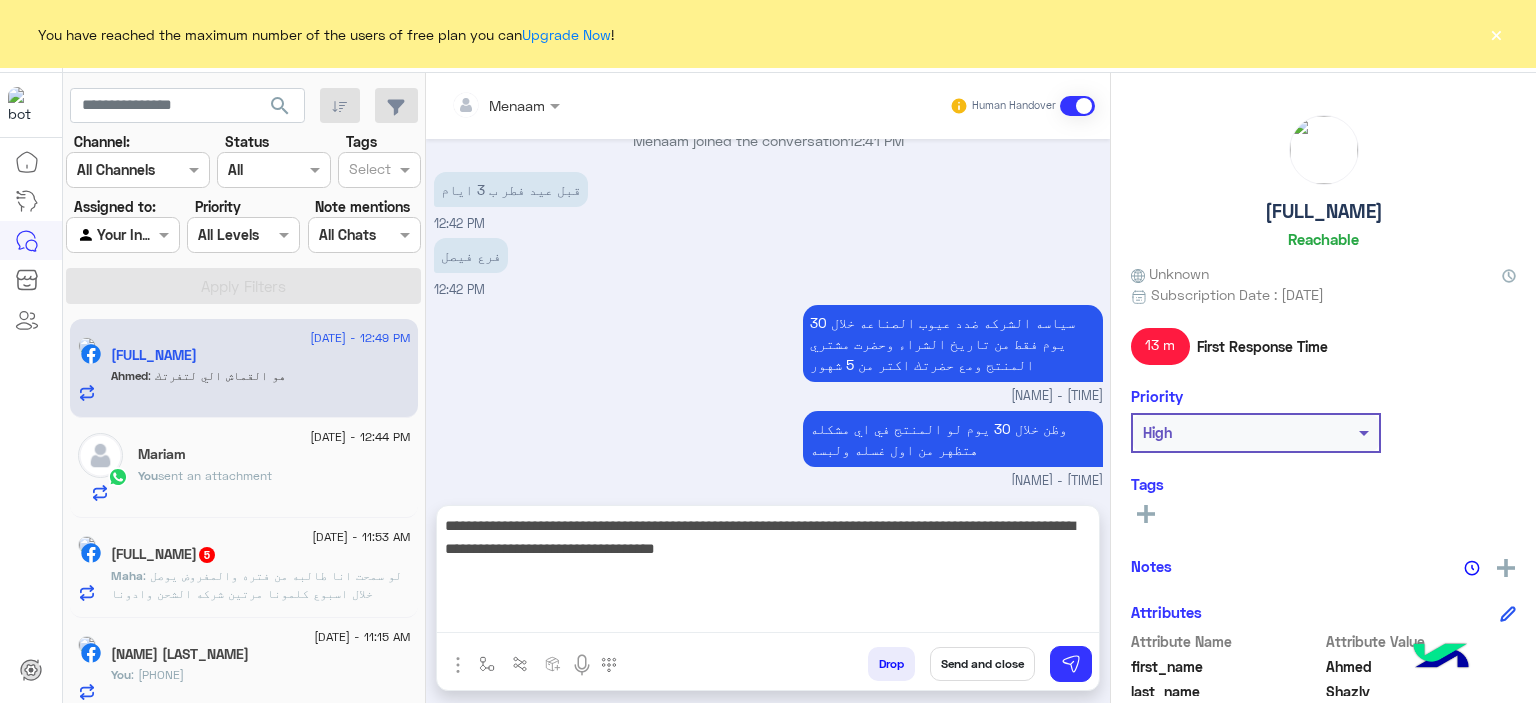 click on "**********" at bounding box center (768, 573) 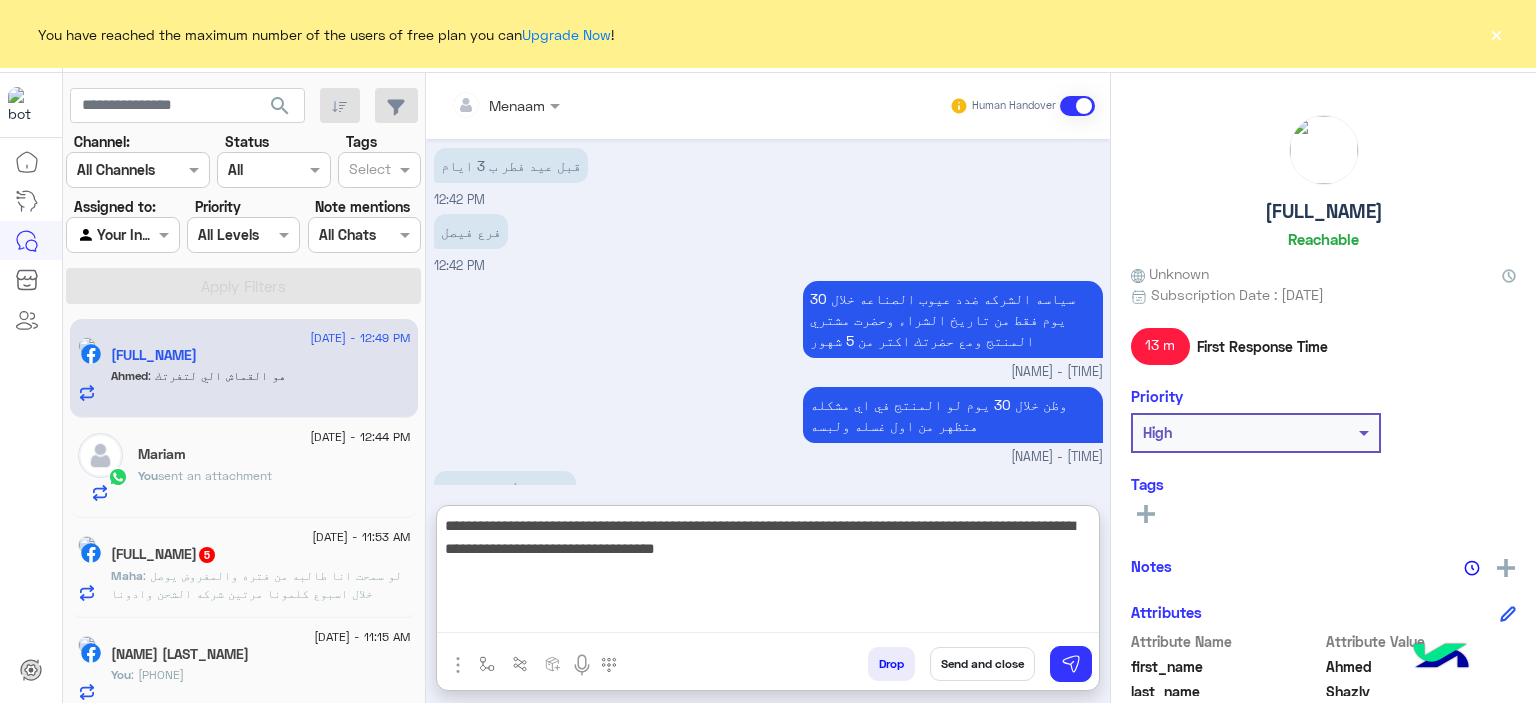 click on "**********" at bounding box center [768, 573] 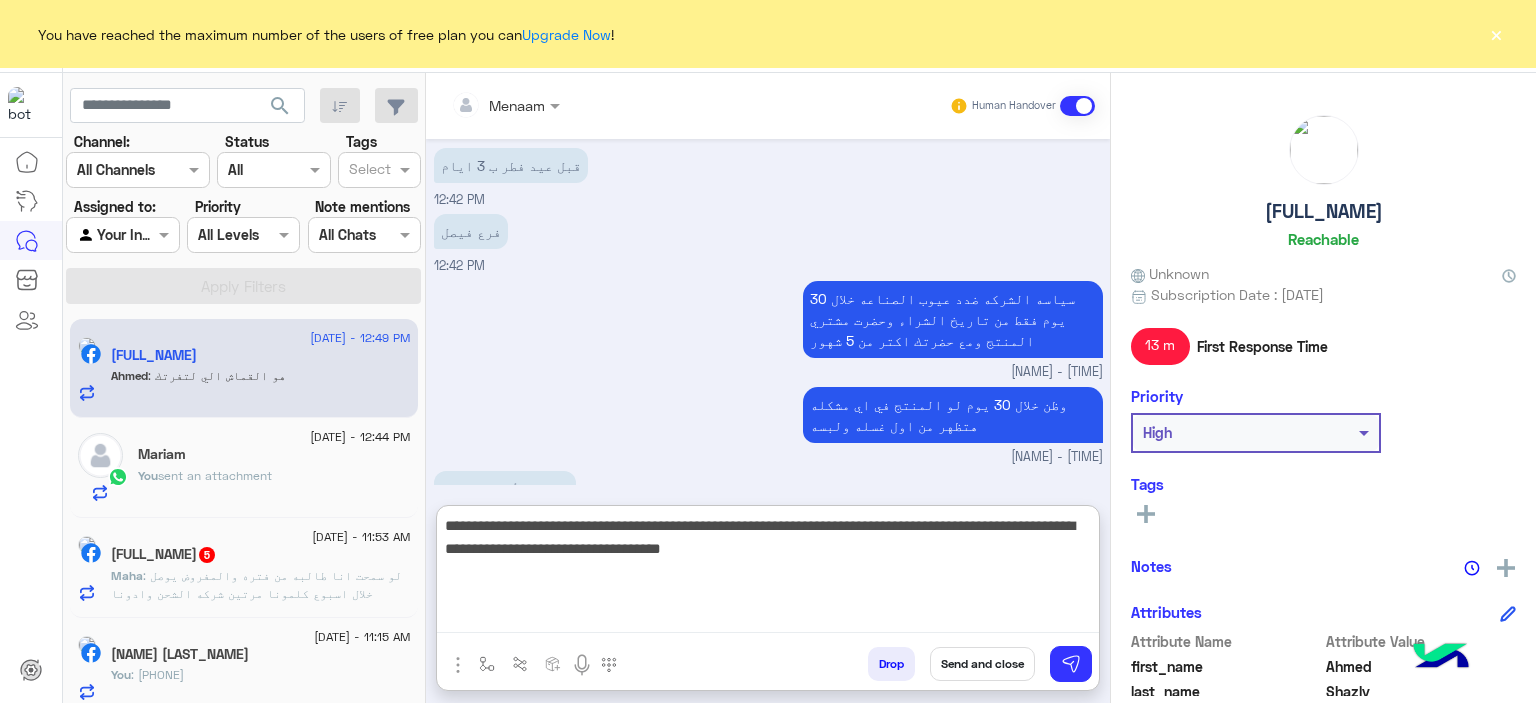 type on "**********" 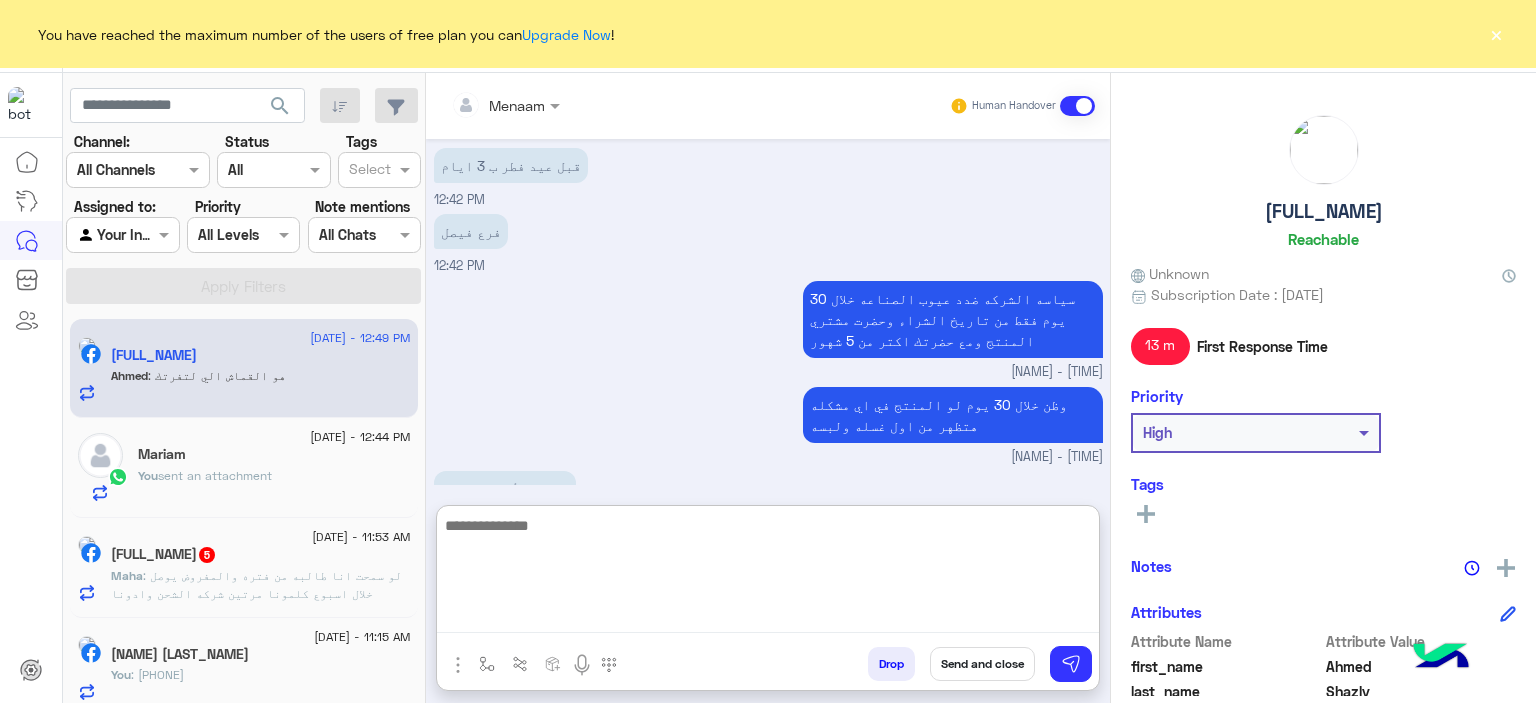 scroll, scrollTop: 2416, scrollLeft: 0, axis: vertical 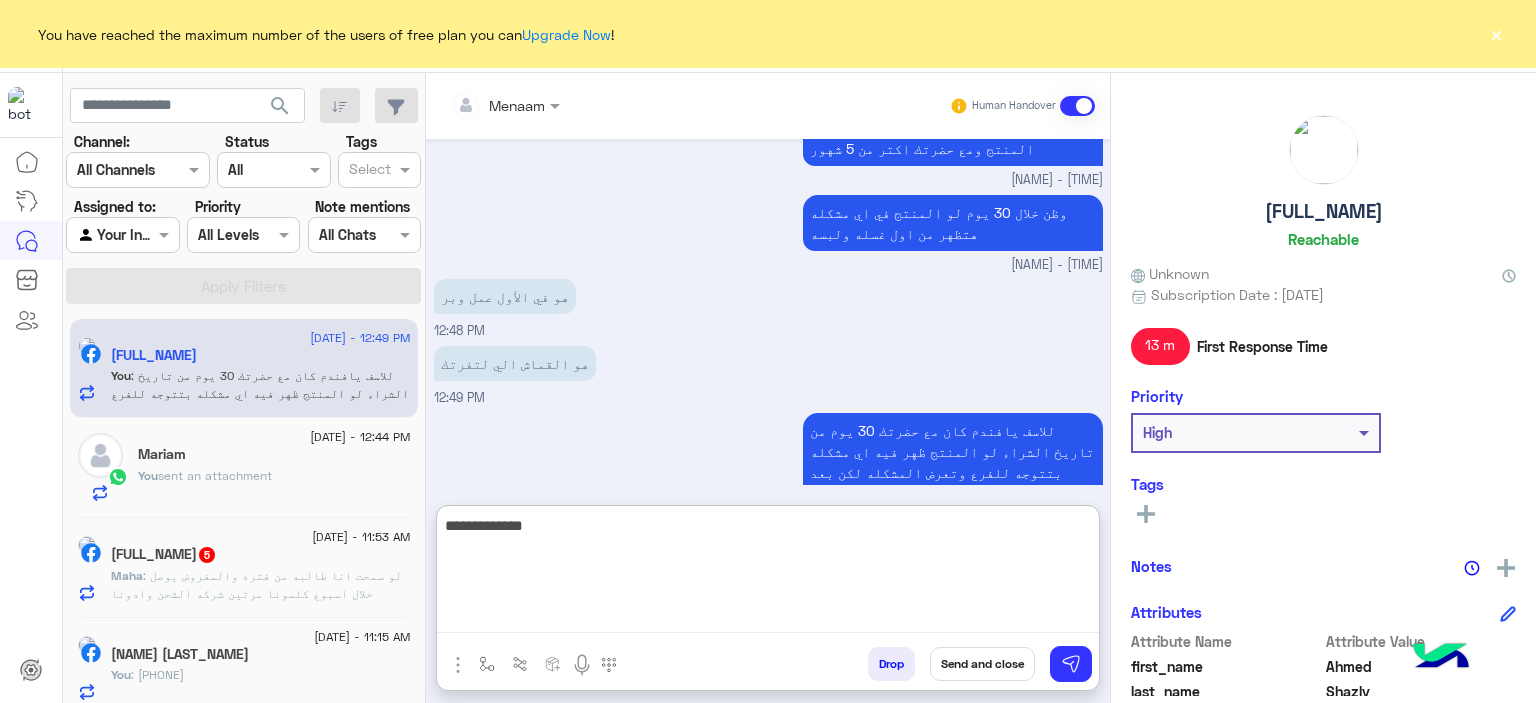 type on "**********" 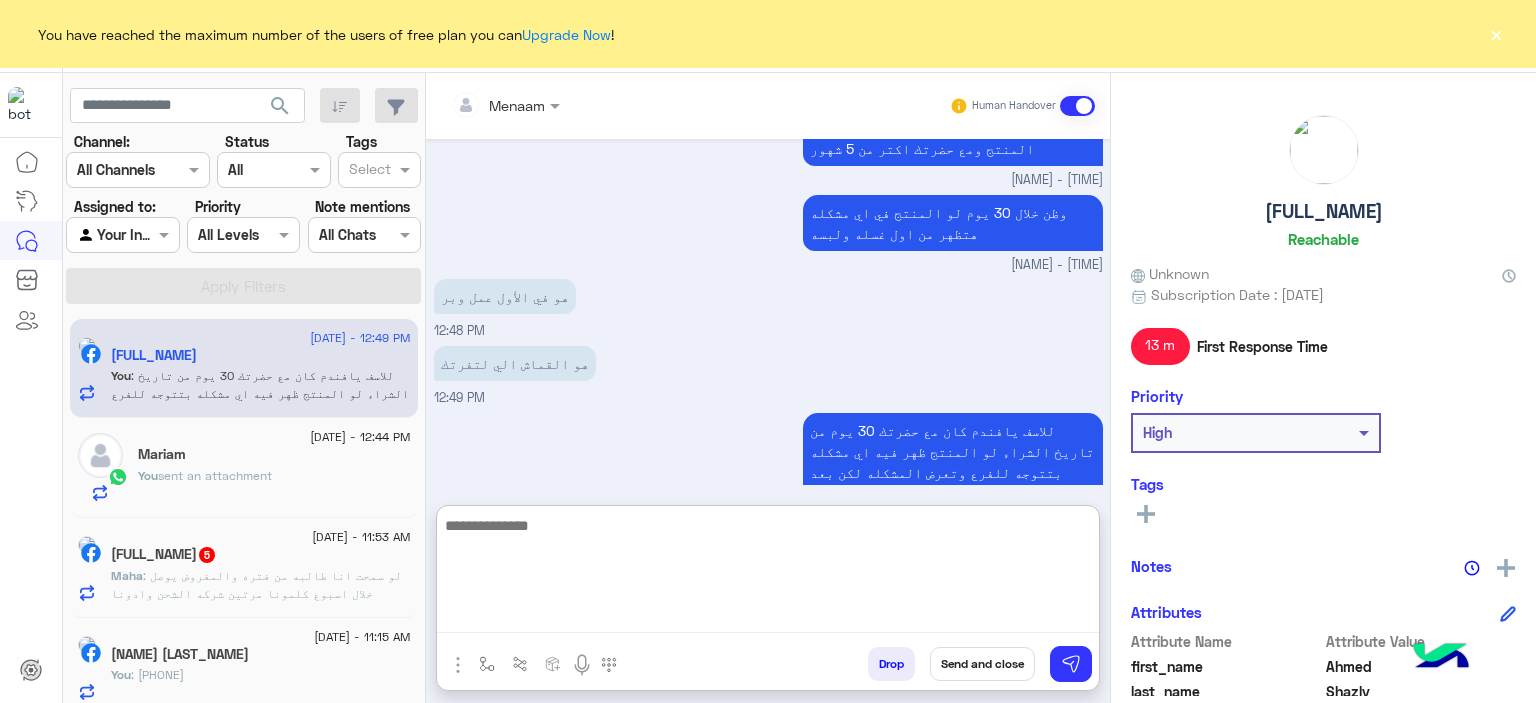 scroll, scrollTop: 2480, scrollLeft: 0, axis: vertical 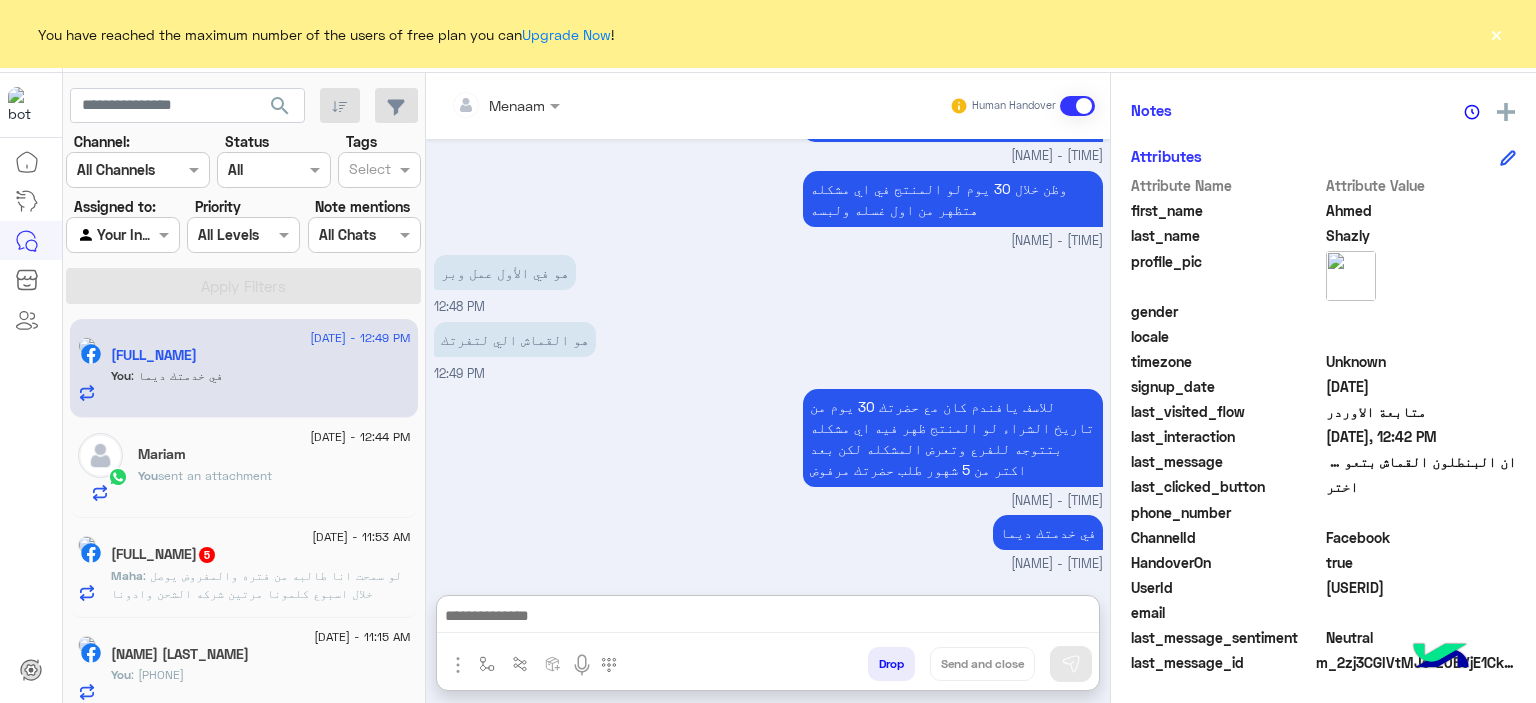 click on "[USERID]" 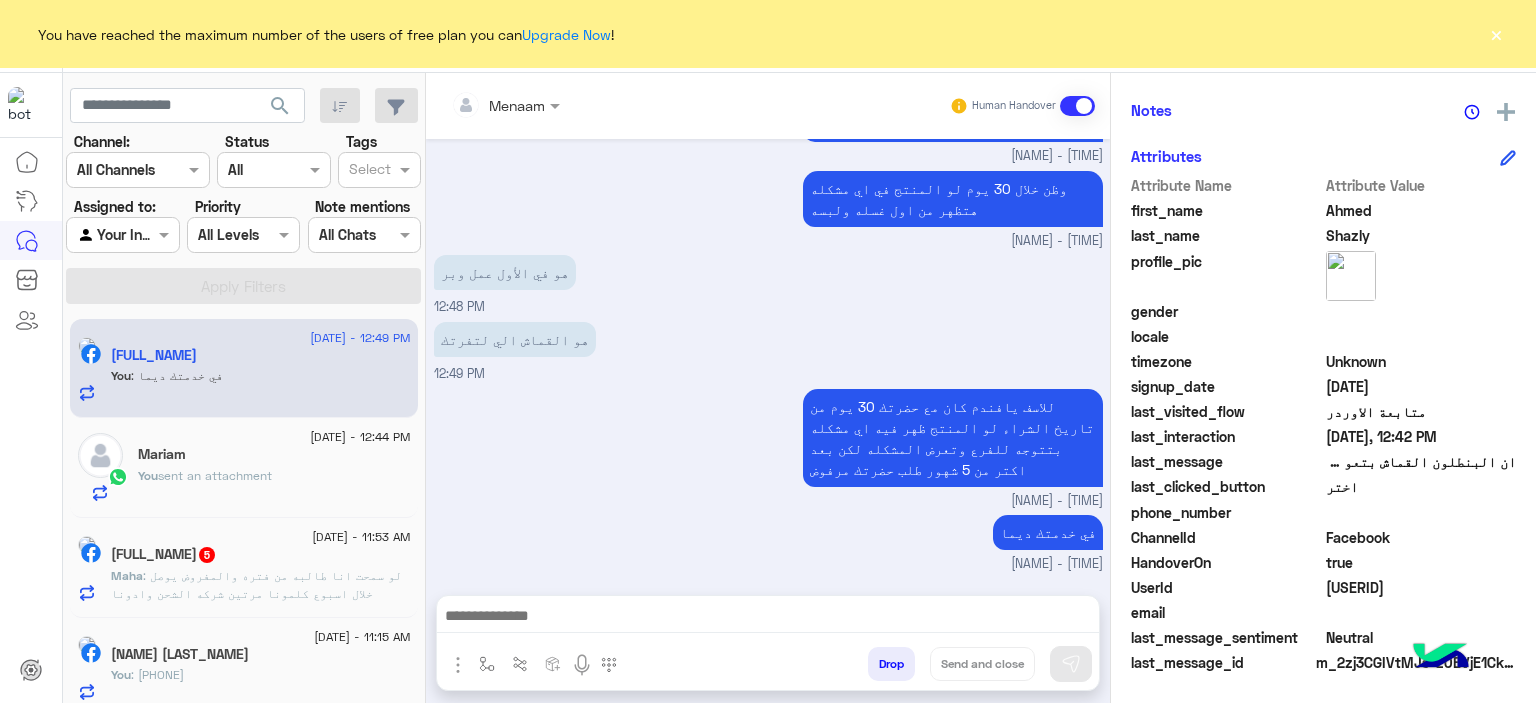 scroll, scrollTop: 2390, scrollLeft: 0, axis: vertical 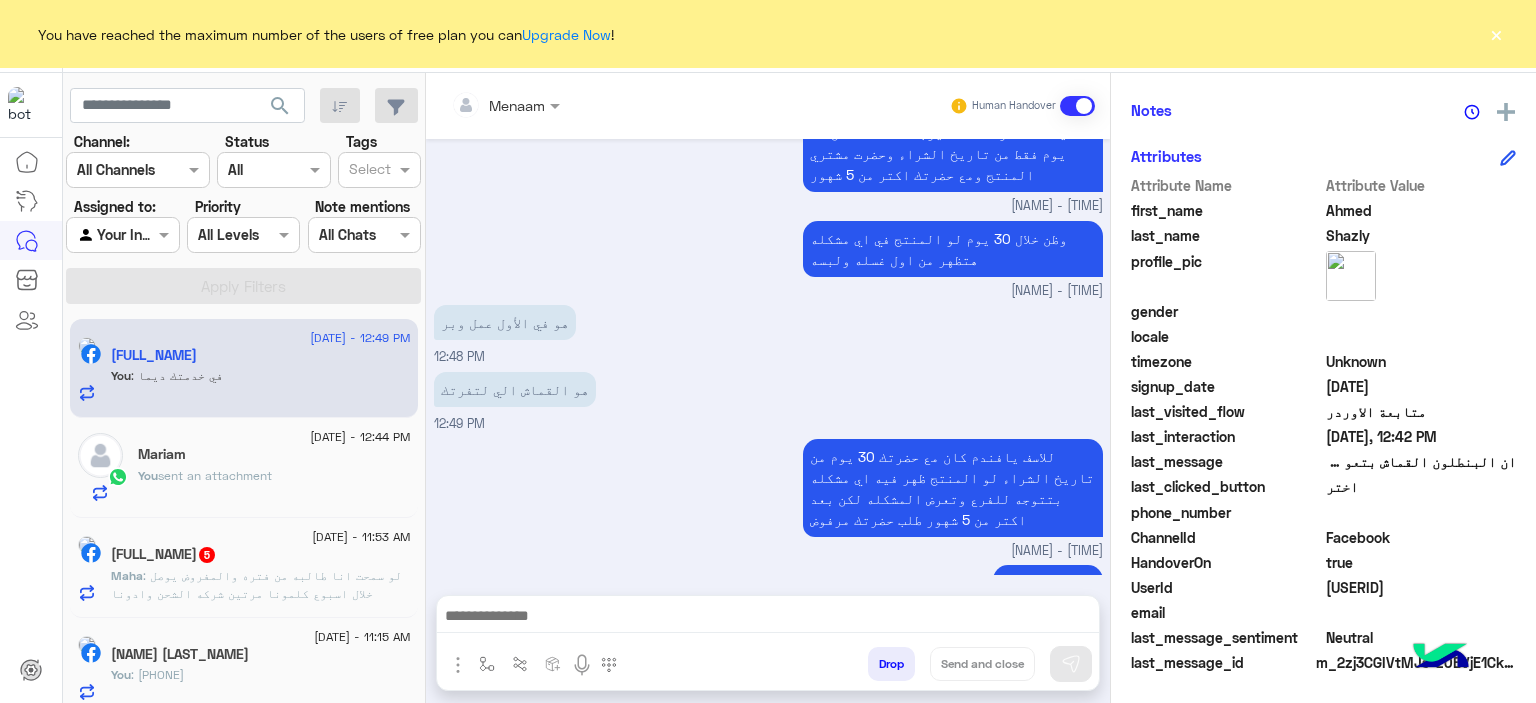 click on "[USERID]" 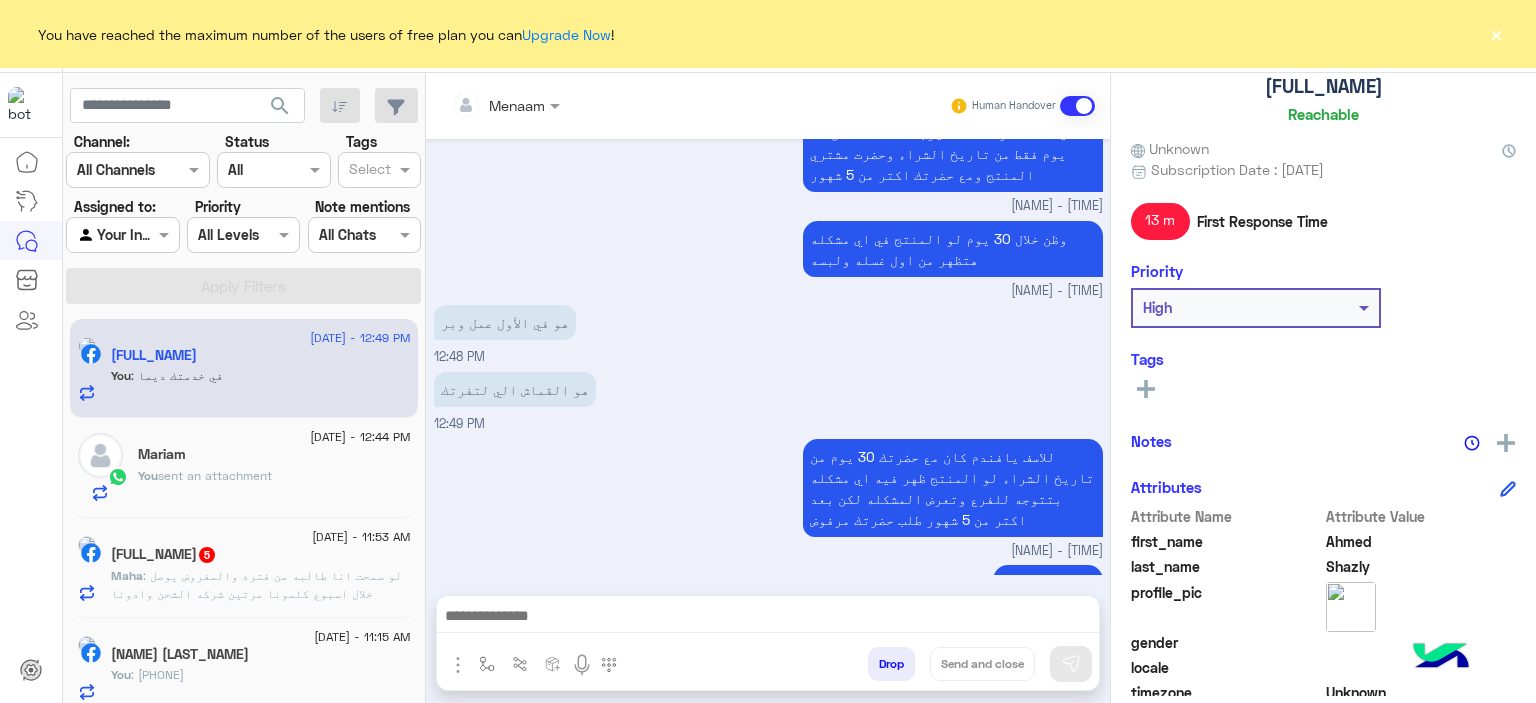 scroll, scrollTop: 0, scrollLeft: 0, axis: both 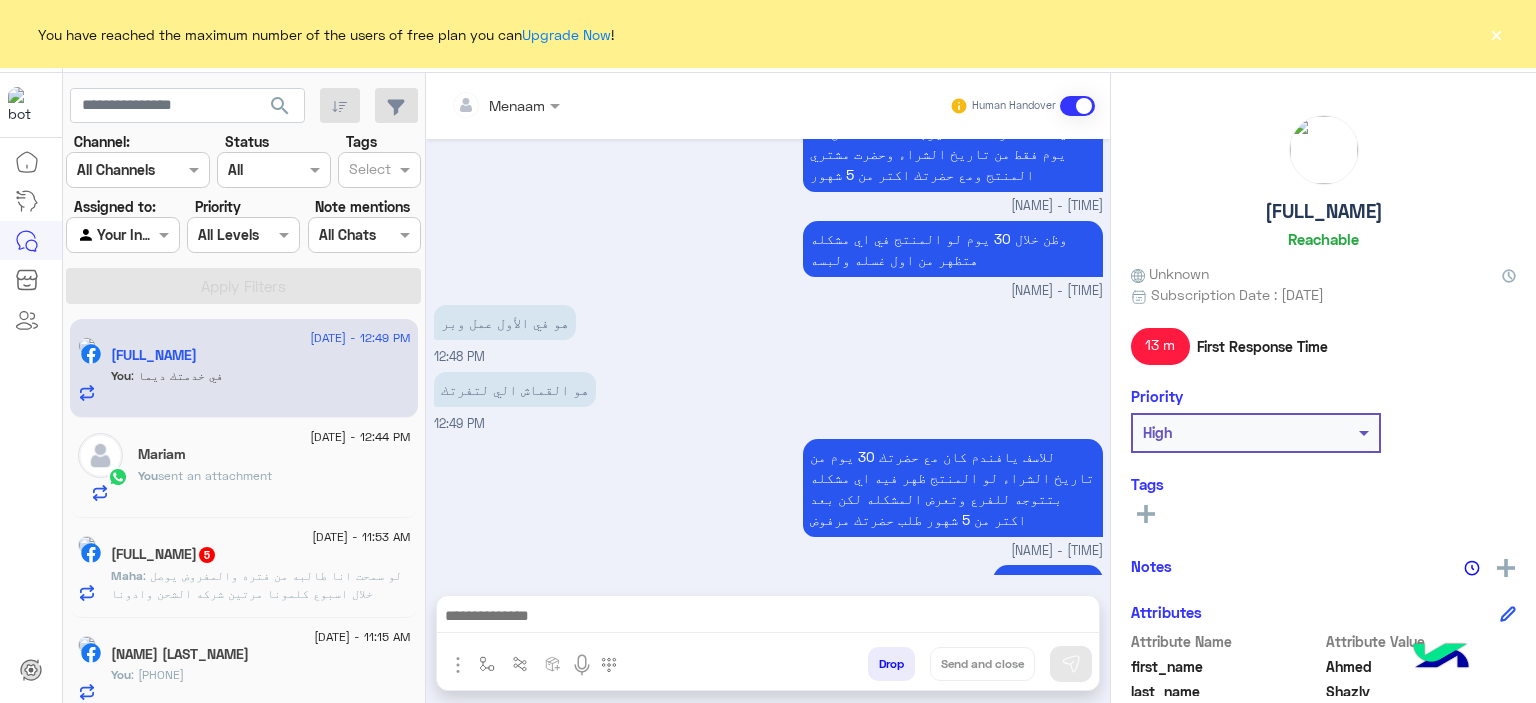 drag, startPoint x: 1242, startPoint y: 216, endPoint x: 1428, endPoint y: 219, distance: 186.02419 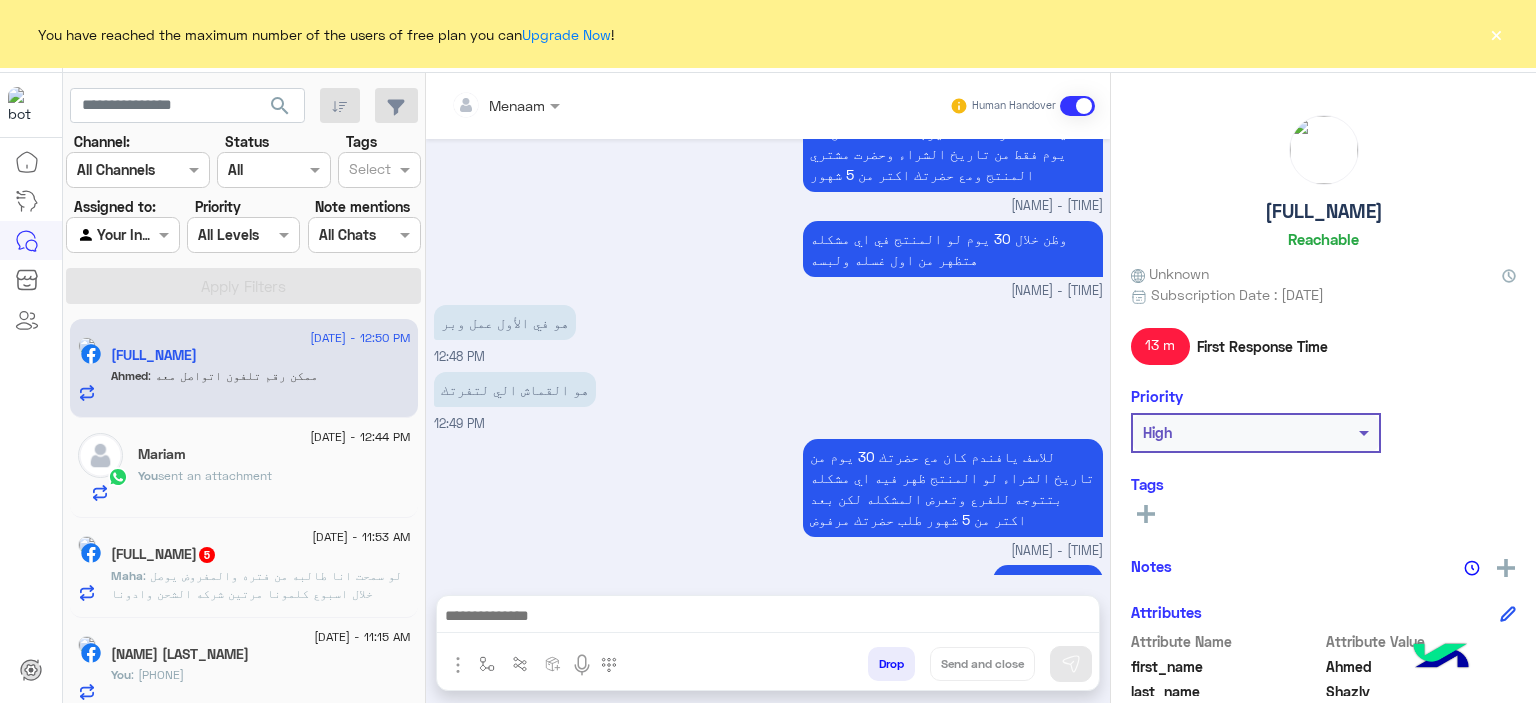 scroll, scrollTop: 2456, scrollLeft: 0, axis: vertical 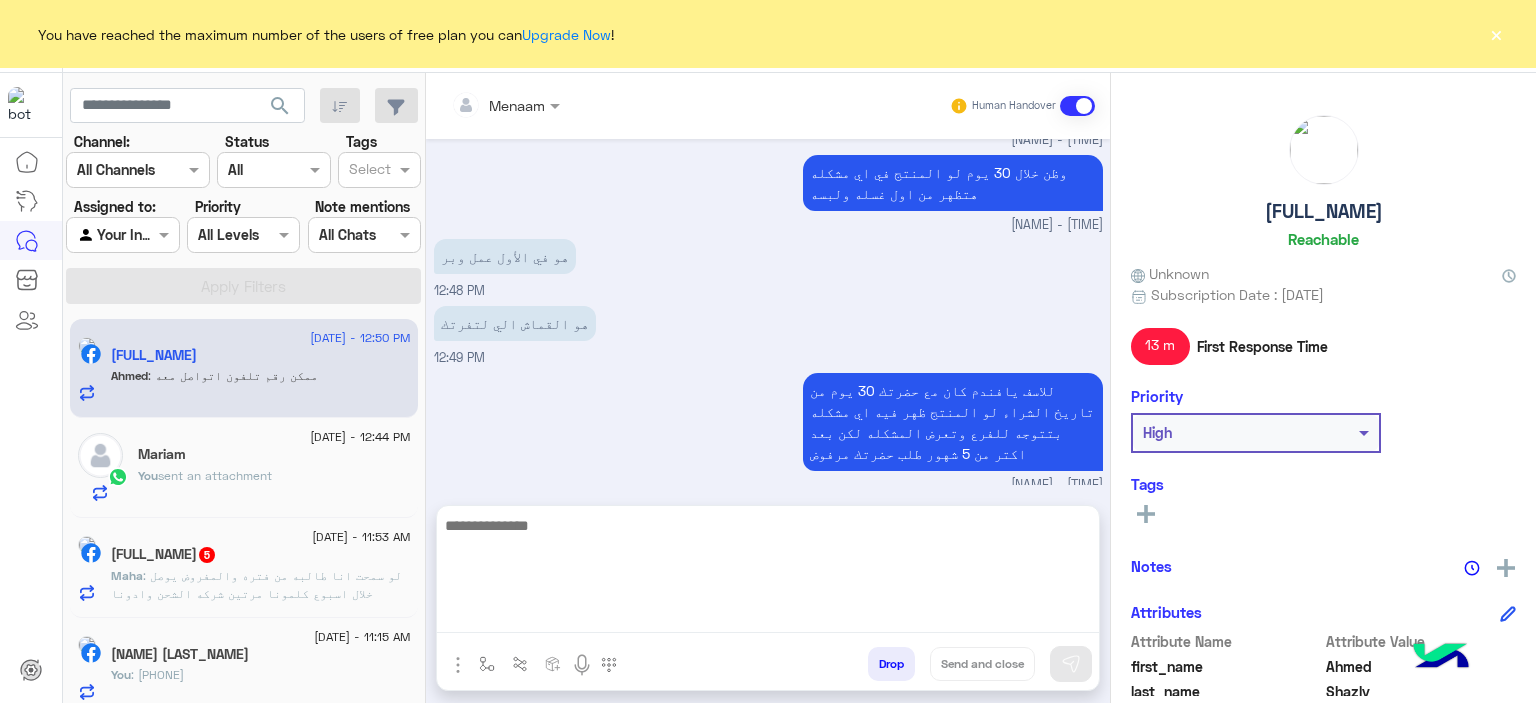 click at bounding box center [768, 573] 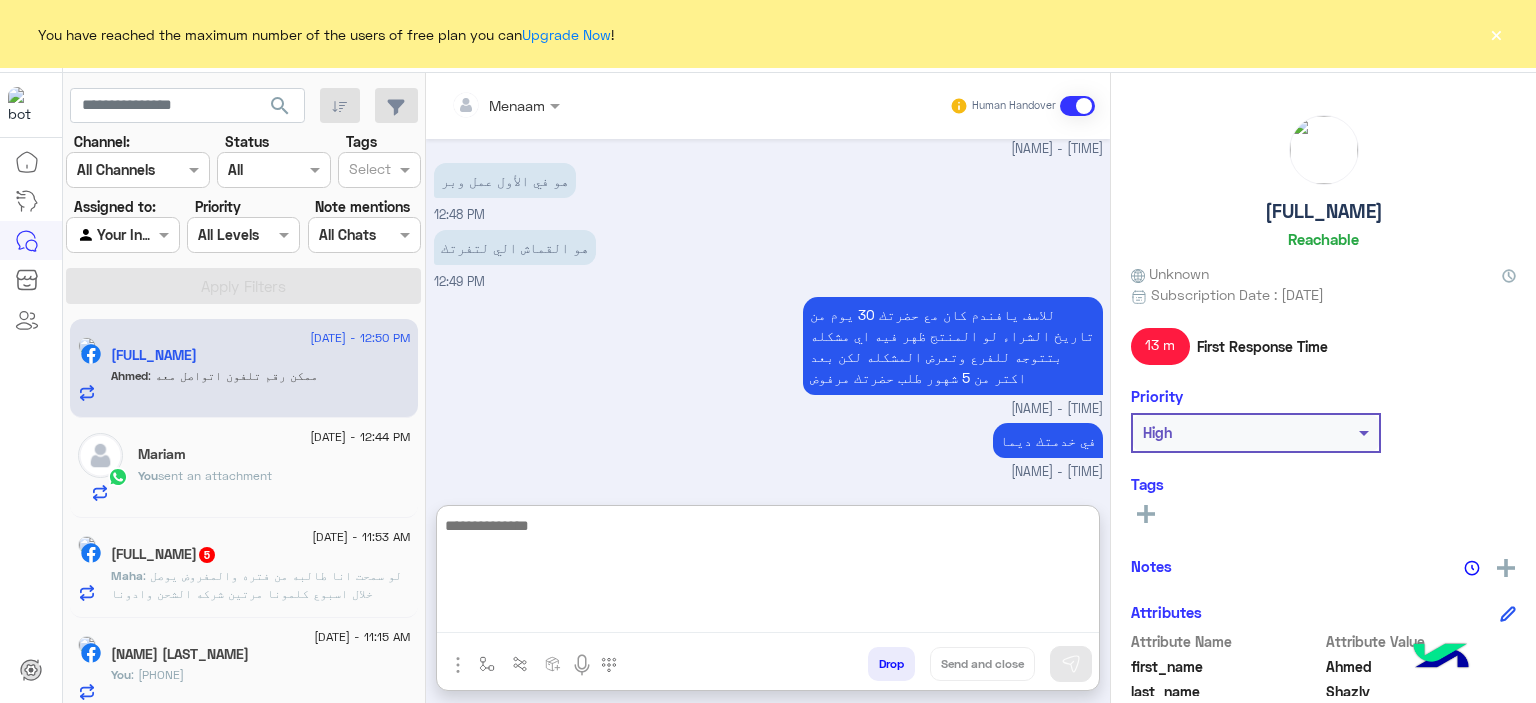 scroll, scrollTop: 2547, scrollLeft: 0, axis: vertical 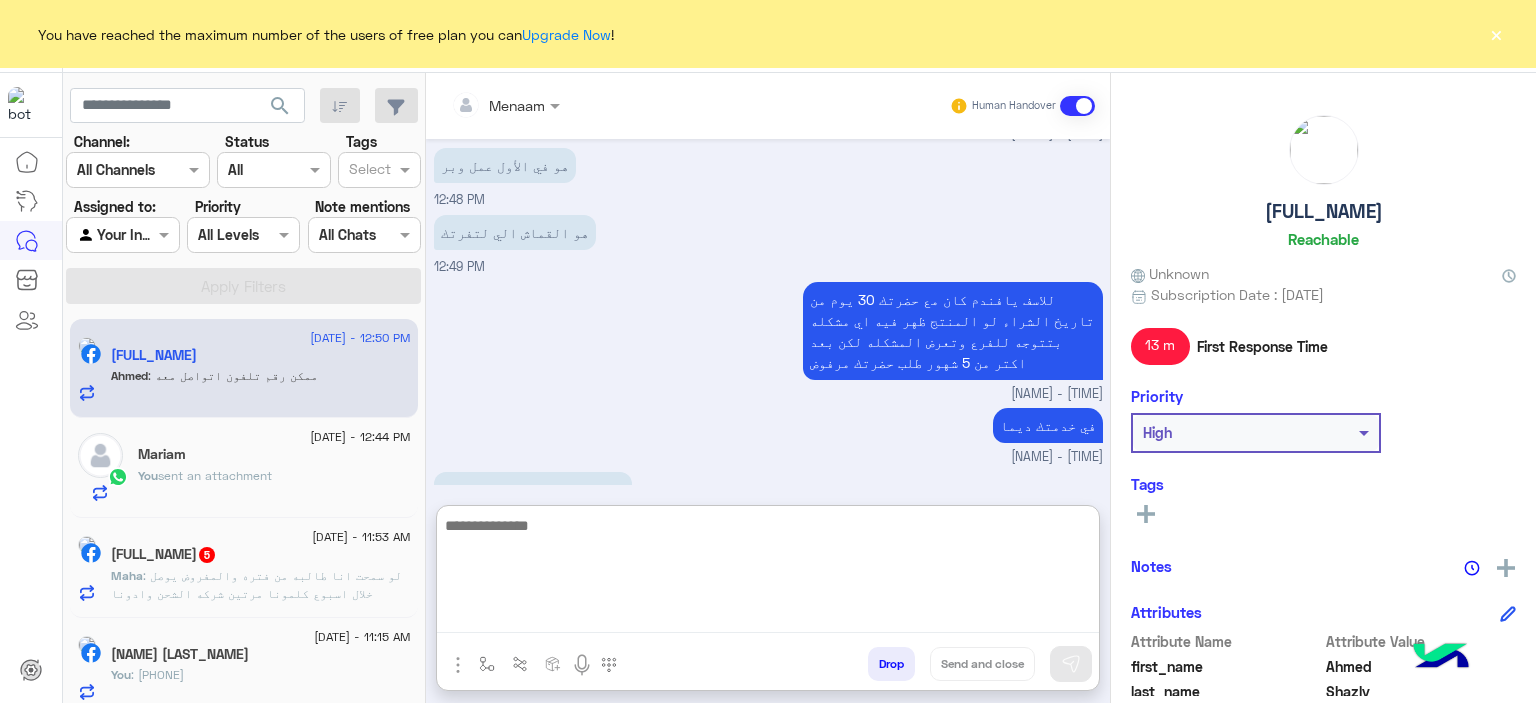 click at bounding box center [768, 573] 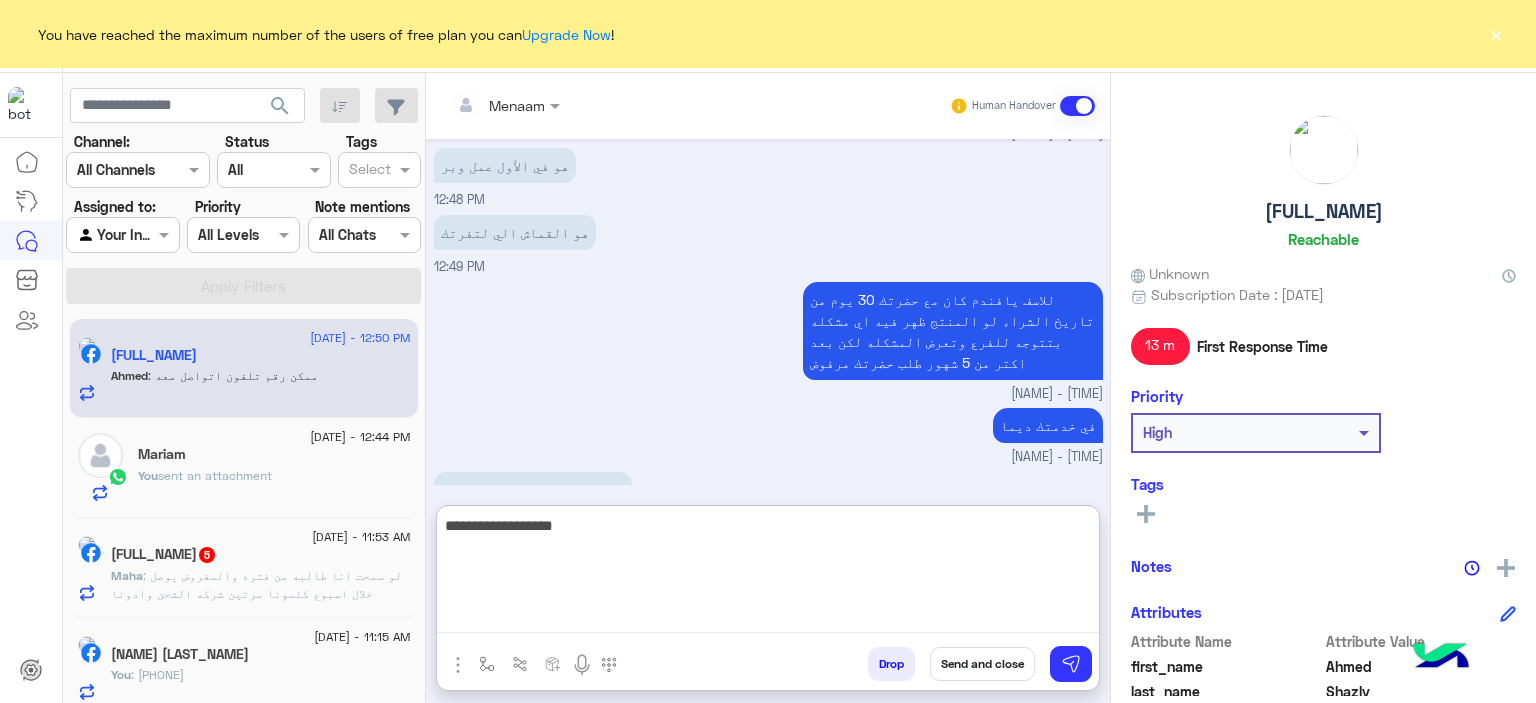 type on "**********" 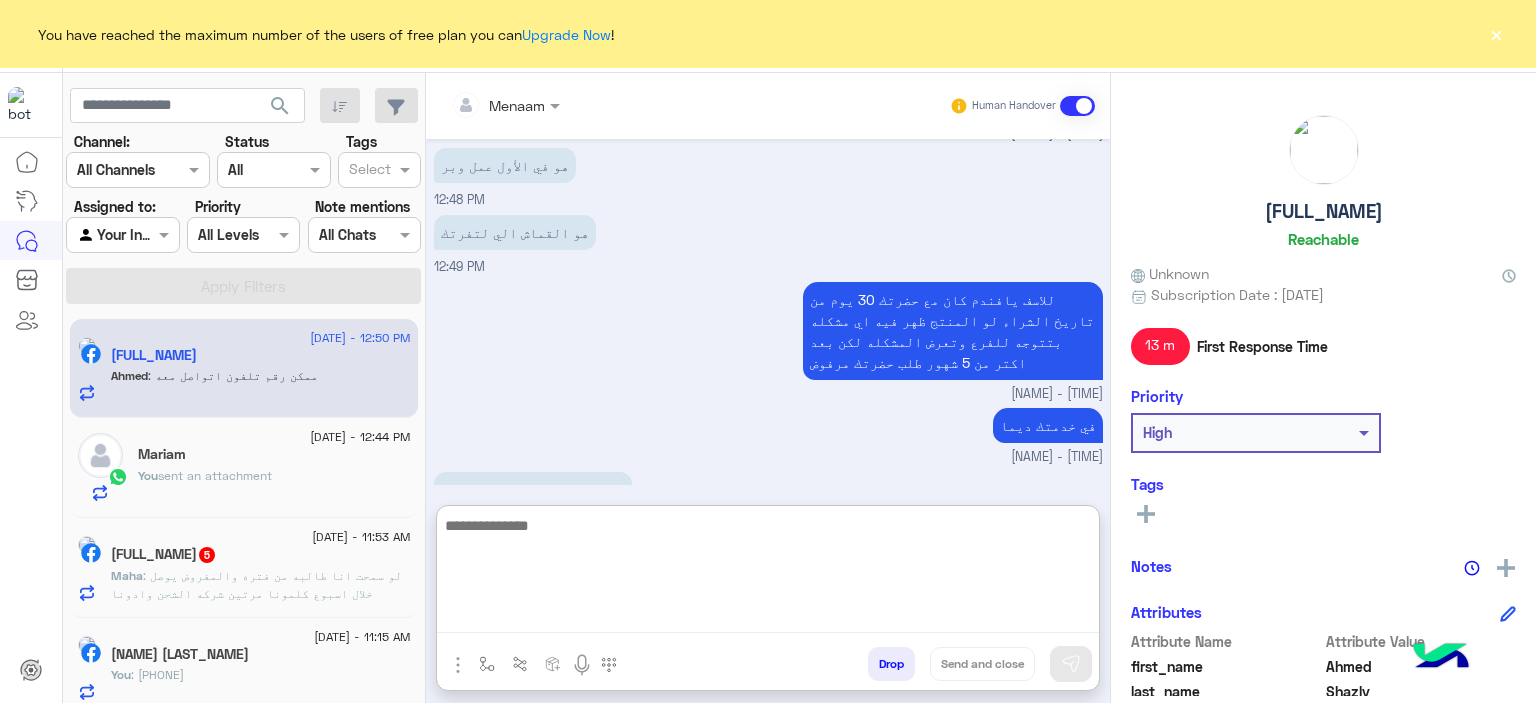 scroll, scrollTop: 2611, scrollLeft: 0, axis: vertical 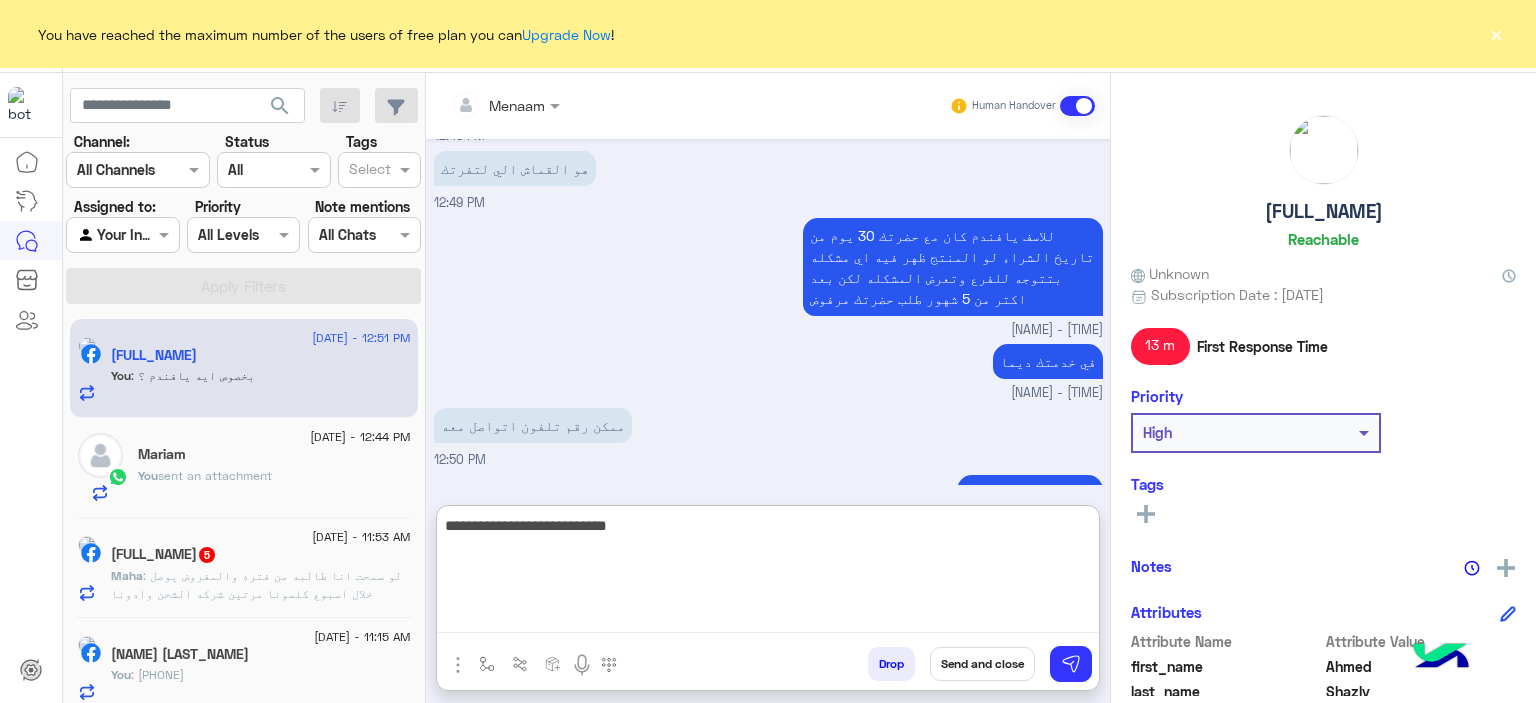 type on "**********" 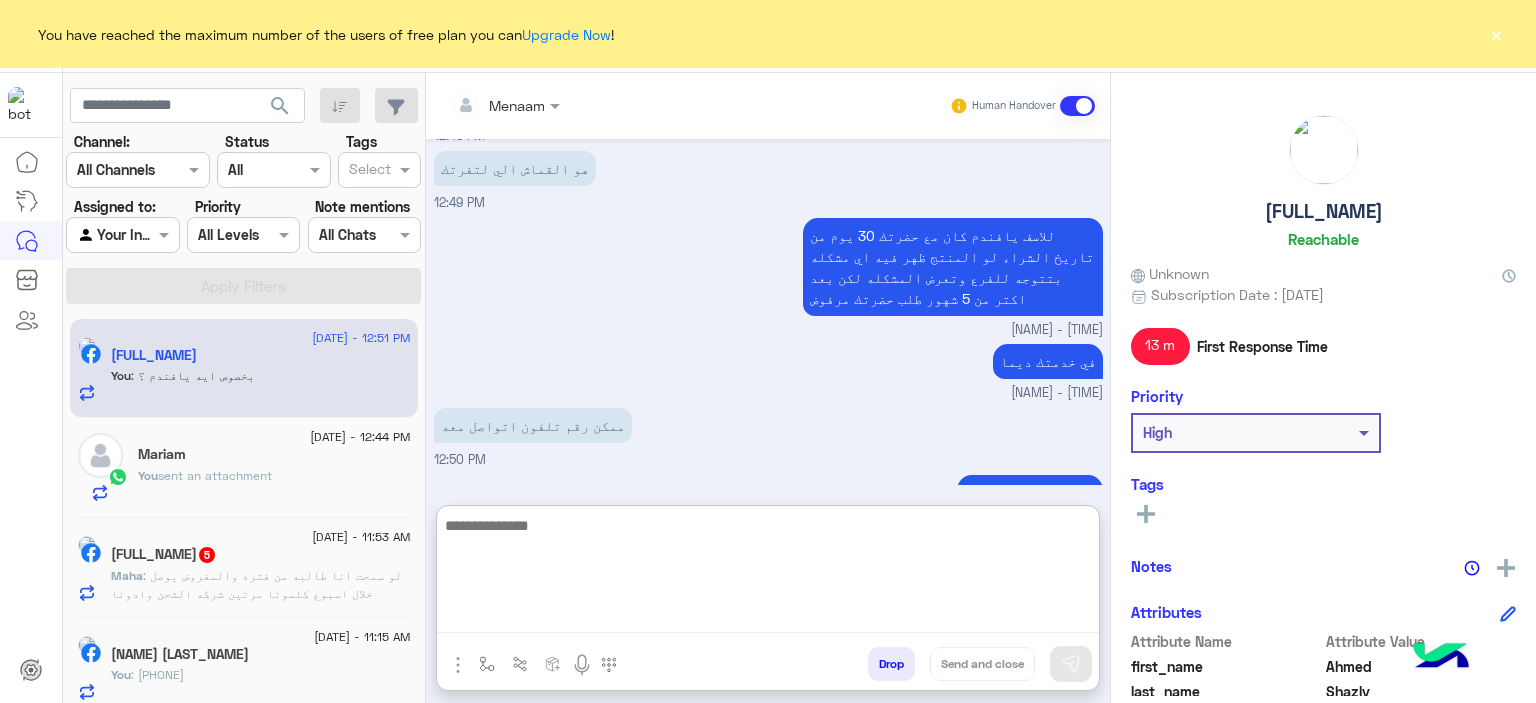 scroll, scrollTop: 2674, scrollLeft: 0, axis: vertical 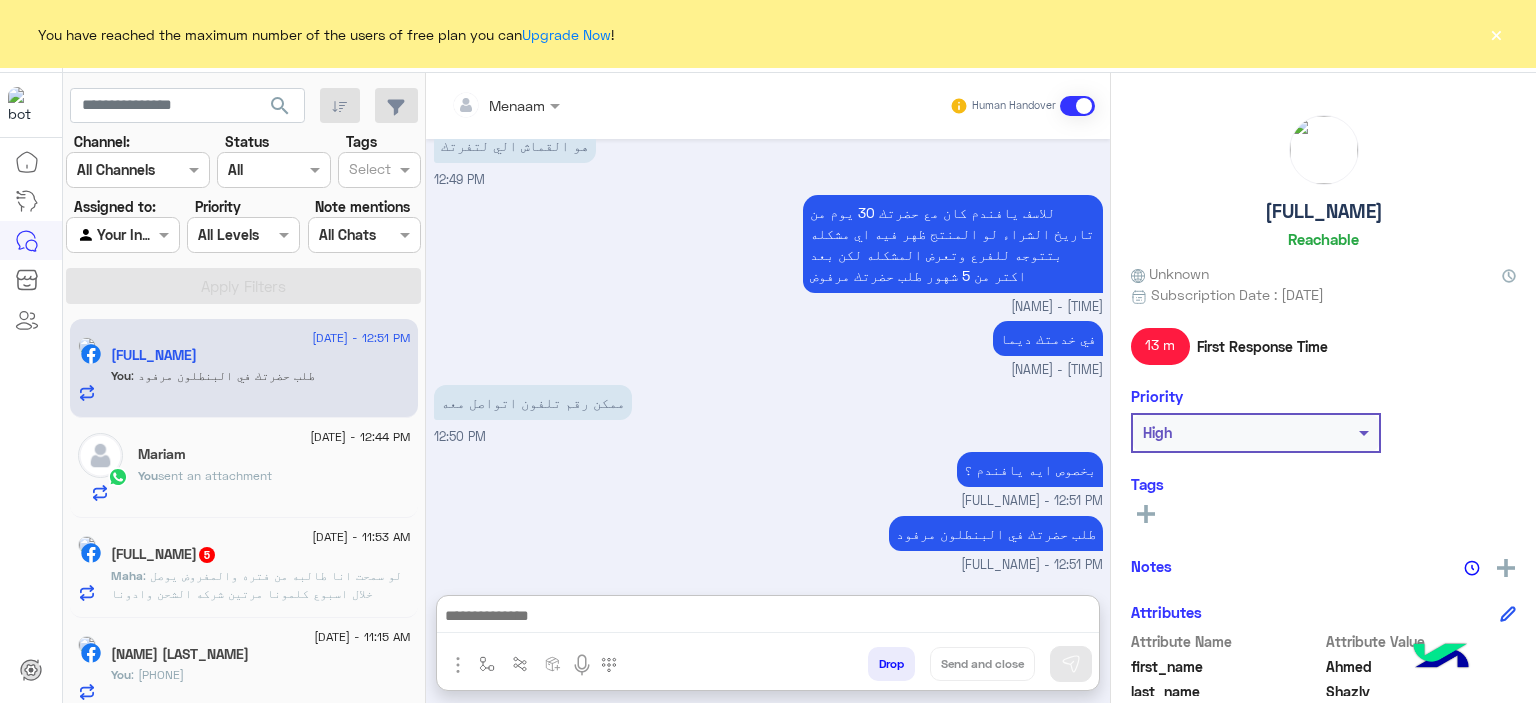 click on "sent an attachment" 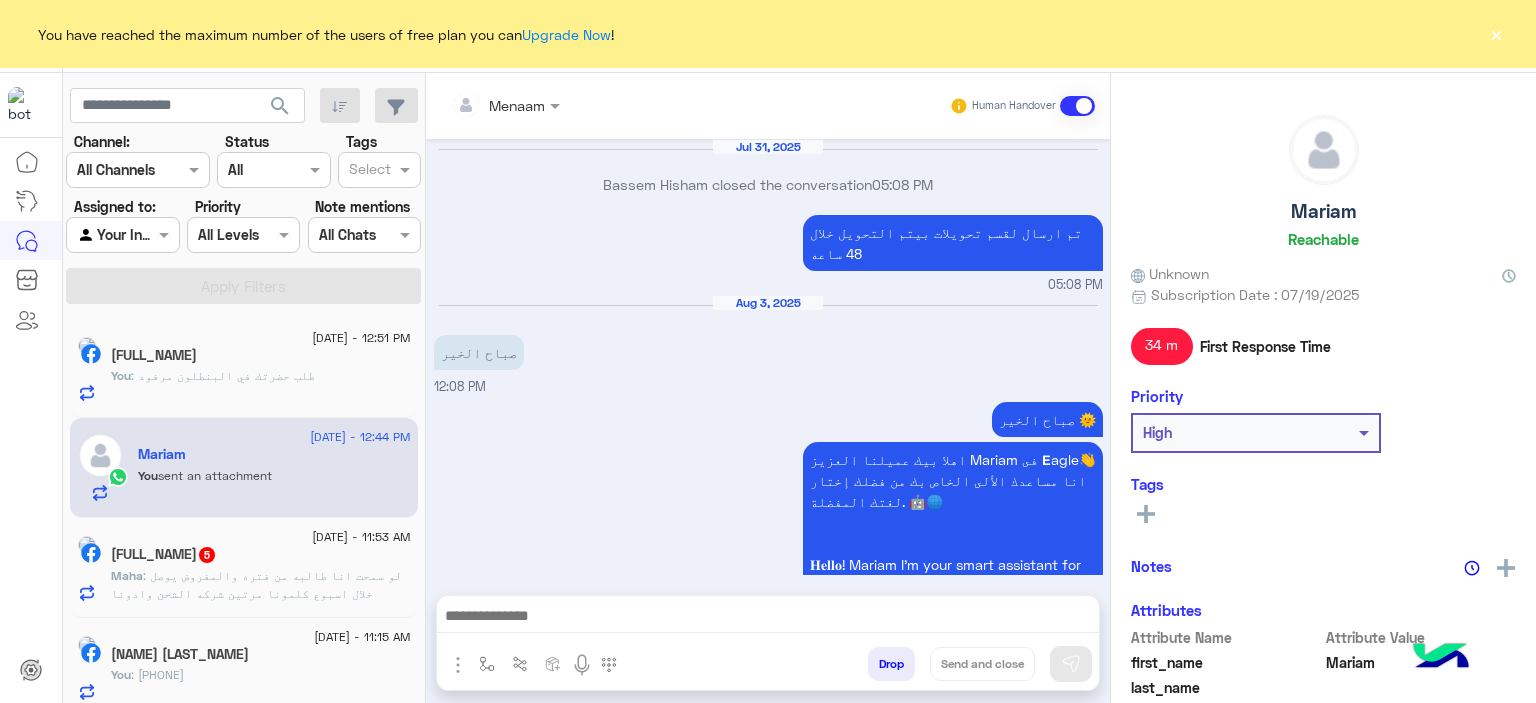 scroll, scrollTop: 1930, scrollLeft: 0, axis: vertical 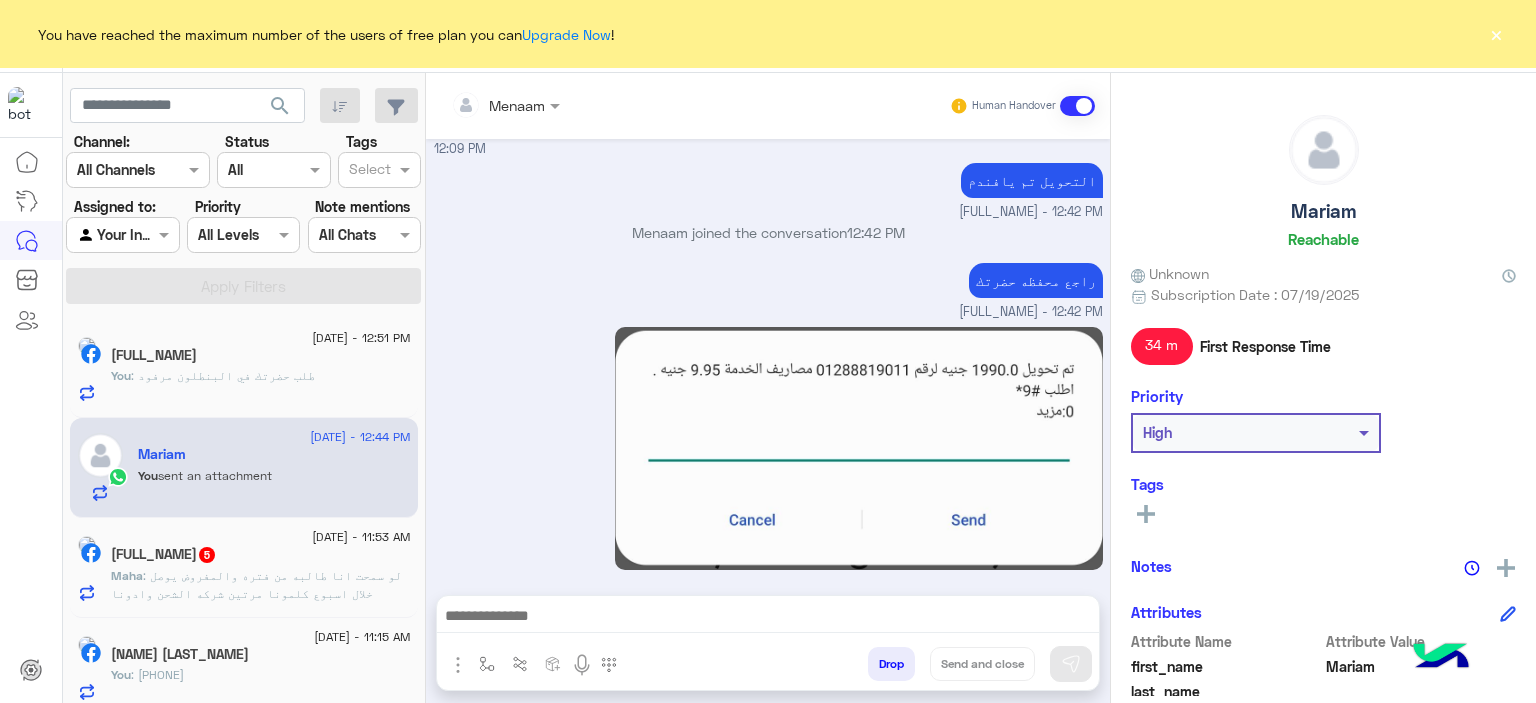 click on "Drop" at bounding box center [891, 664] 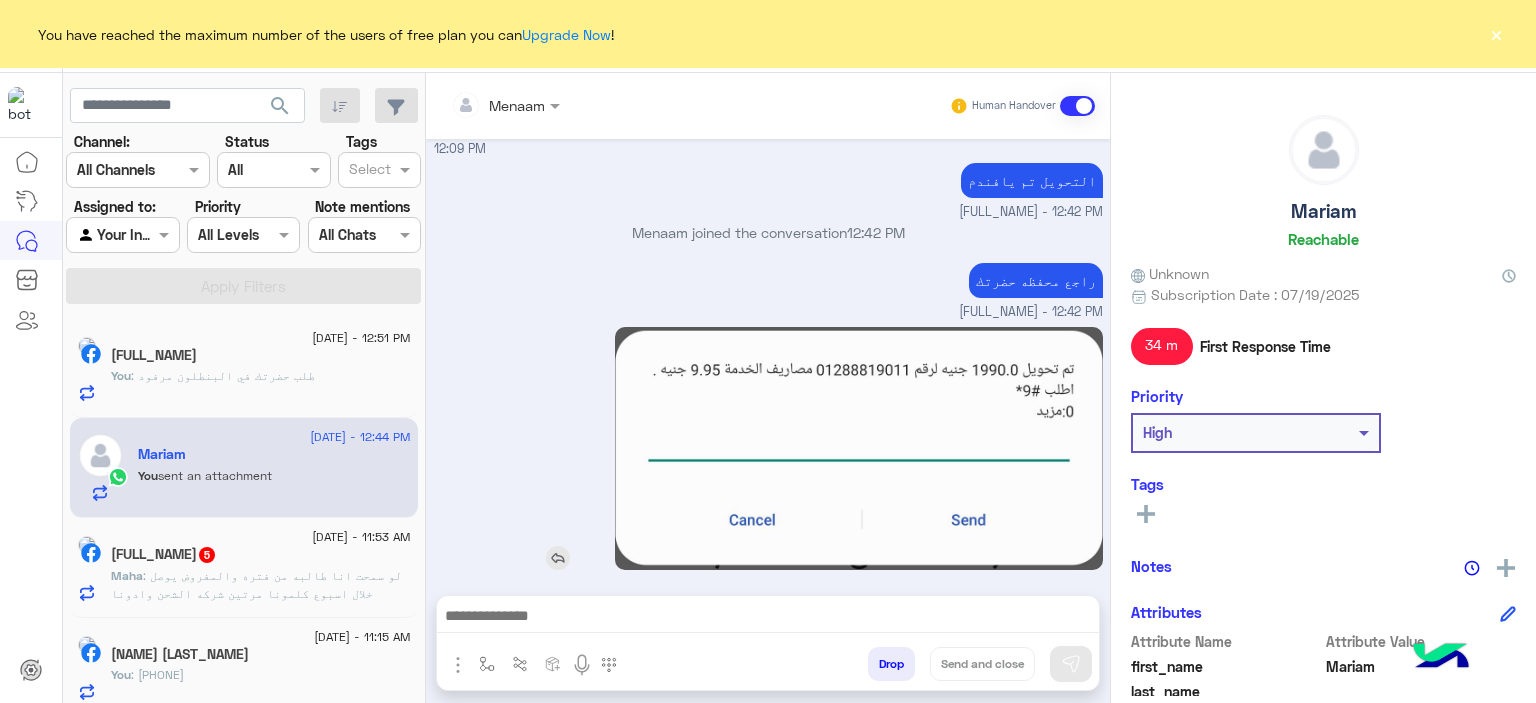 scroll, scrollTop: 1966, scrollLeft: 0, axis: vertical 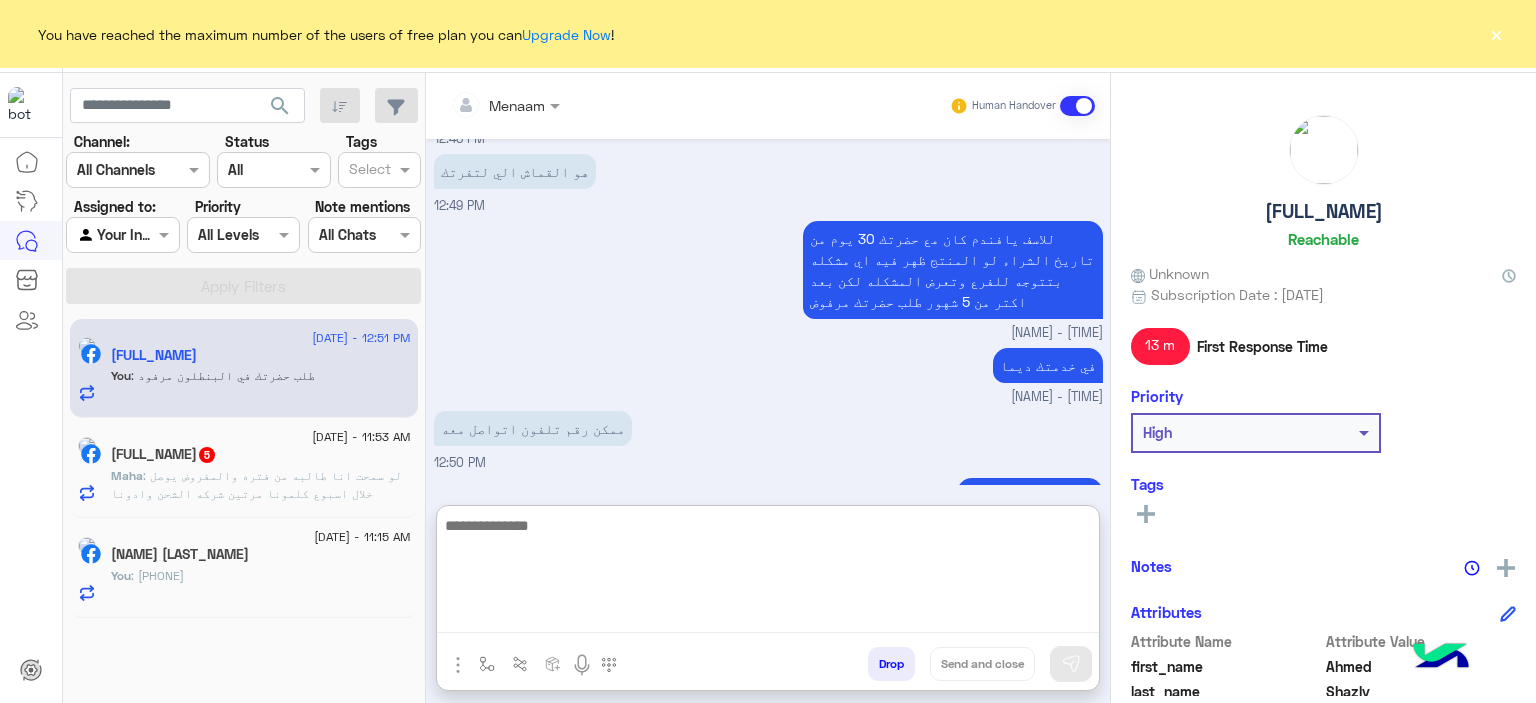 click at bounding box center [768, 573] 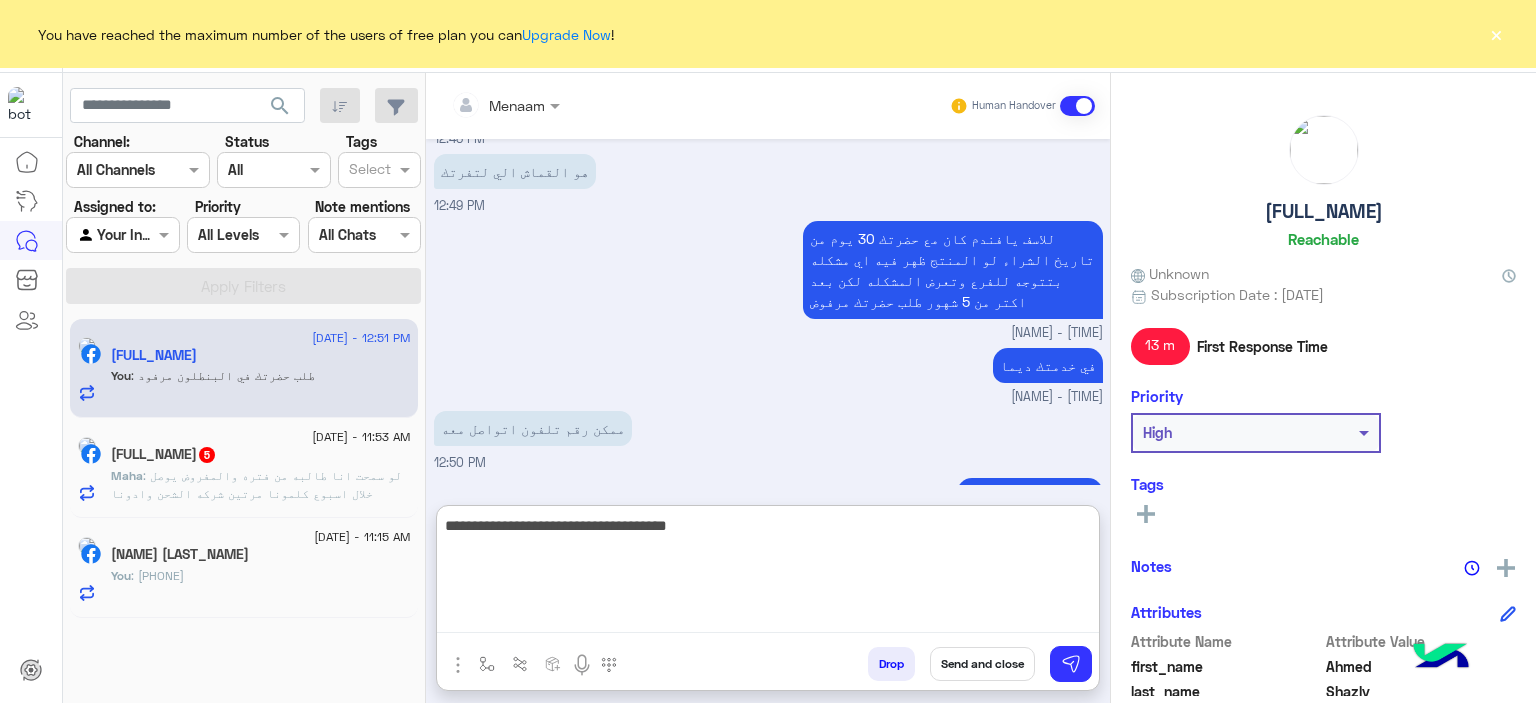 type on "**********" 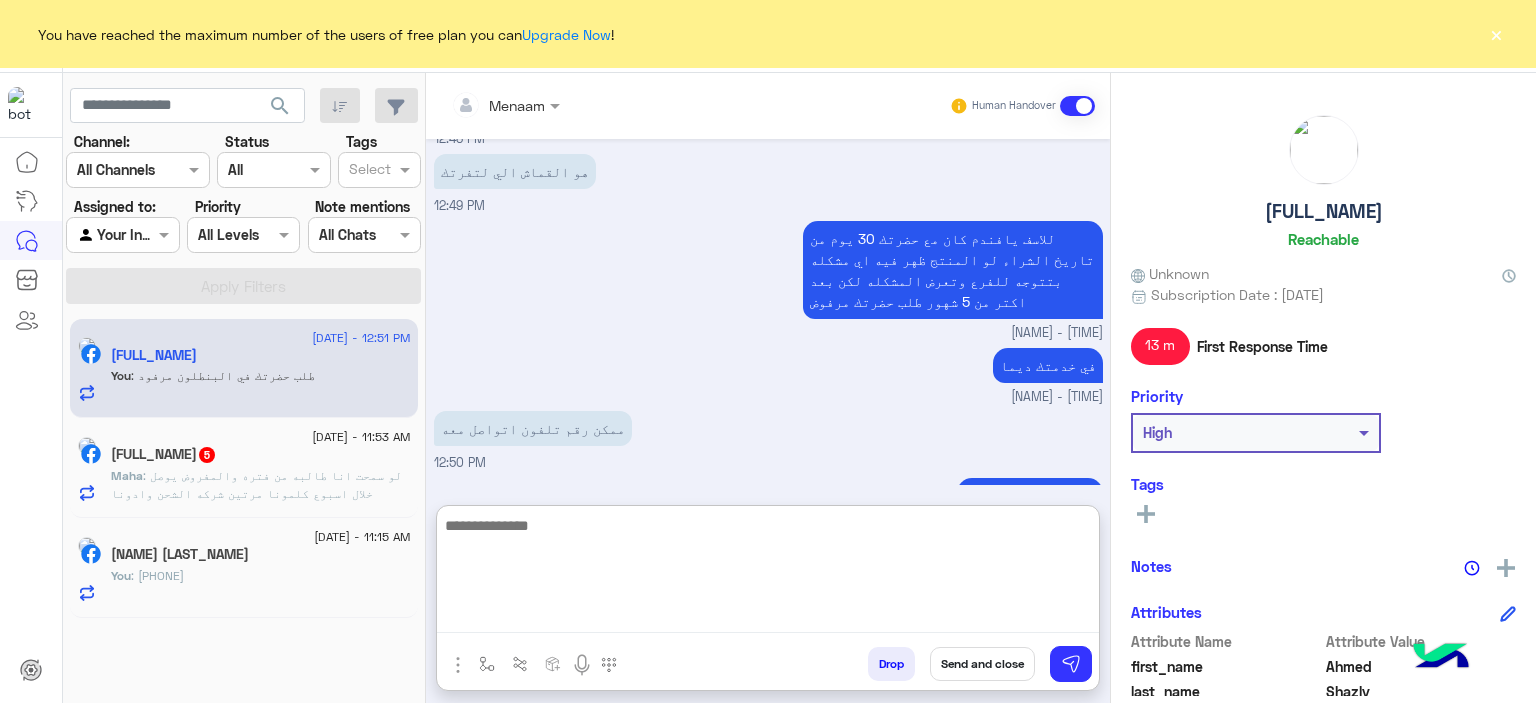 scroll, scrollTop: 1432, scrollLeft: 0, axis: vertical 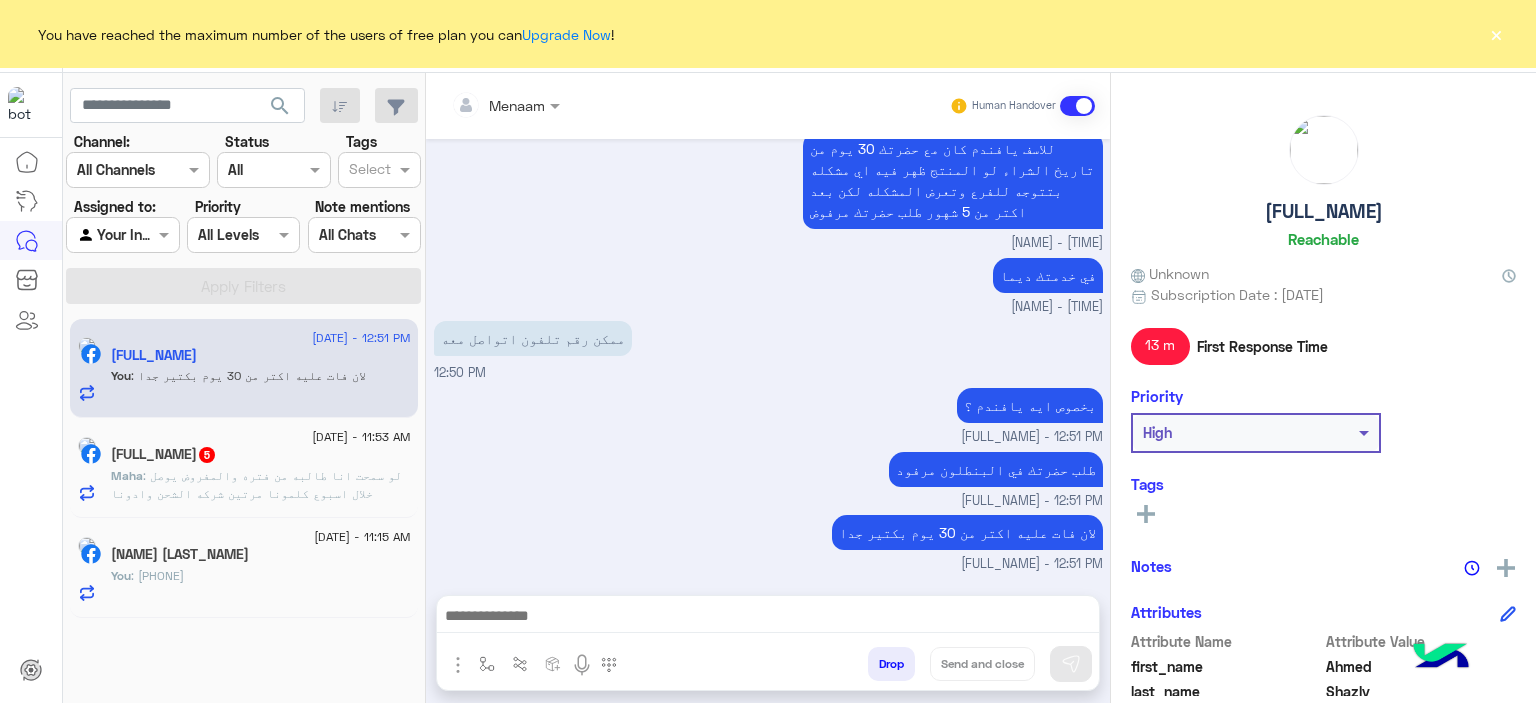 click on ": لو سمحت انا طالبه من فتره والمفروض يوصل خلال اسبوع كلمونا مرتين شركه الشحن وادونا مواعيد كذا مره ومفيش حاجه وصلت" 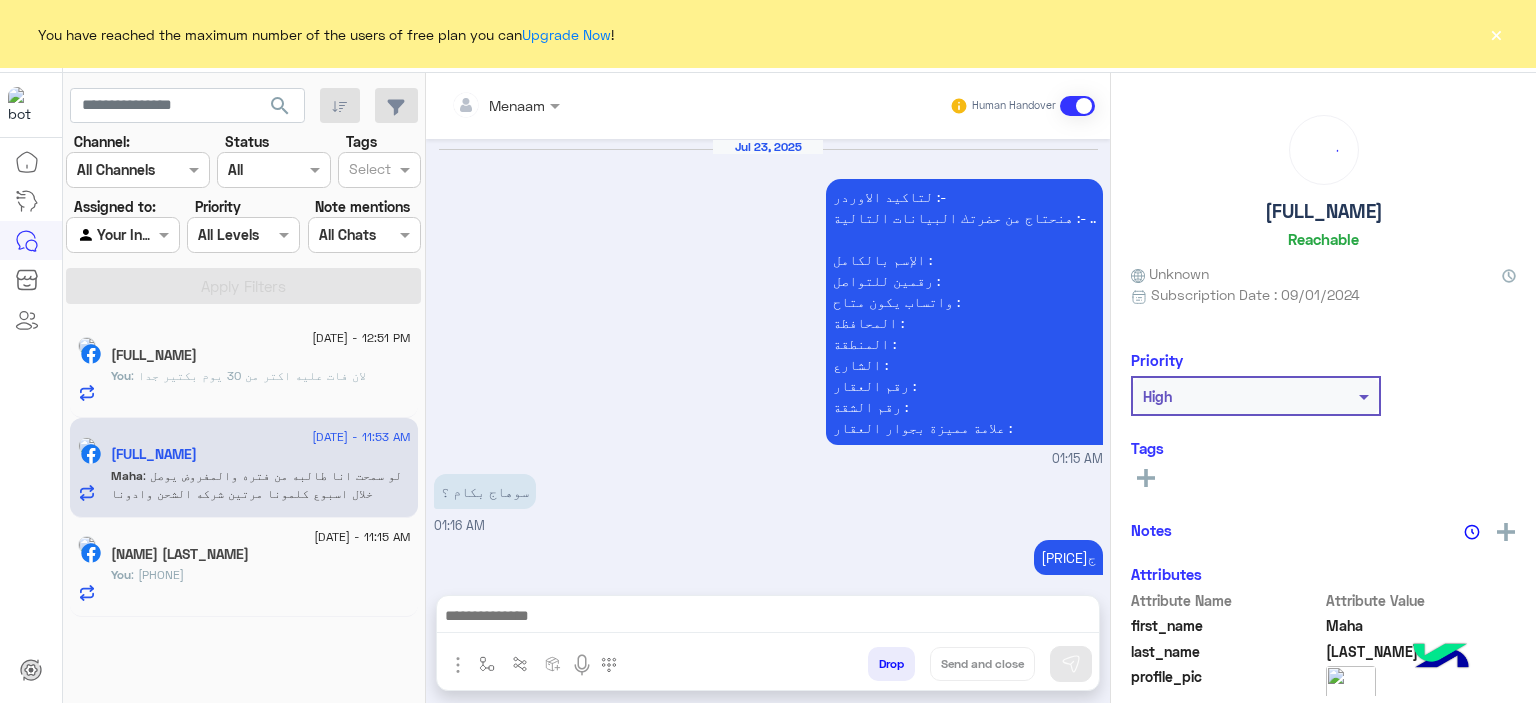 scroll, scrollTop: 1978, scrollLeft: 0, axis: vertical 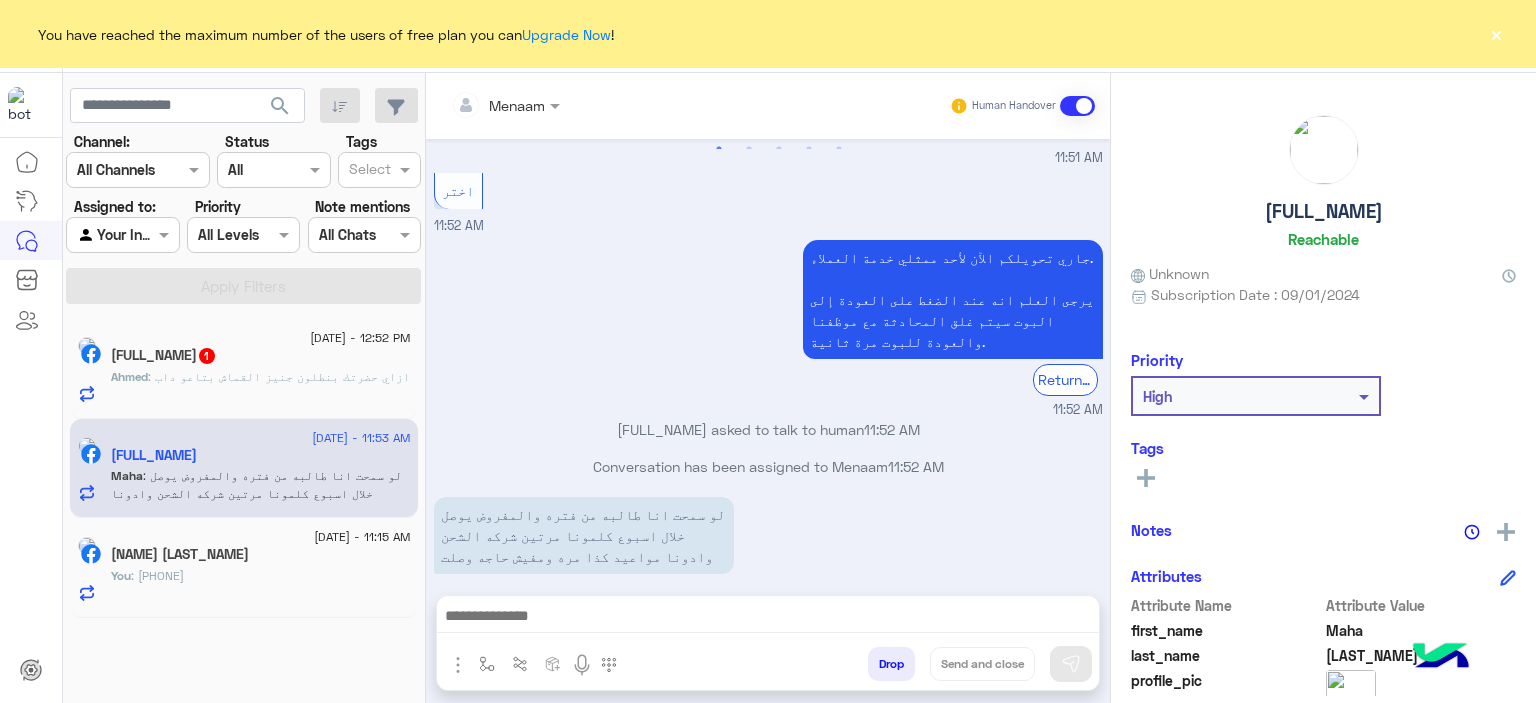 click on ": ازاي حضرتك بنطلون جنيز القماش بتاعو داب" 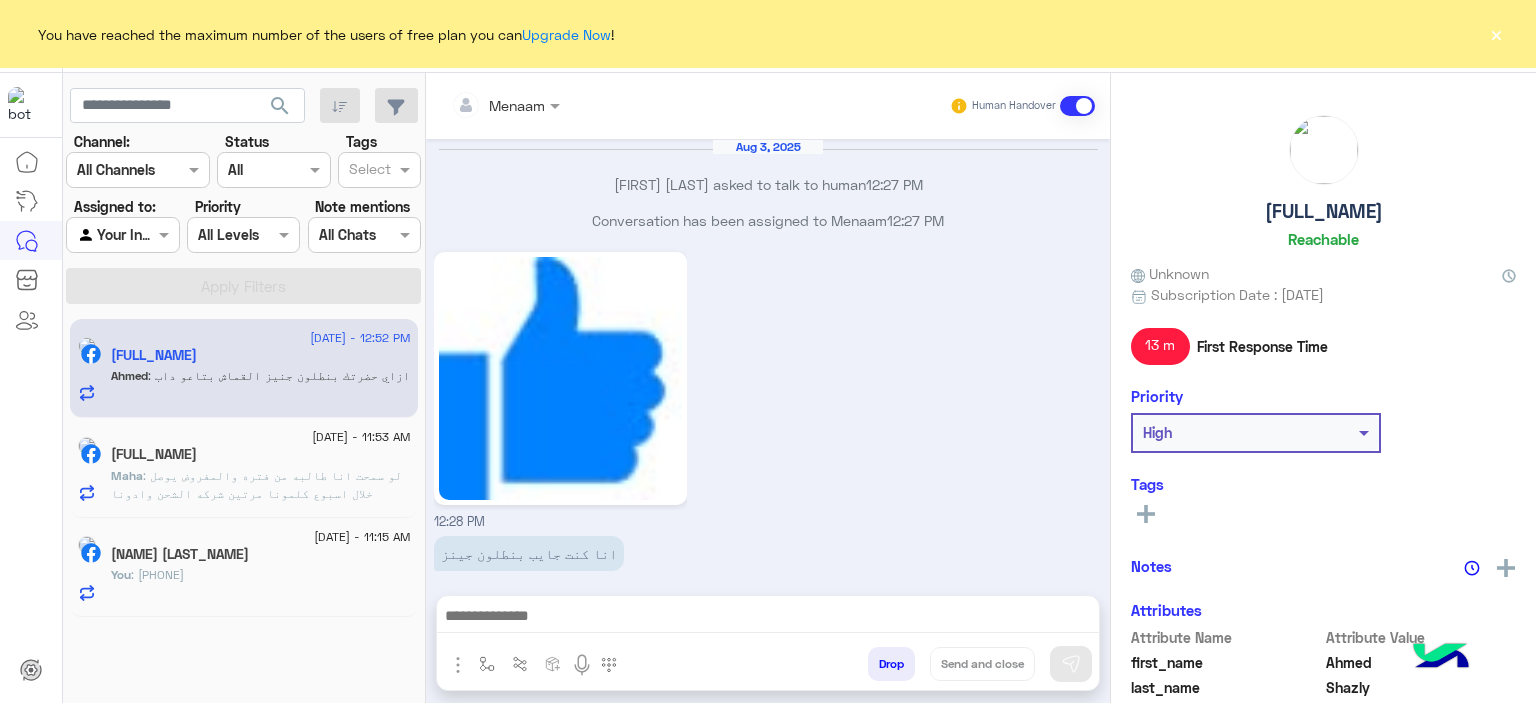 scroll, scrollTop: 1158, scrollLeft: 0, axis: vertical 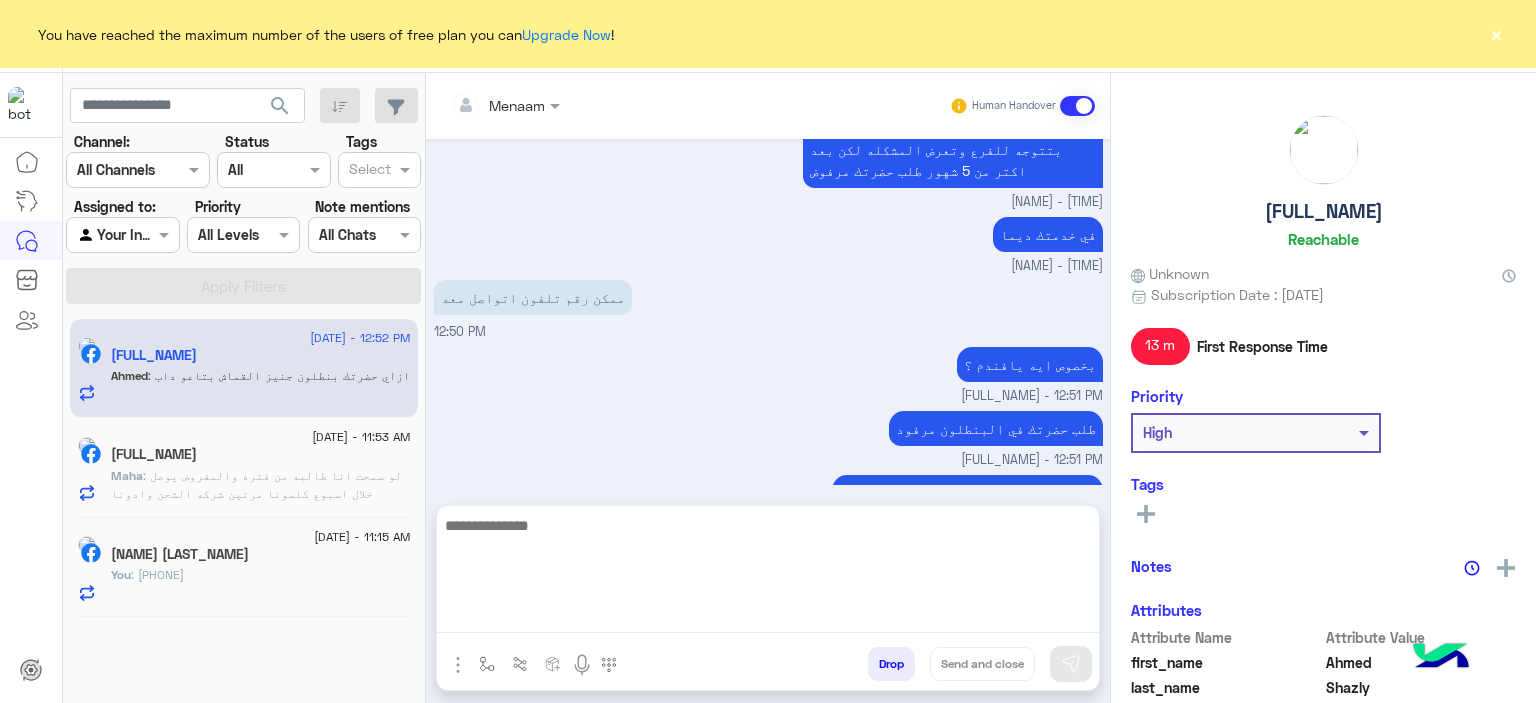 click at bounding box center (768, 573) 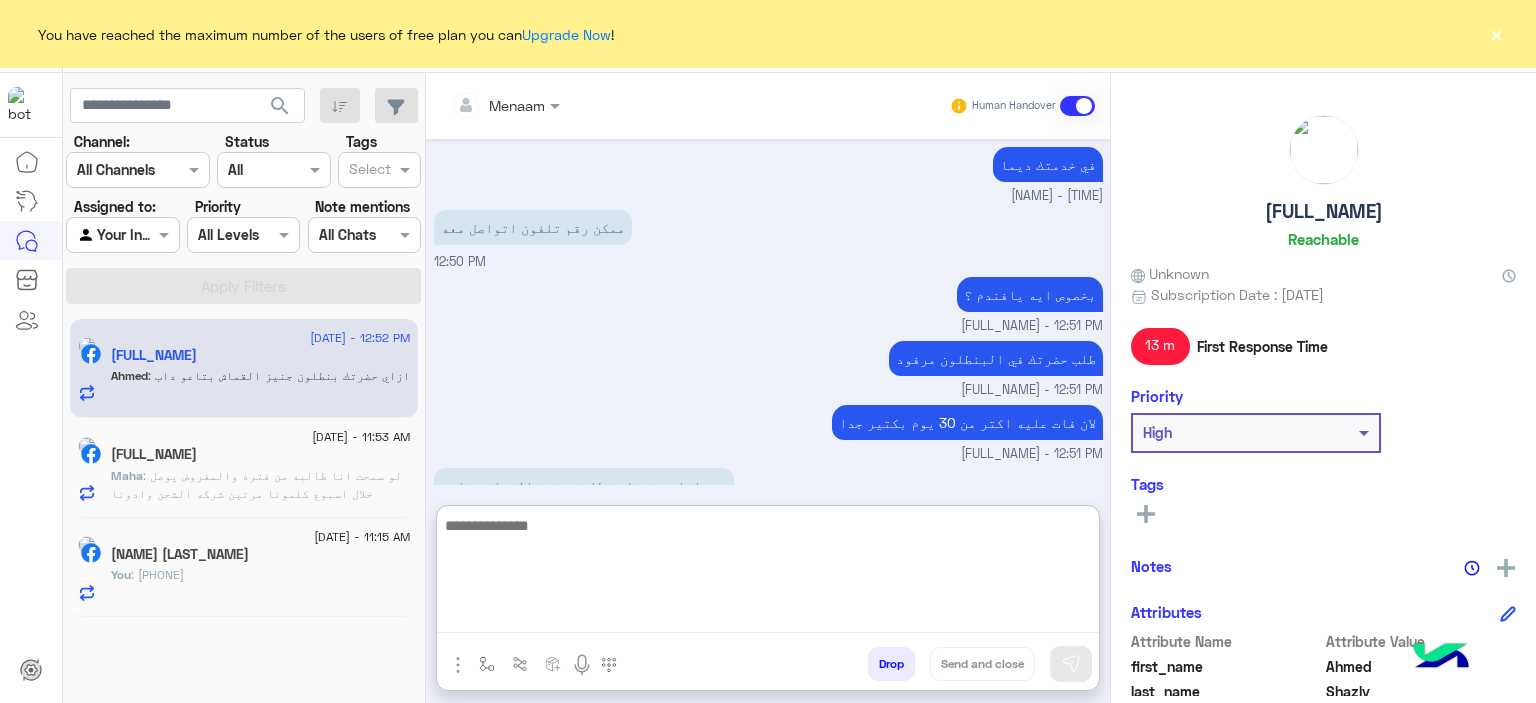 scroll, scrollTop: 1248, scrollLeft: 0, axis: vertical 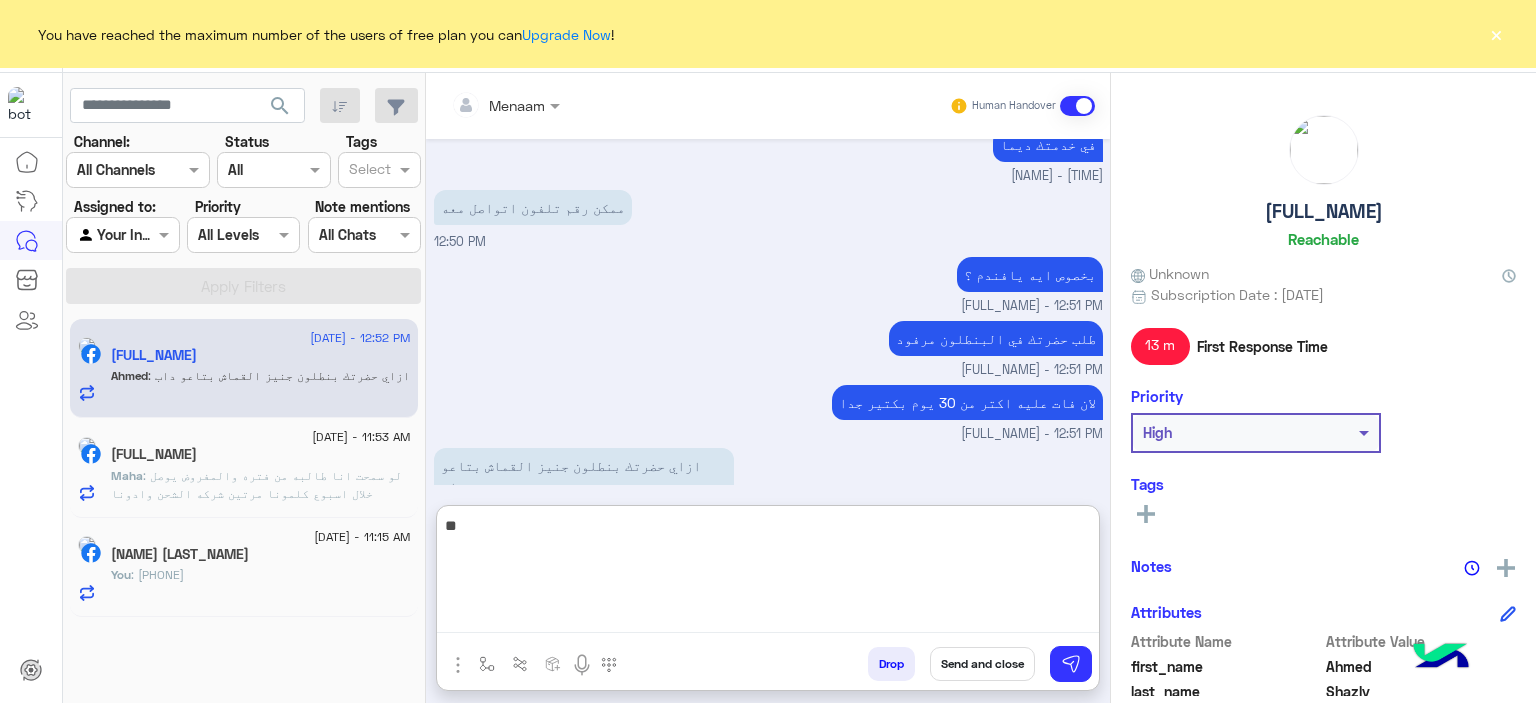 type on "*" 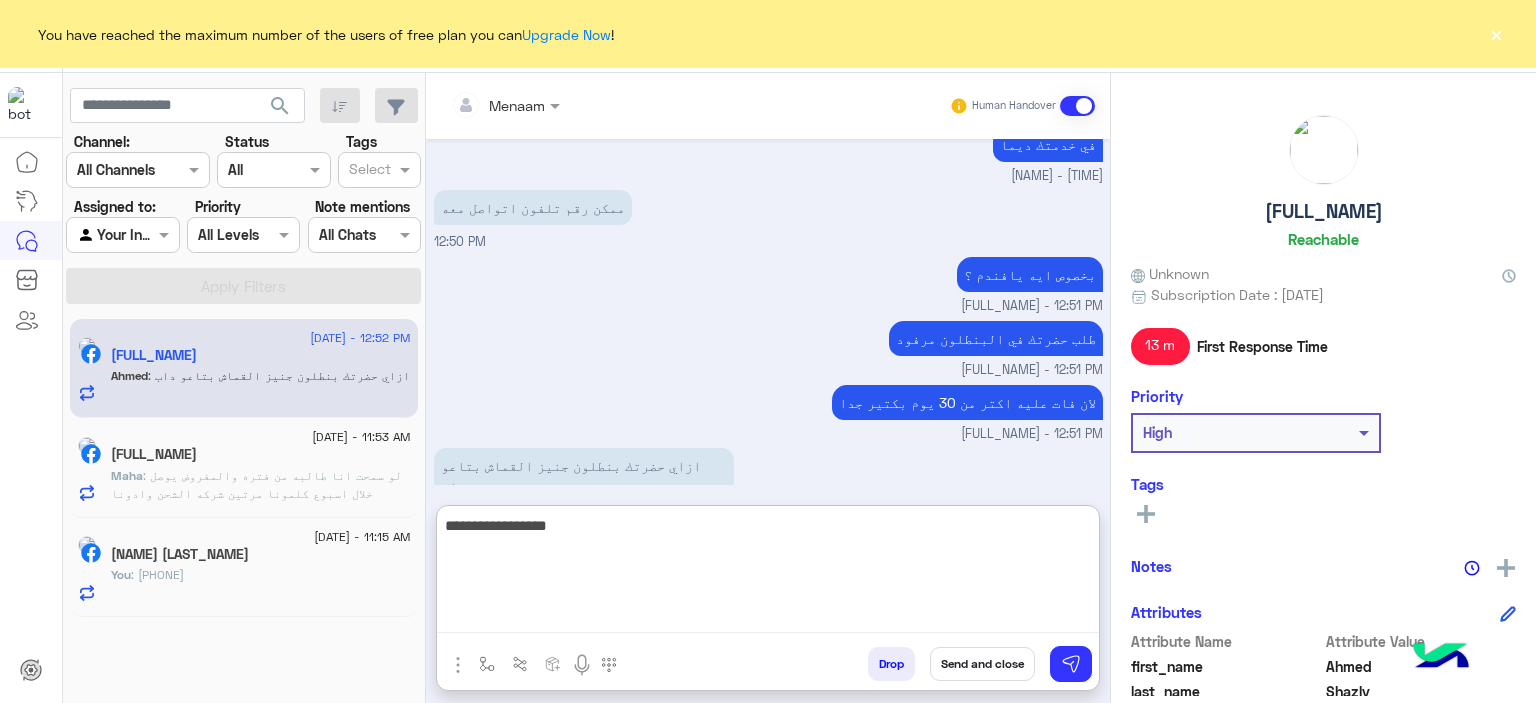 scroll, scrollTop: 1336, scrollLeft: 0, axis: vertical 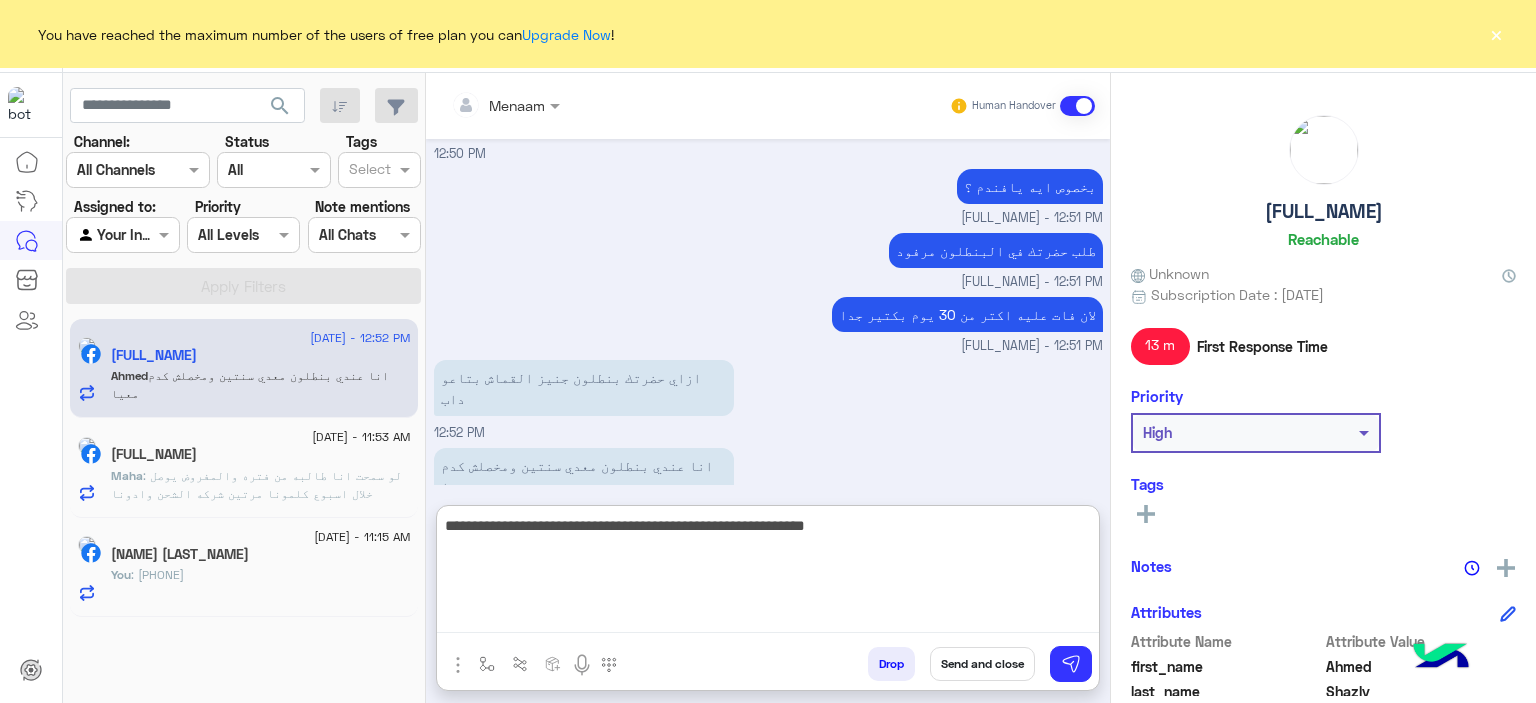 type on "**********" 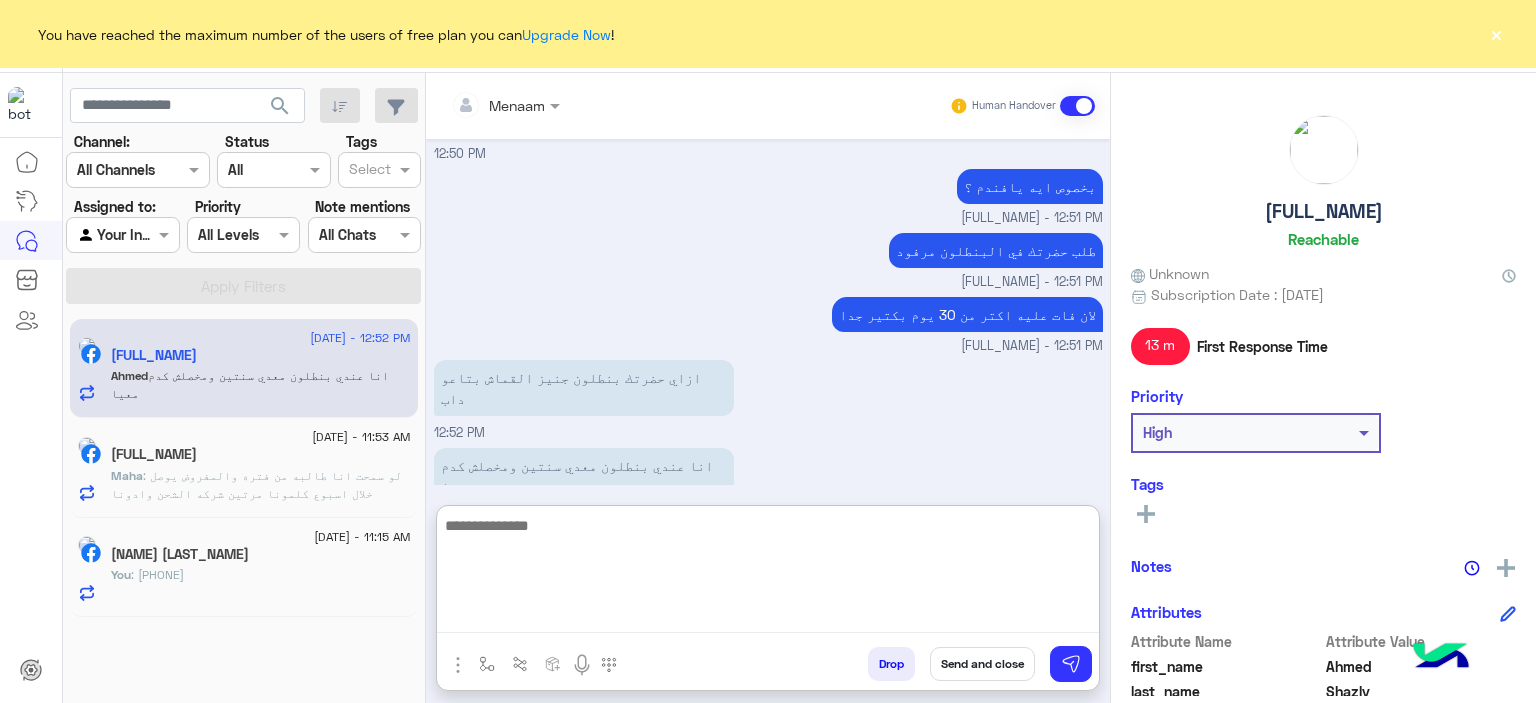 scroll, scrollTop: 1420, scrollLeft: 0, axis: vertical 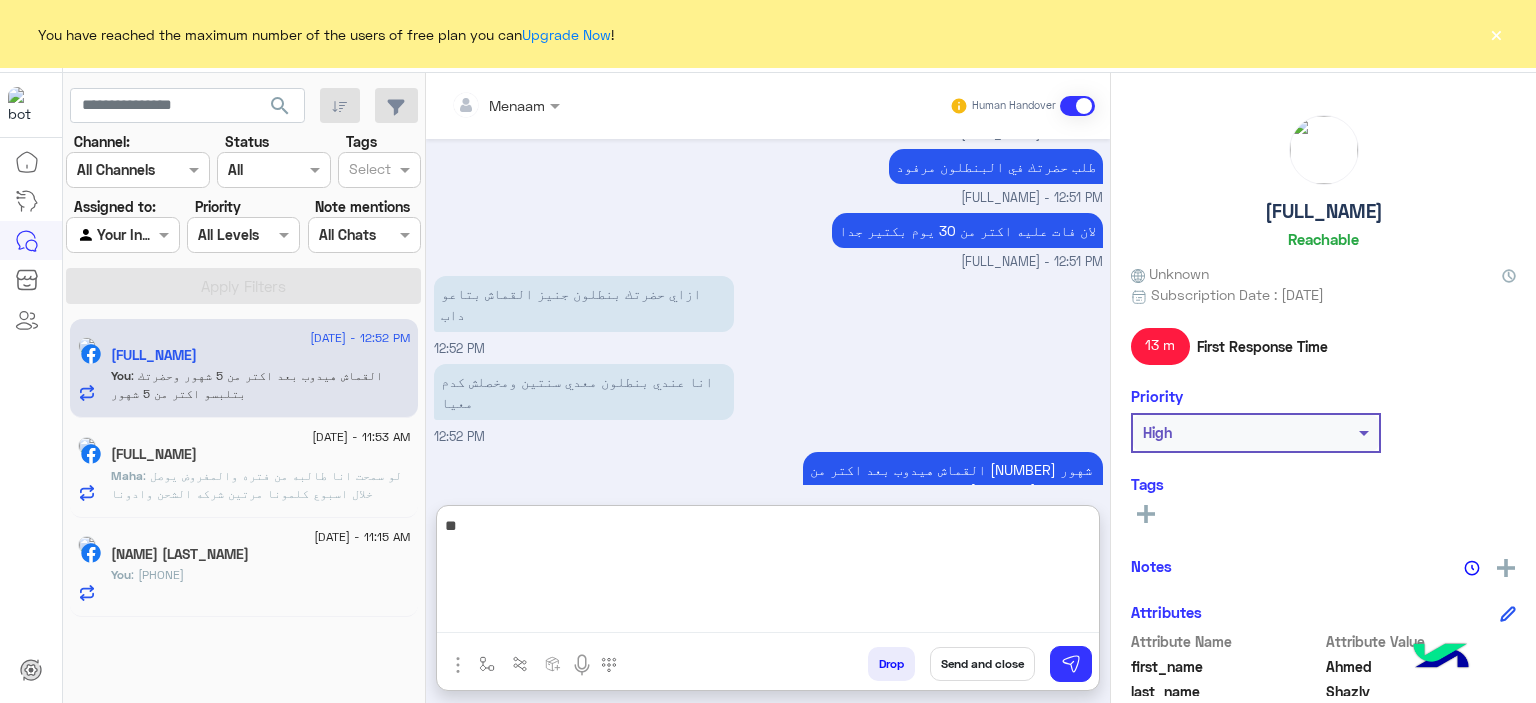type on "*" 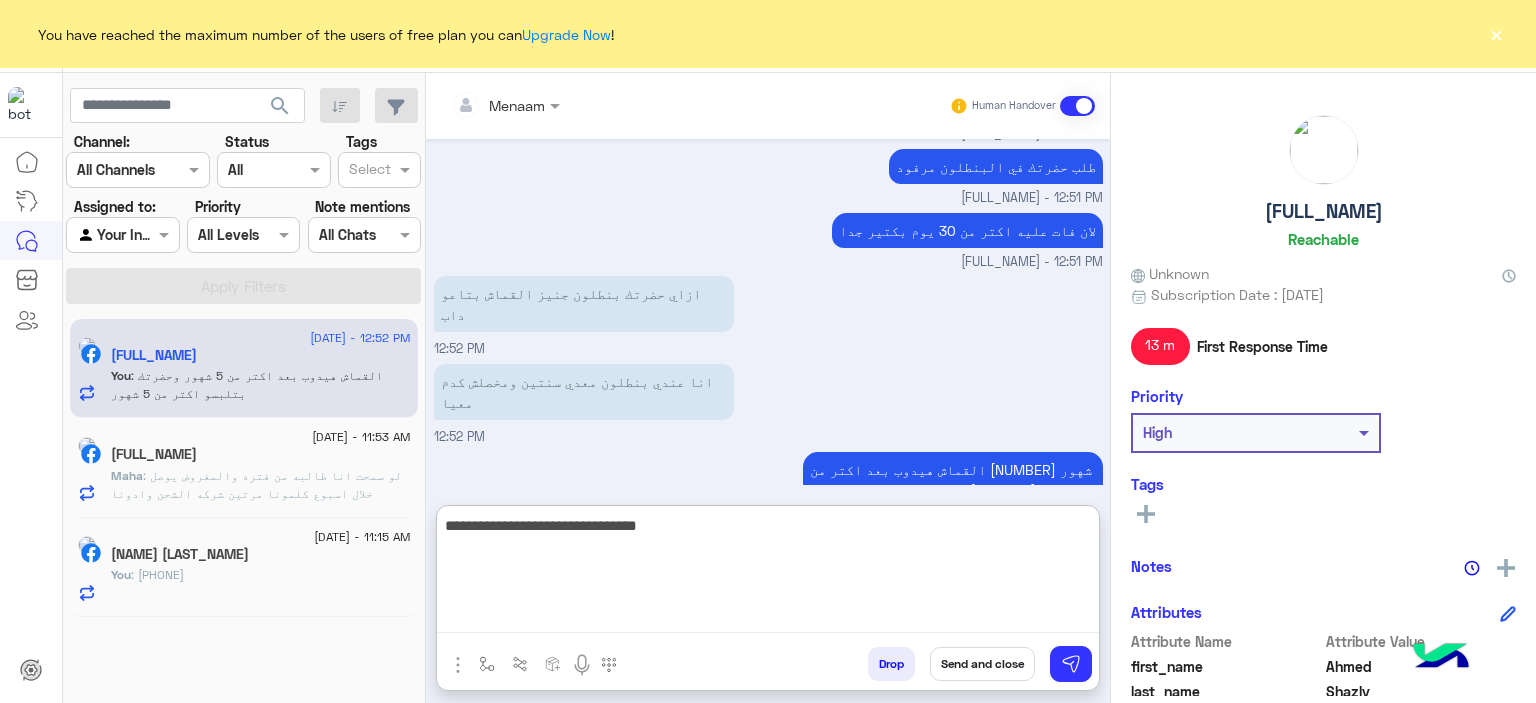 type on "**********" 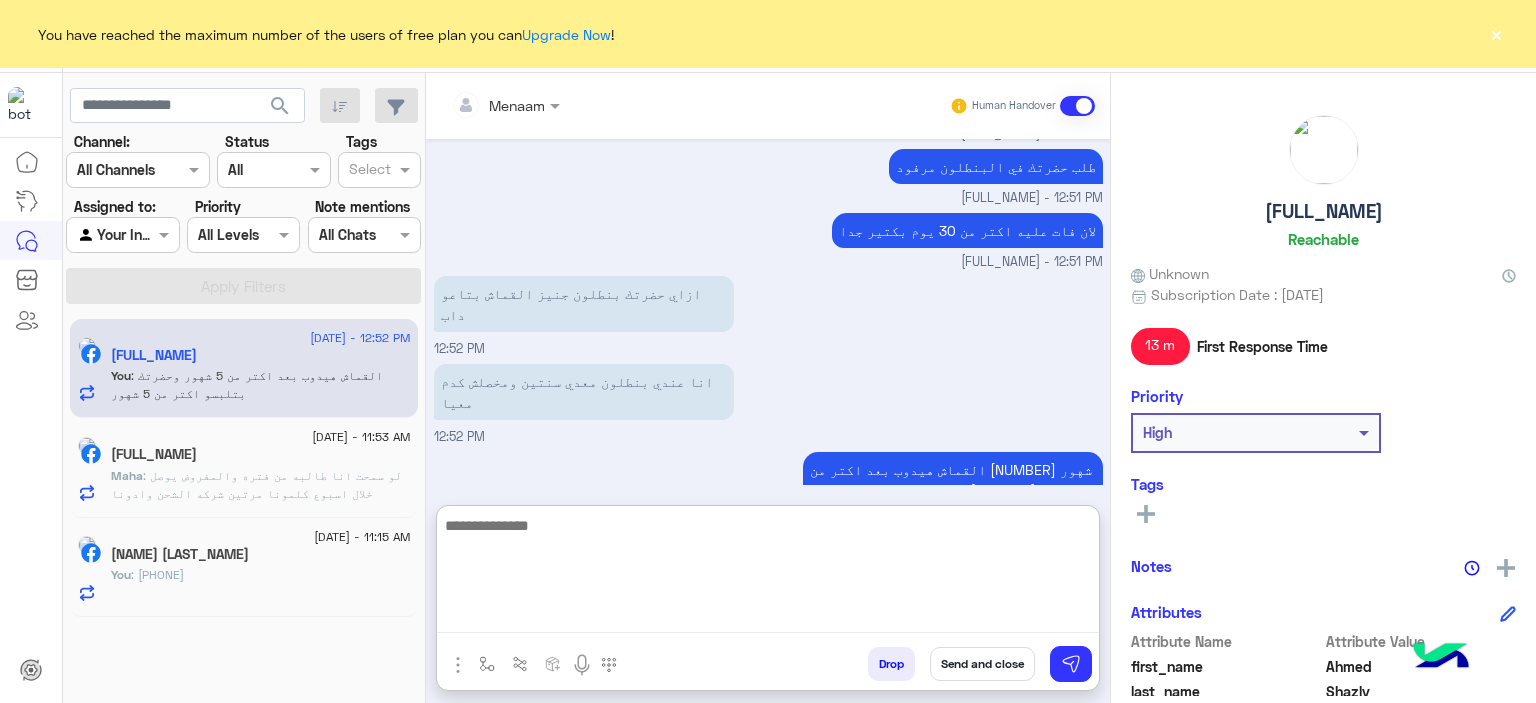 scroll, scrollTop: 1484, scrollLeft: 0, axis: vertical 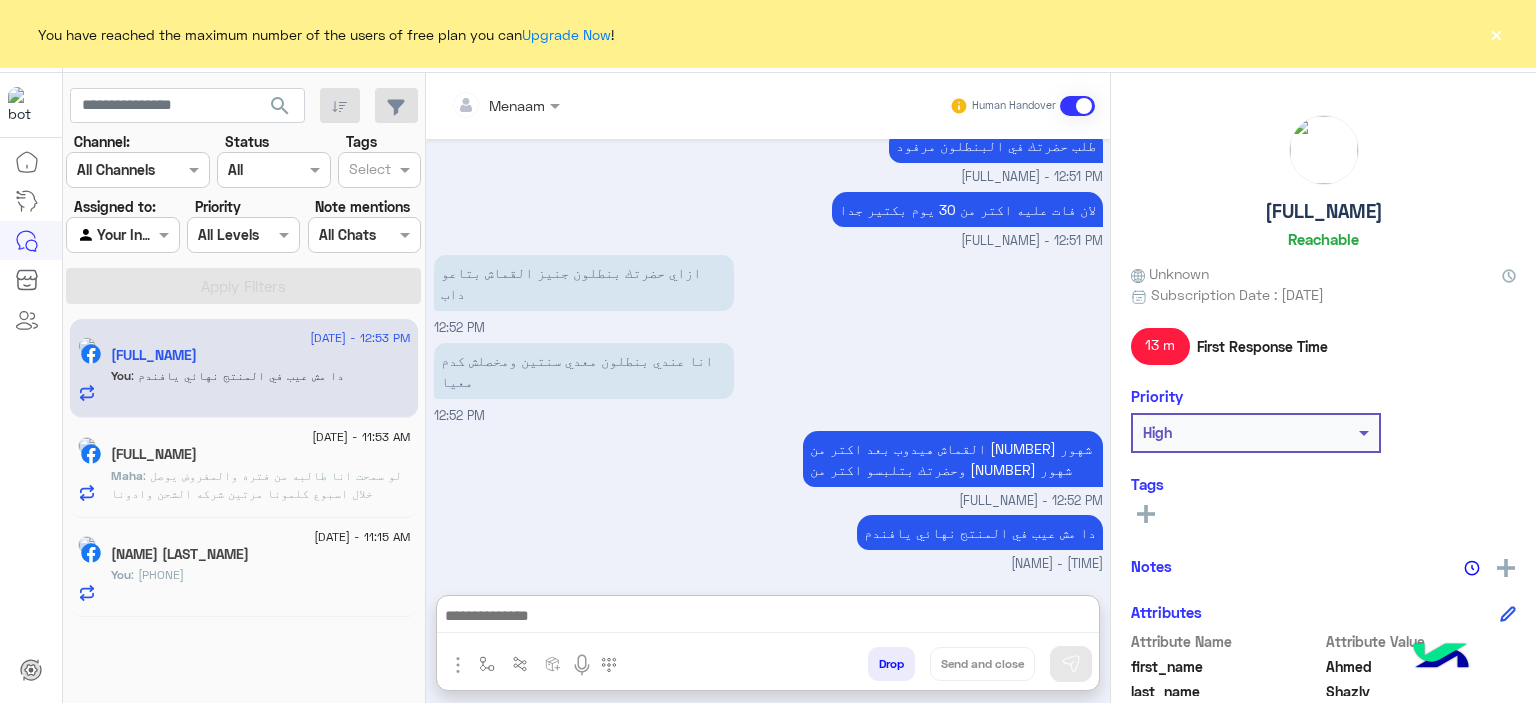 click on "×" 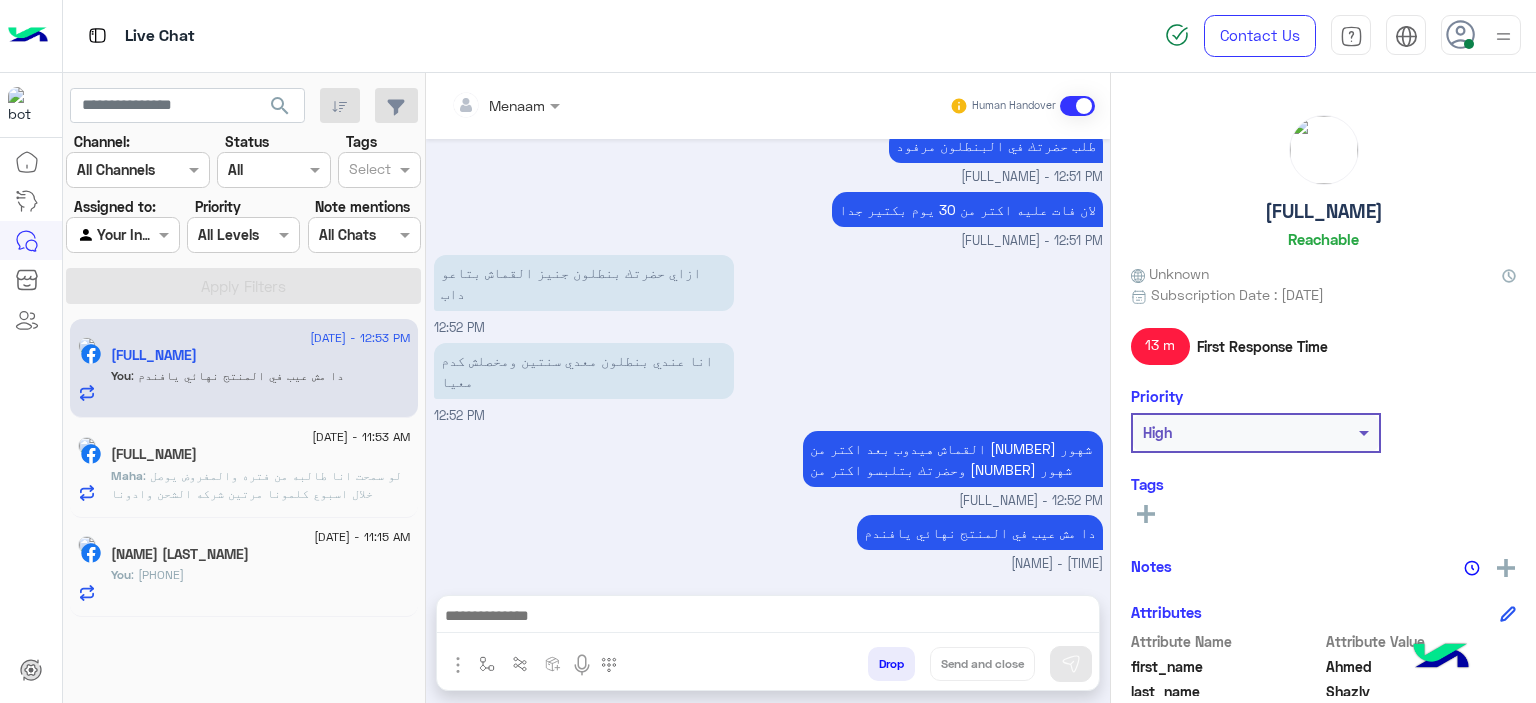 scroll, scrollTop: 1394, scrollLeft: 0, axis: vertical 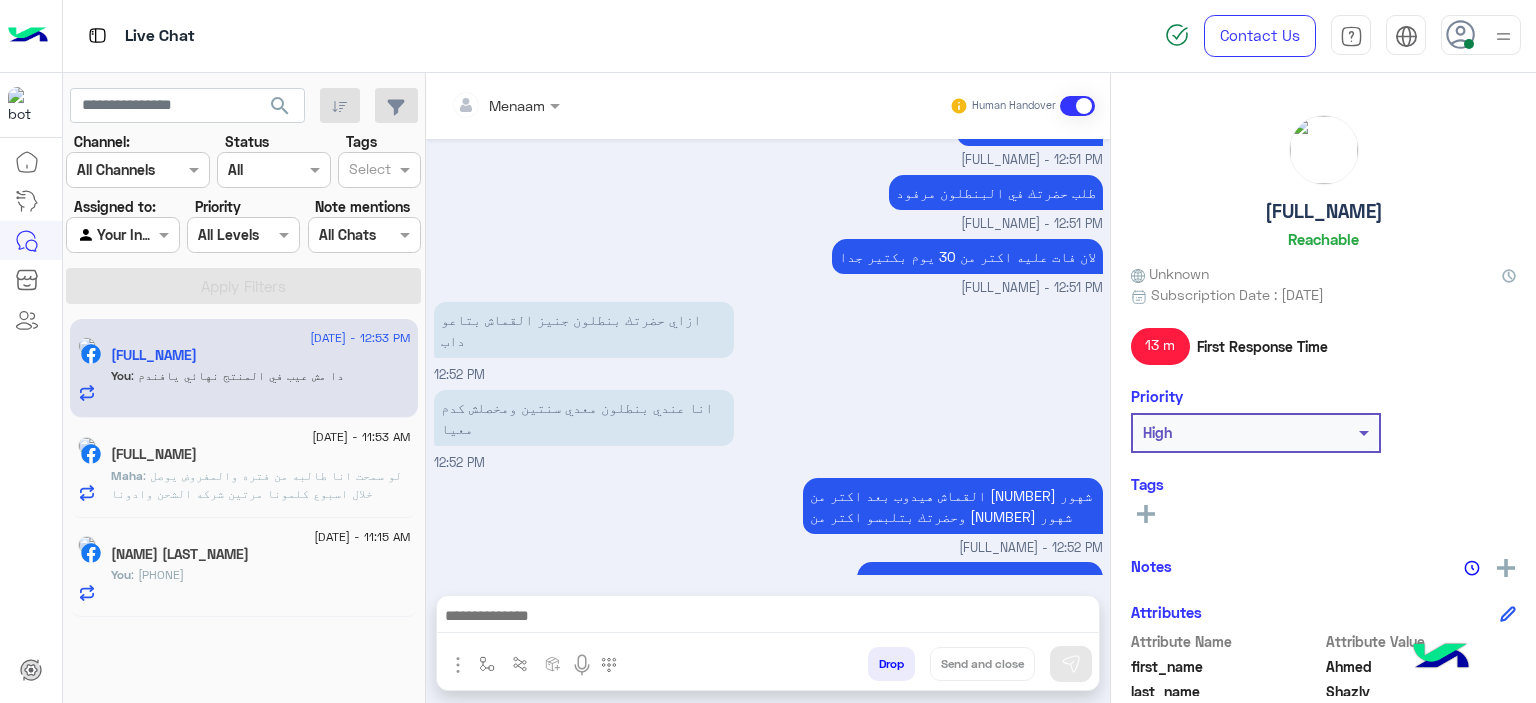 click on ": لو سمحت انا طالبه من فتره والمفروض يوصل خلال اسبوع كلمونا مرتين شركه الشحن وادونا مواعيد كذا مره ومفيش حاجه وصلت" 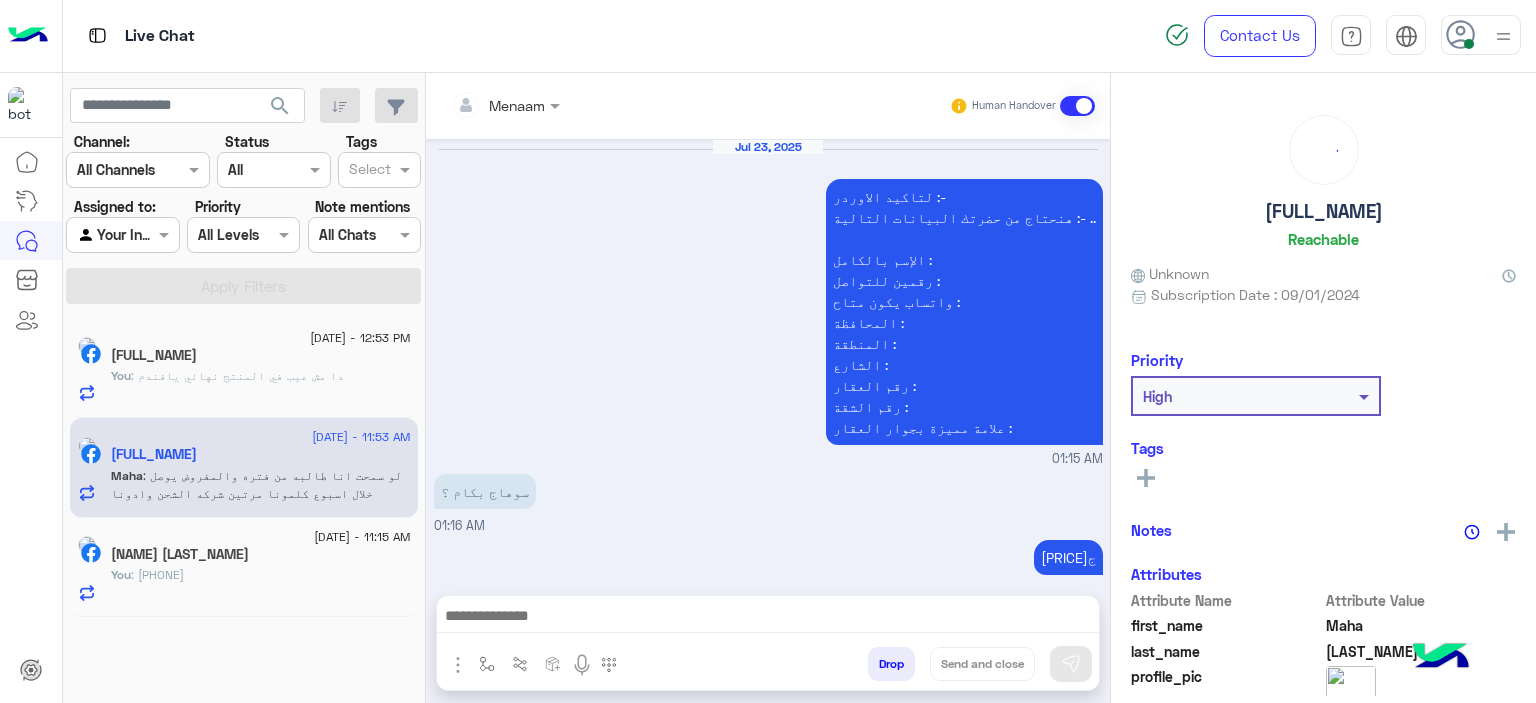 scroll, scrollTop: 1978, scrollLeft: 0, axis: vertical 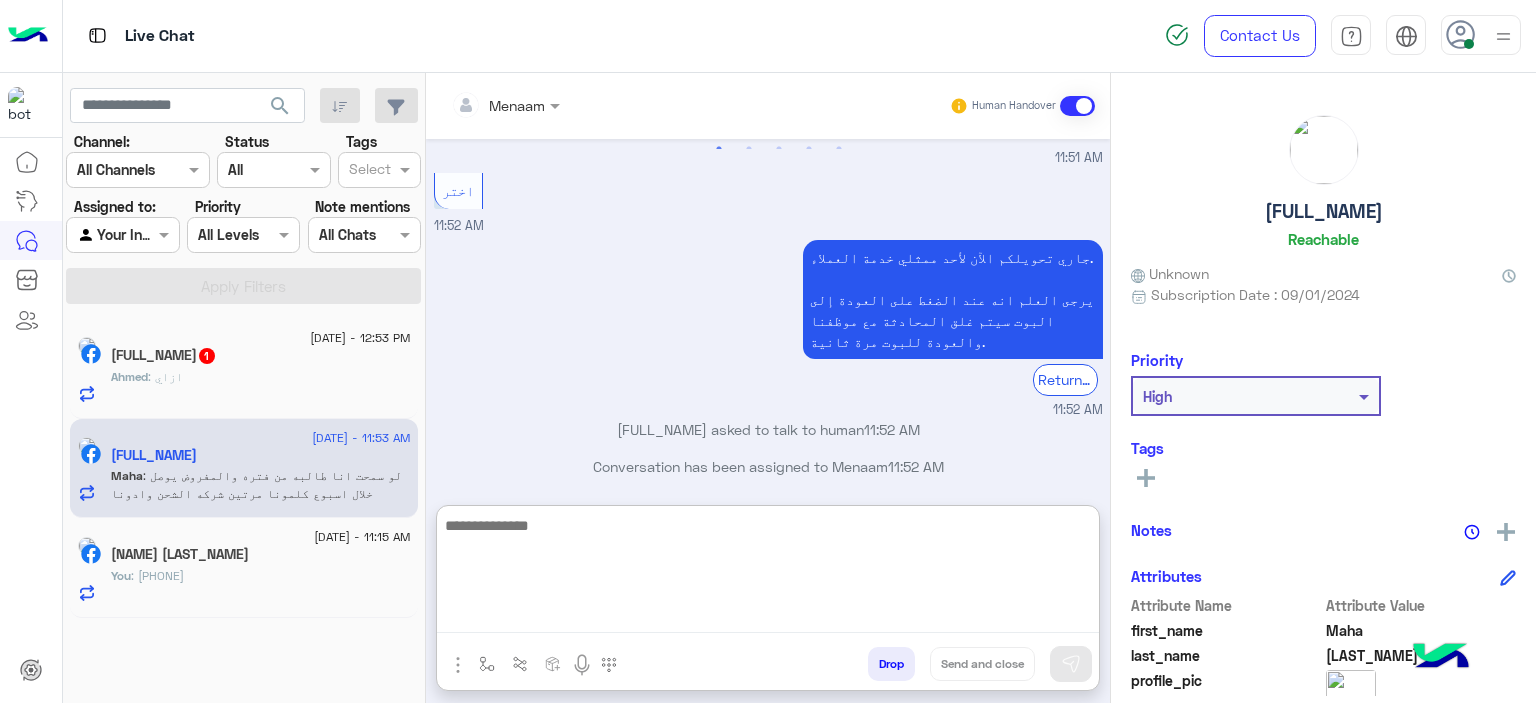 click at bounding box center (768, 573) 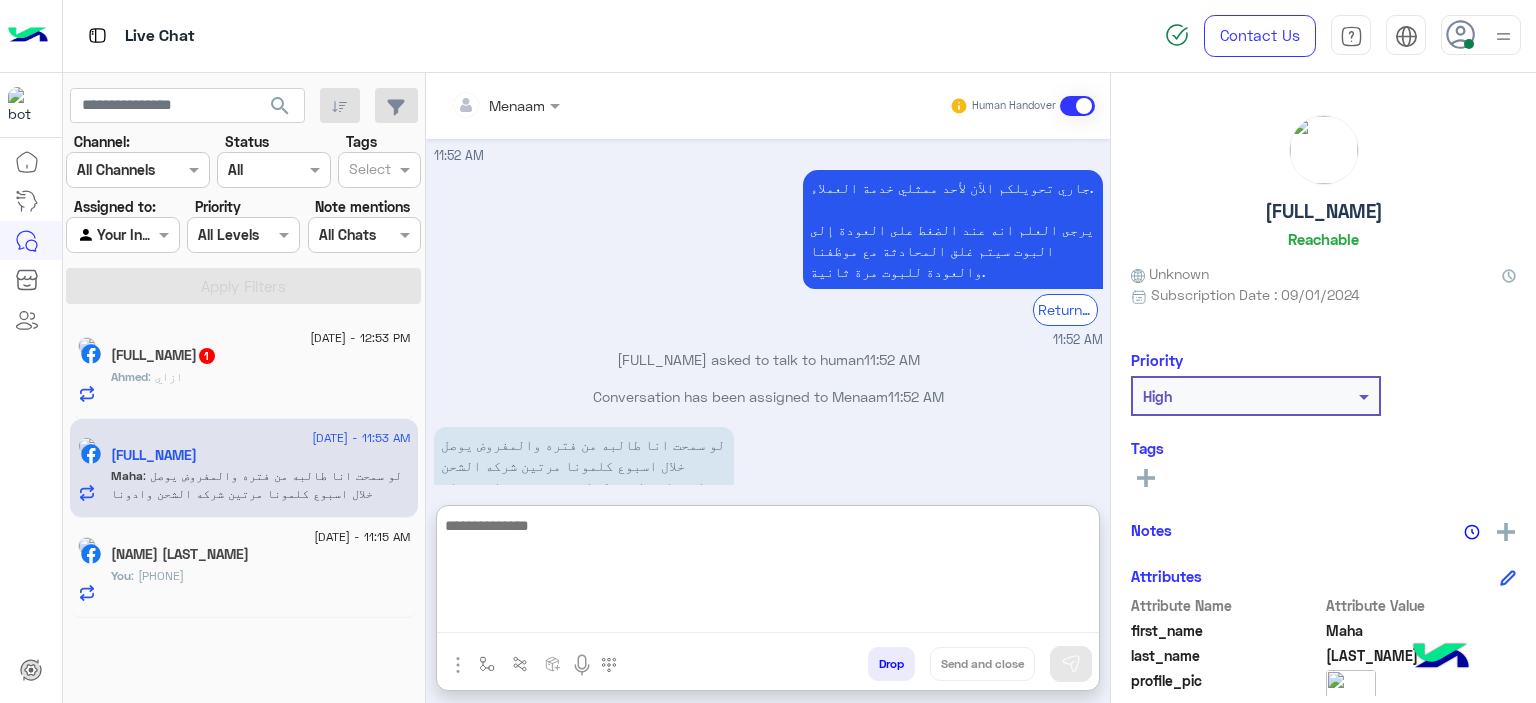 scroll, scrollTop: 2068, scrollLeft: 0, axis: vertical 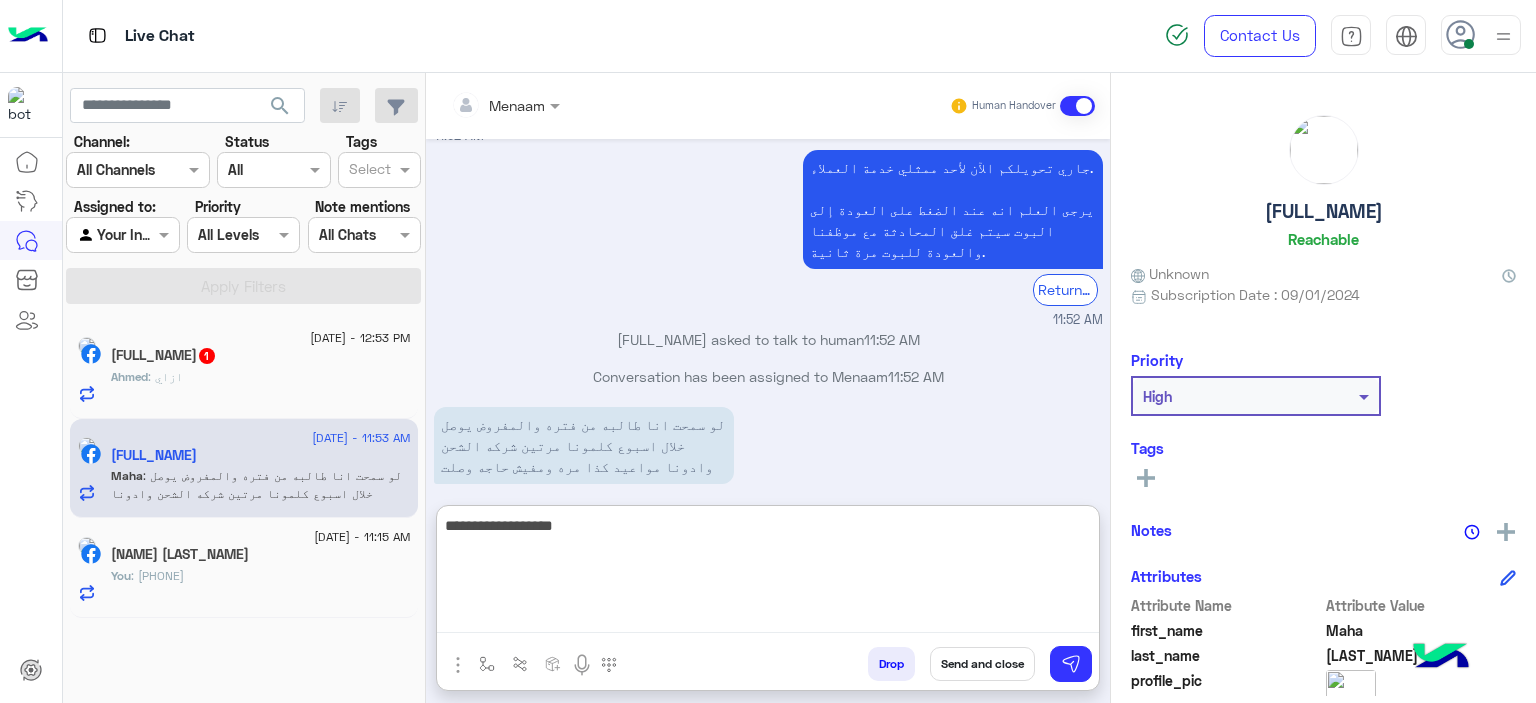 type on "**********" 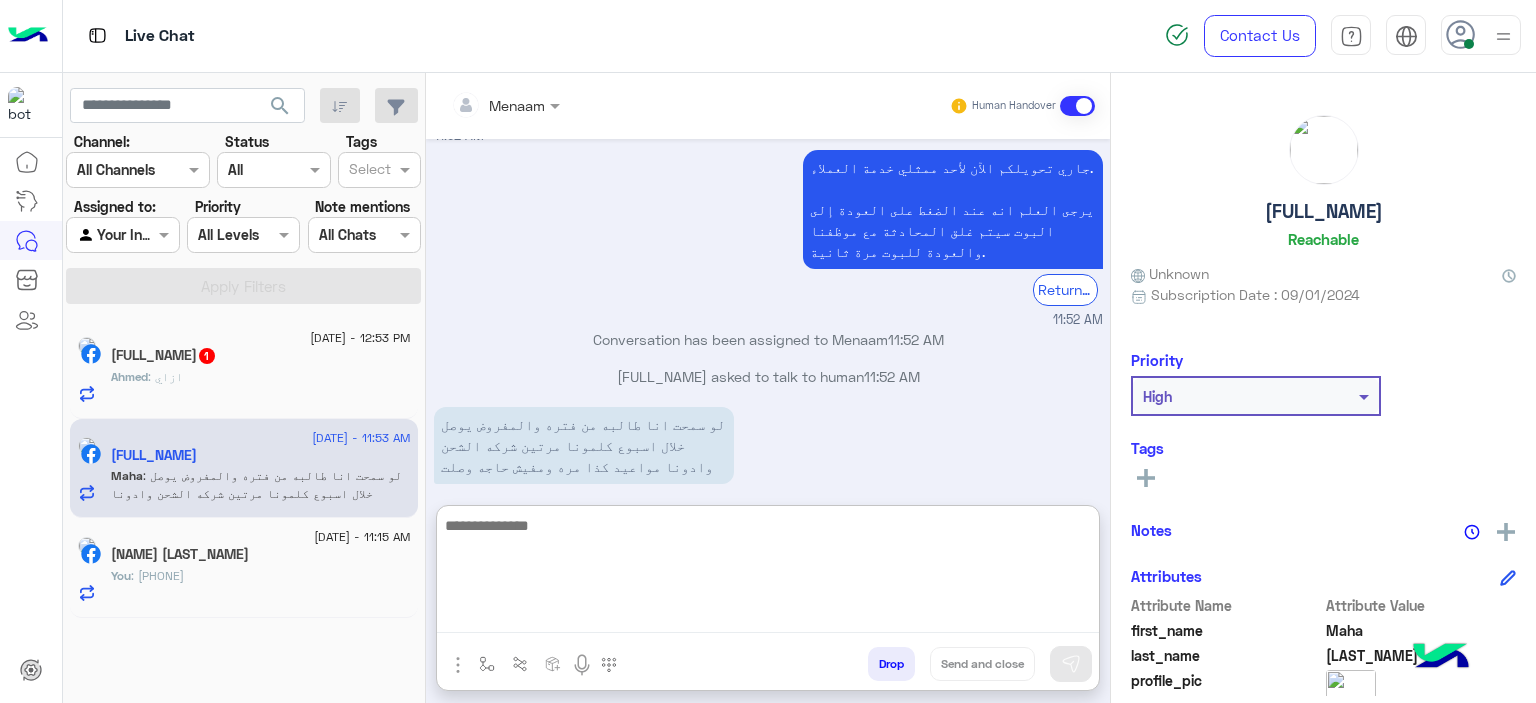 scroll, scrollTop: 2132, scrollLeft: 0, axis: vertical 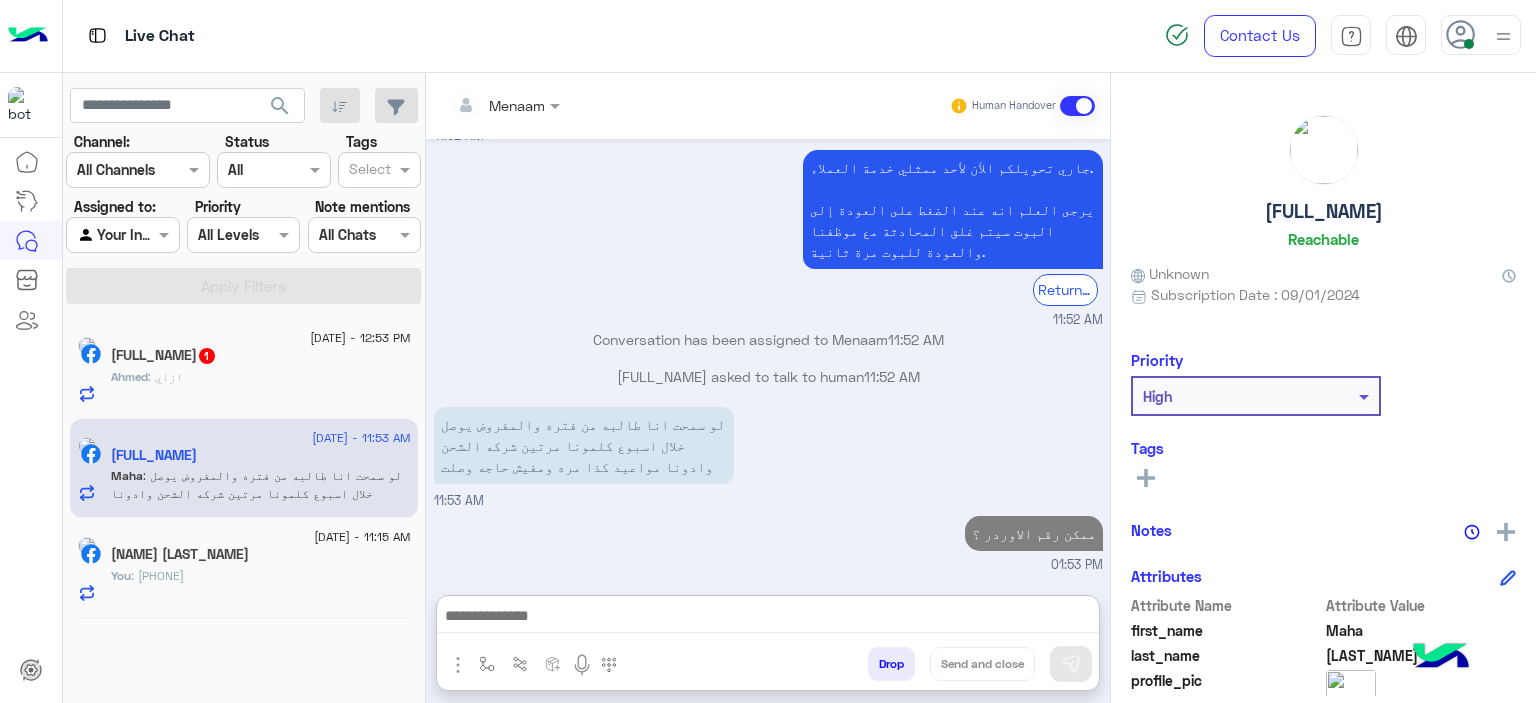 click on "[DATE] - 11:15 AM  [FULL_NAME]   You  : [PHONE]" 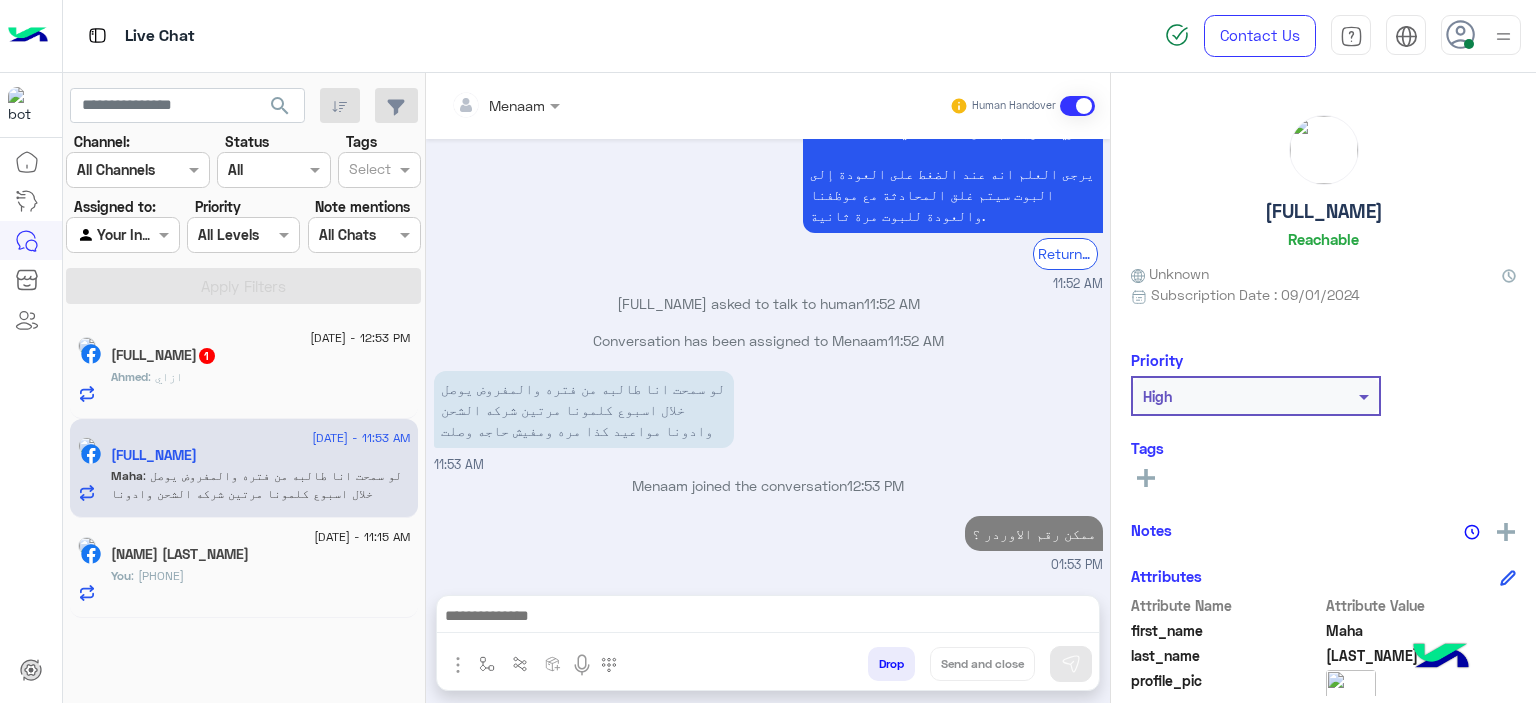 scroll, scrollTop: 2078, scrollLeft: 0, axis: vertical 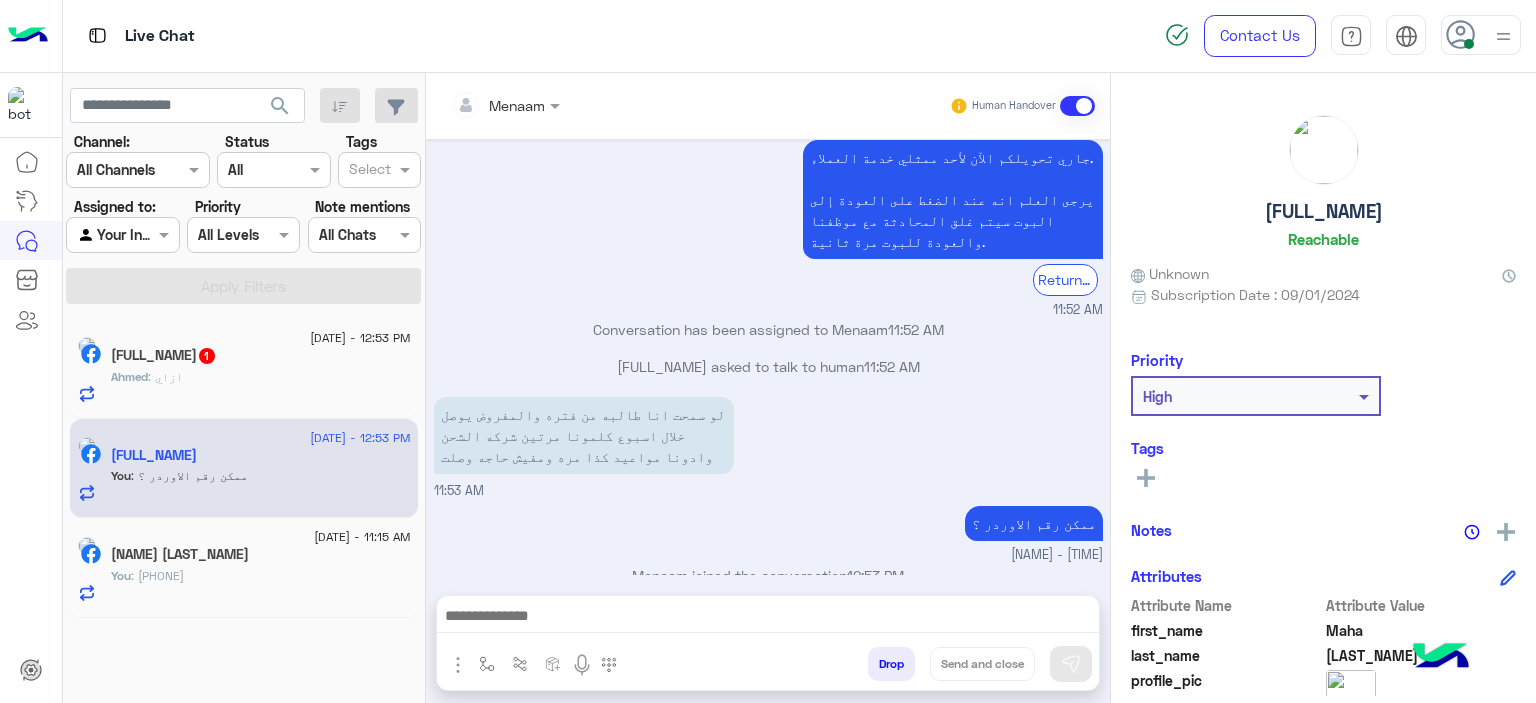 click on "You  : [PHONE]" 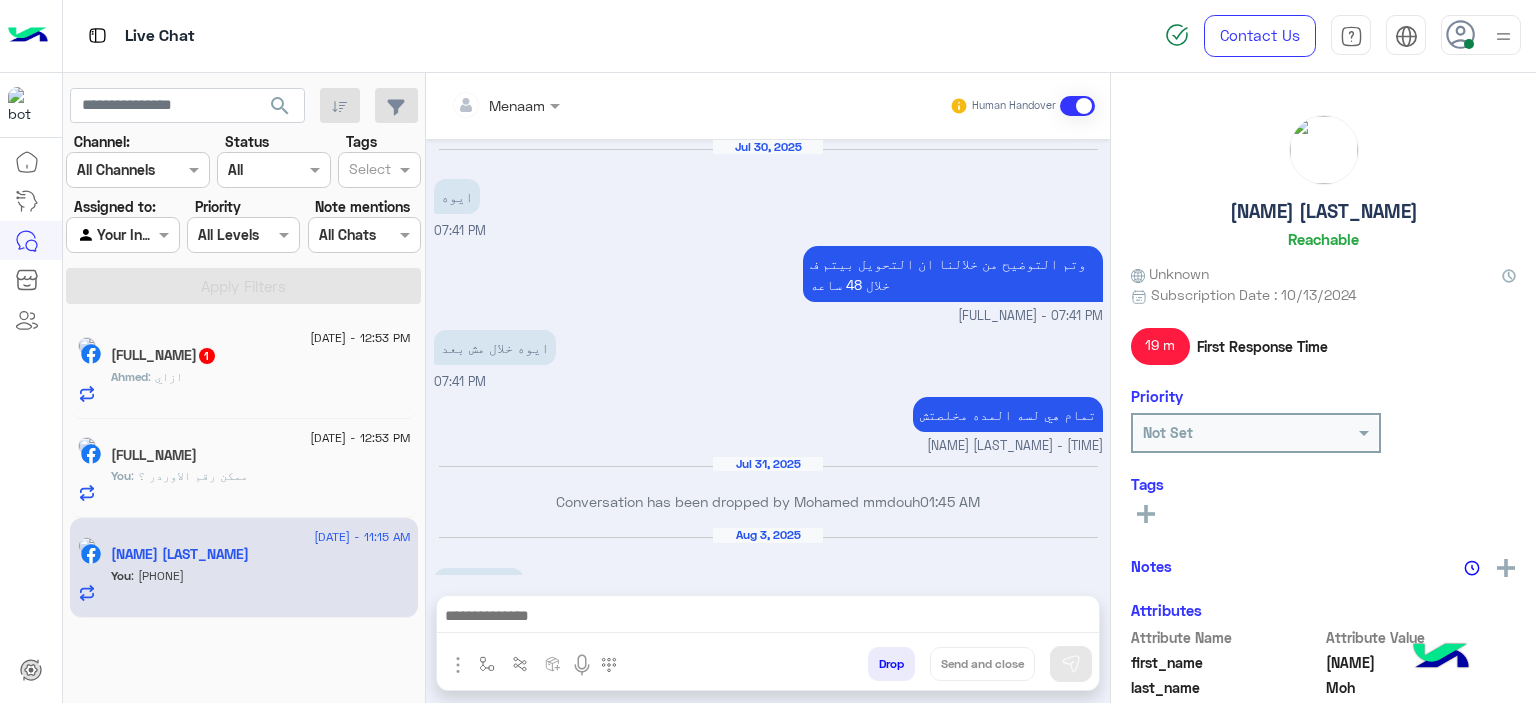 scroll, scrollTop: 1411, scrollLeft: 0, axis: vertical 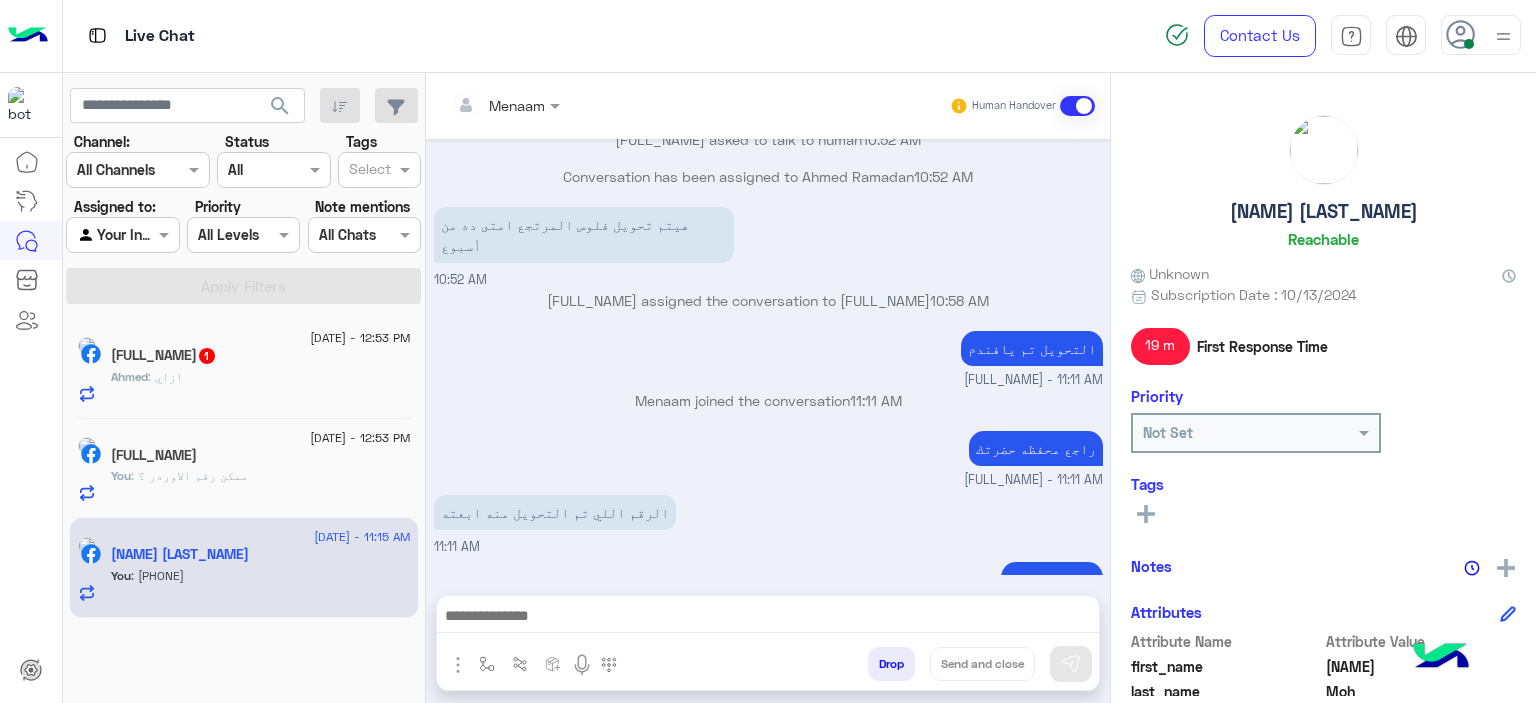click on "Drop" at bounding box center (891, 664) 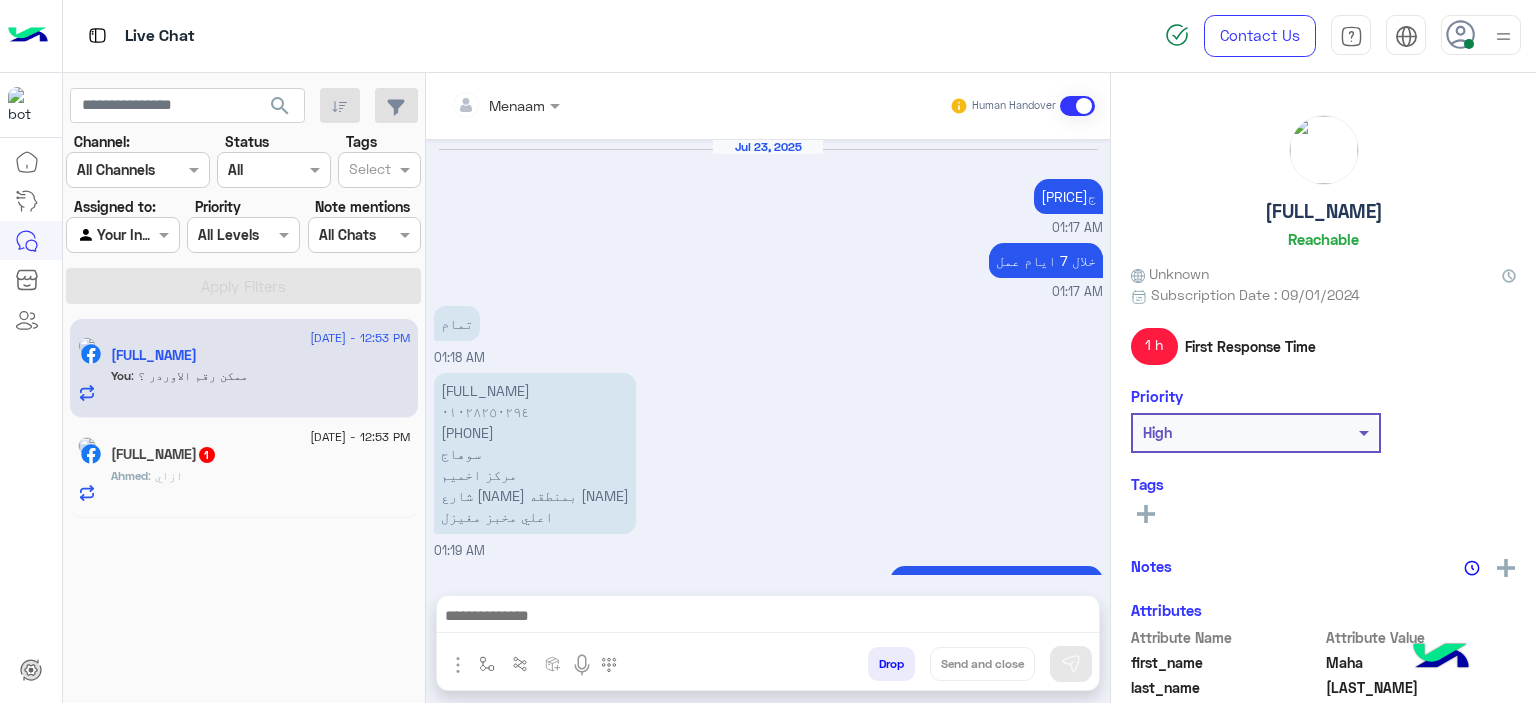 scroll, scrollTop: 1716, scrollLeft: 0, axis: vertical 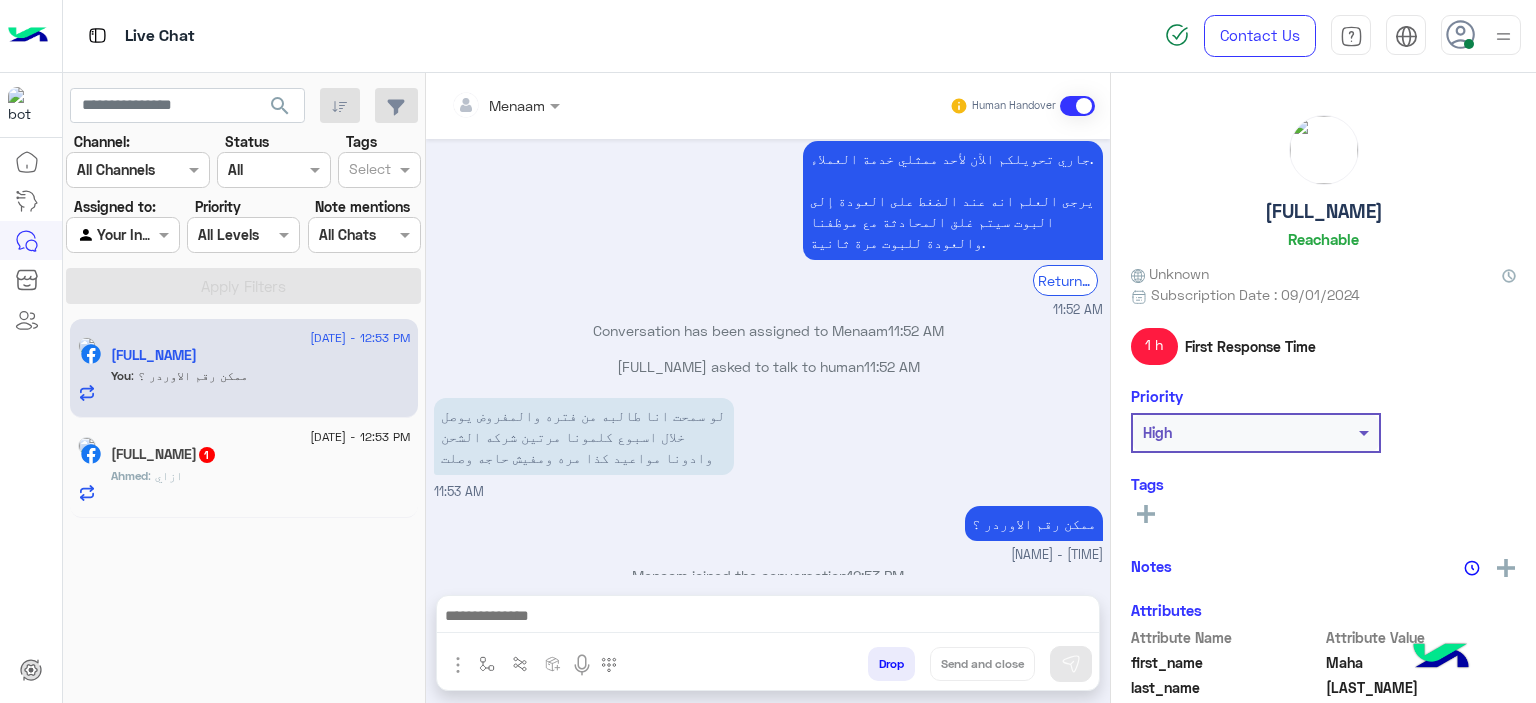 click on "[NAME] [LAST_NAME] 1" 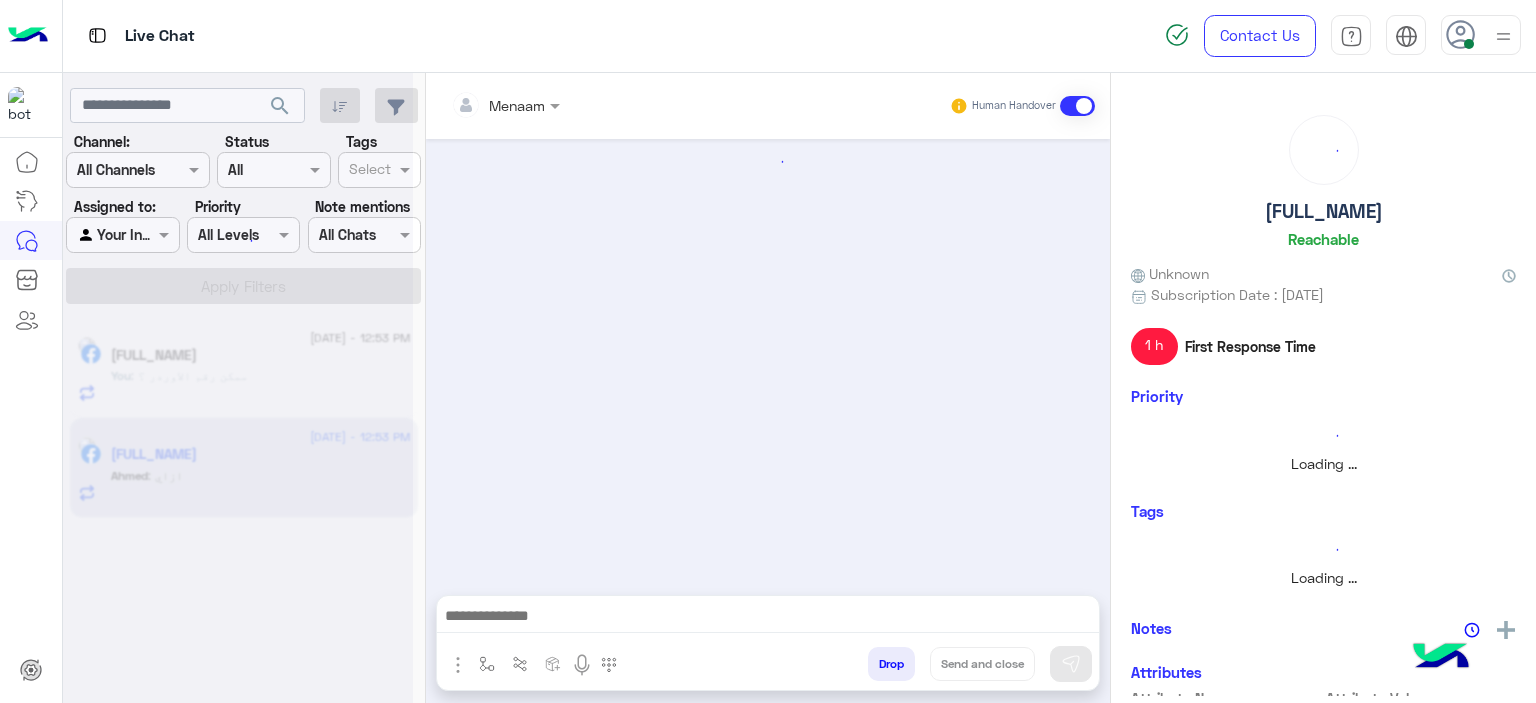 scroll, scrollTop: 1037, scrollLeft: 0, axis: vertical 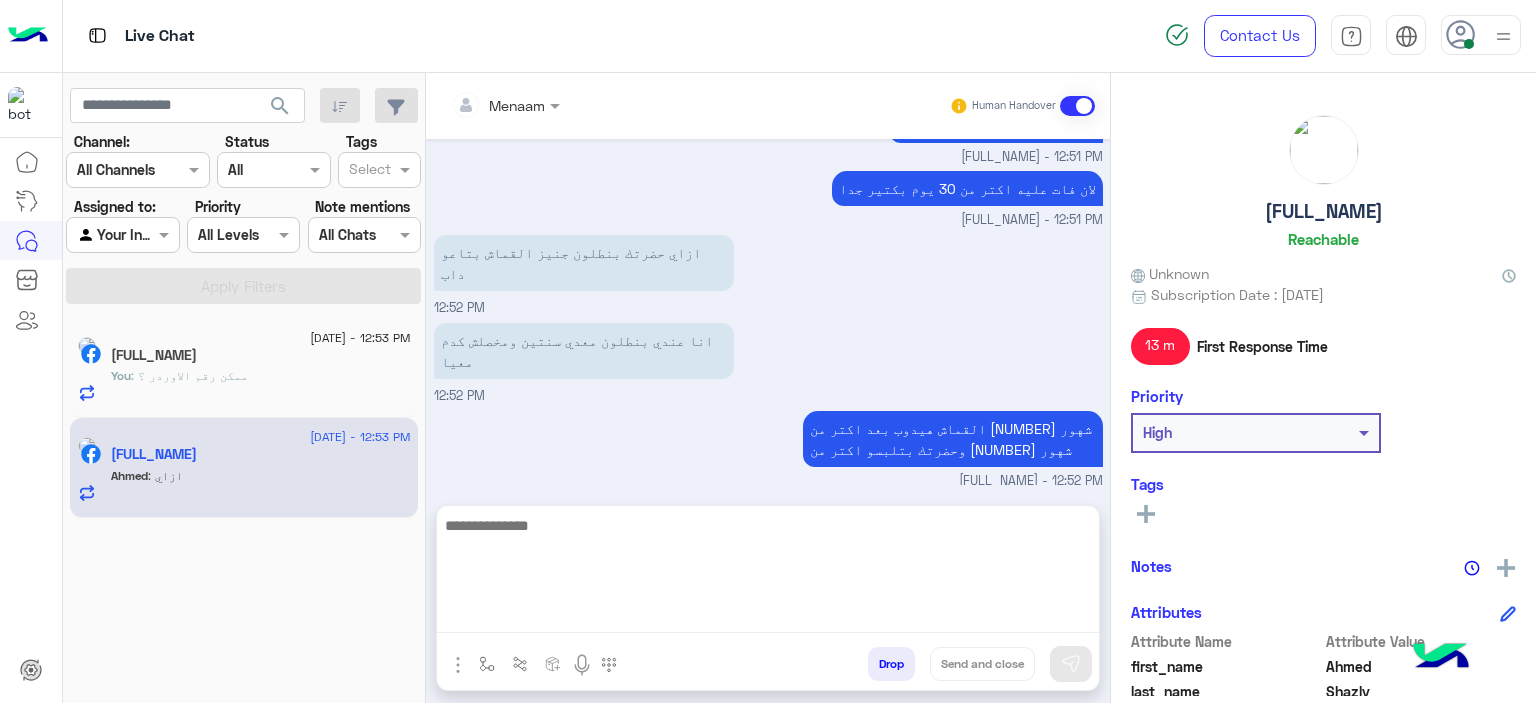 click at bounding box center [768, 573] 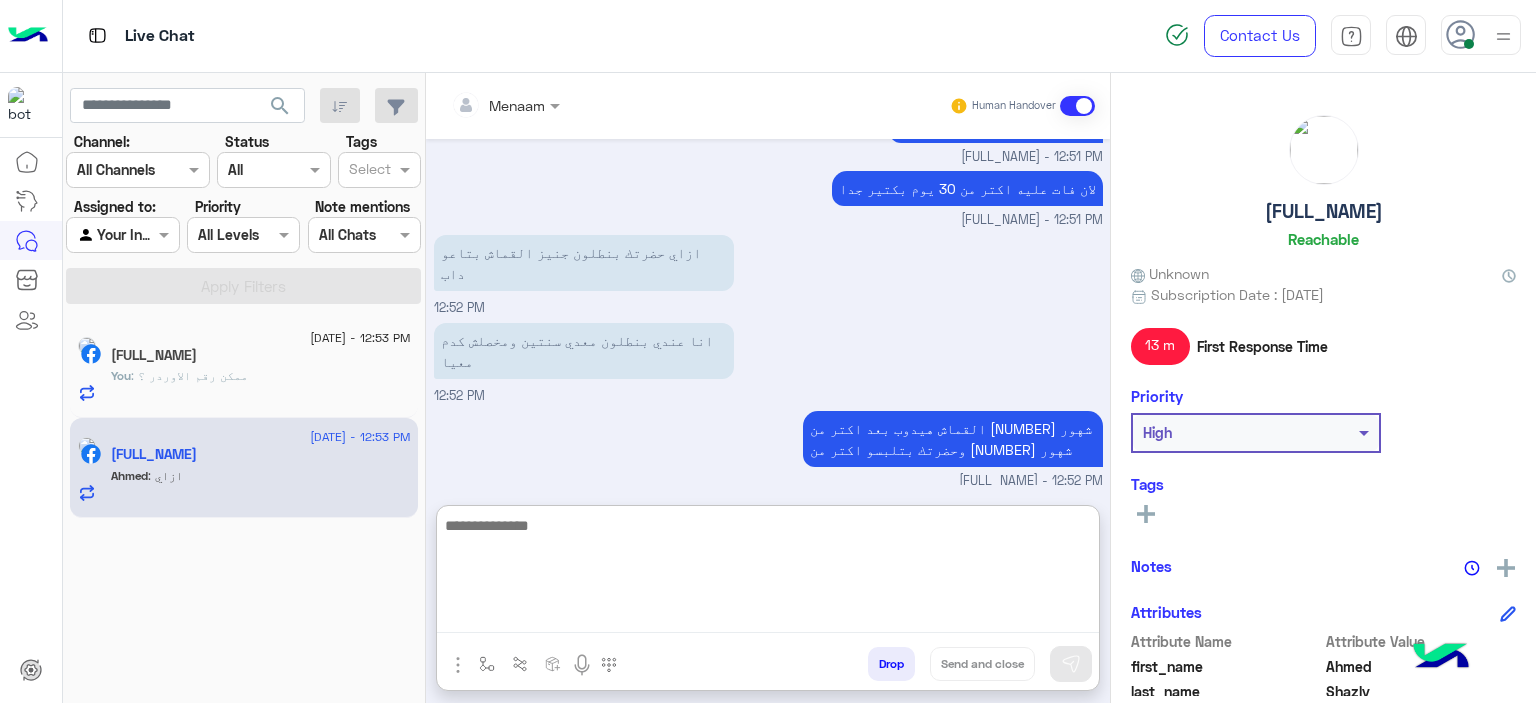 scroll, scrollTop: 1128, scrollLeft: 0, axis: vertical 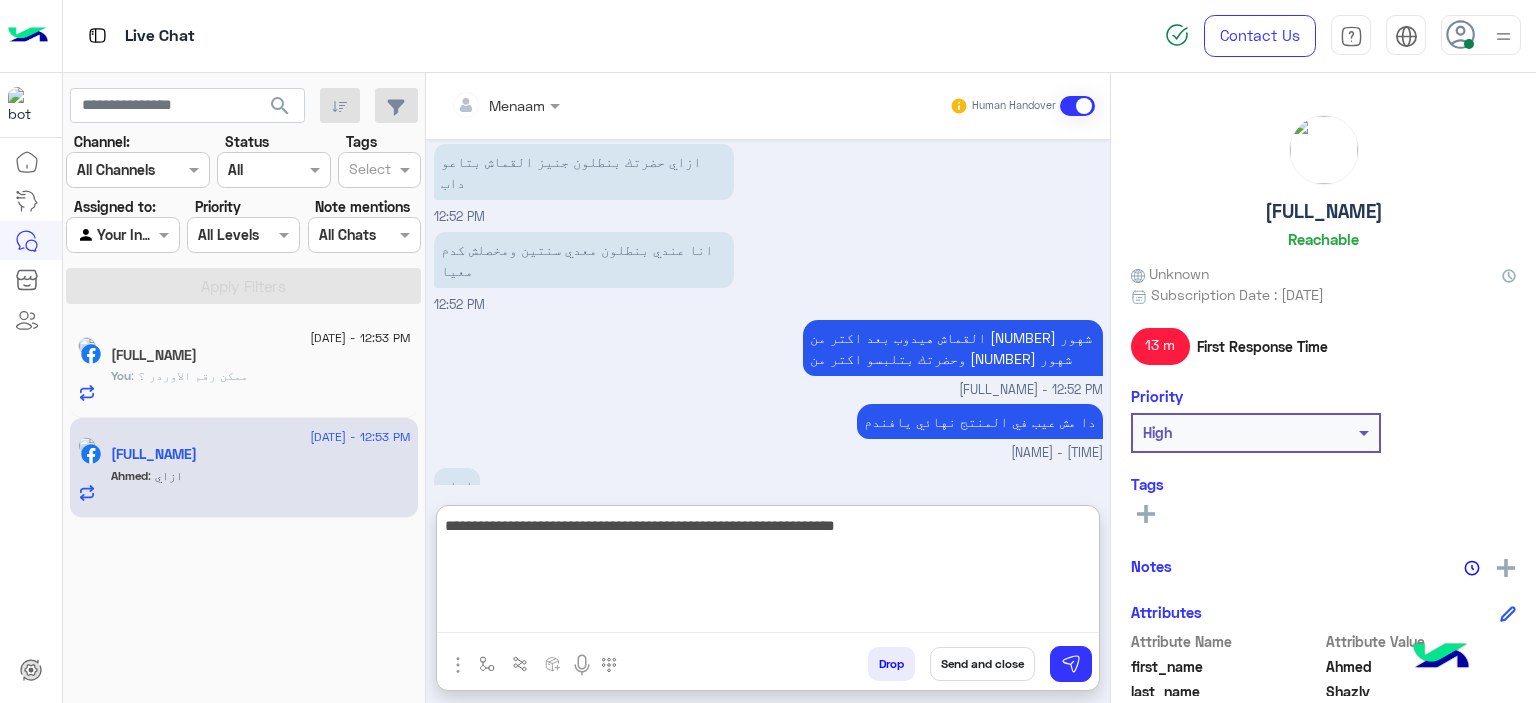 type on "**********" 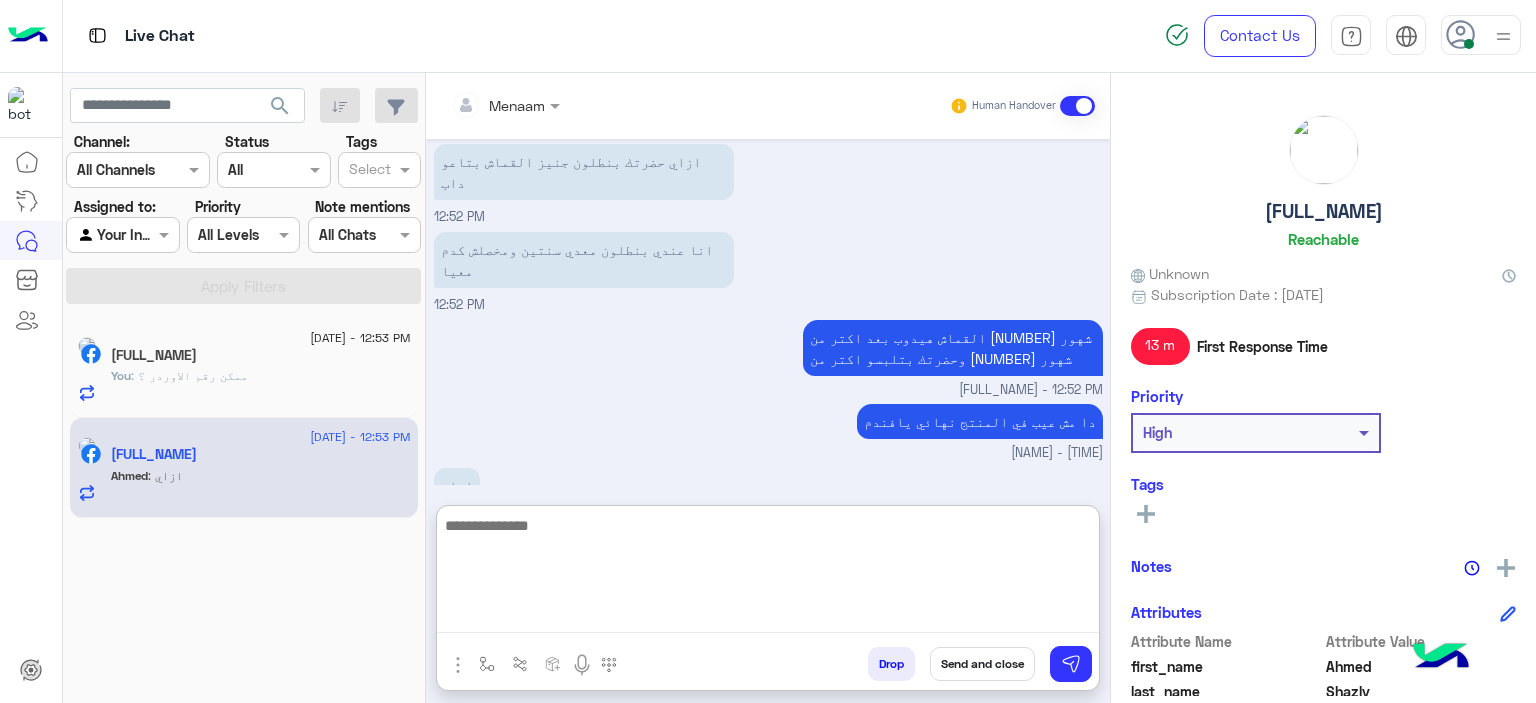 scroll, scrollTop: 1212, scrollLeft: 0, axis: vertical 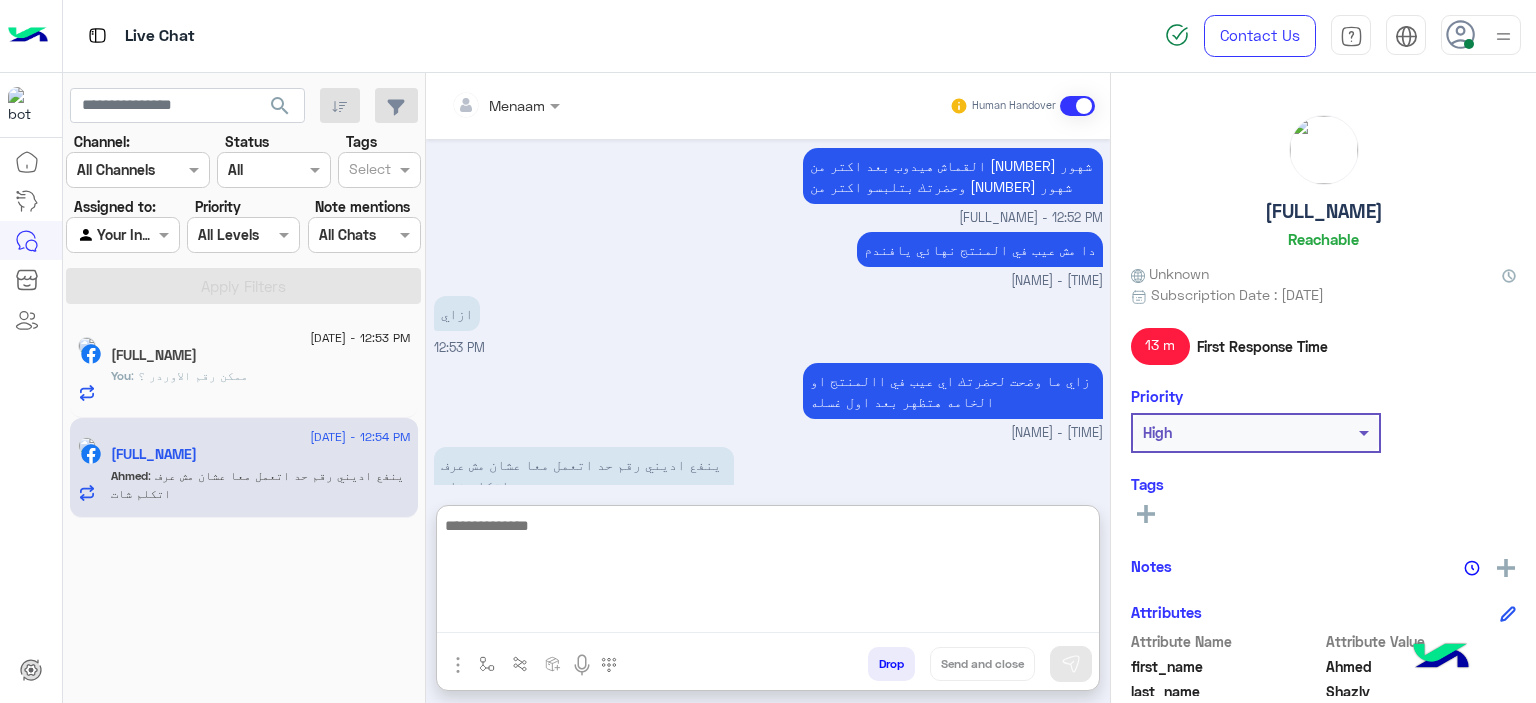 click at bounding box center [768, 573] 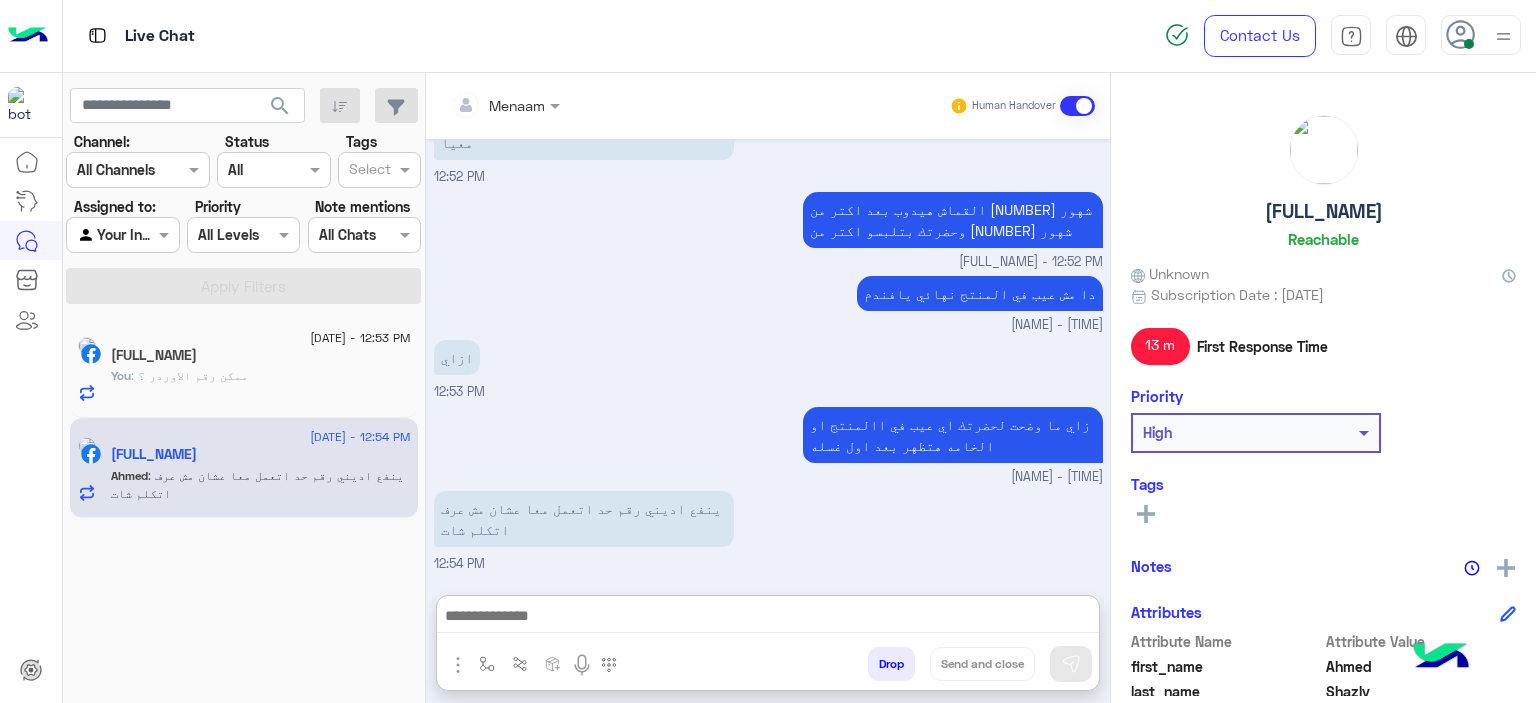click 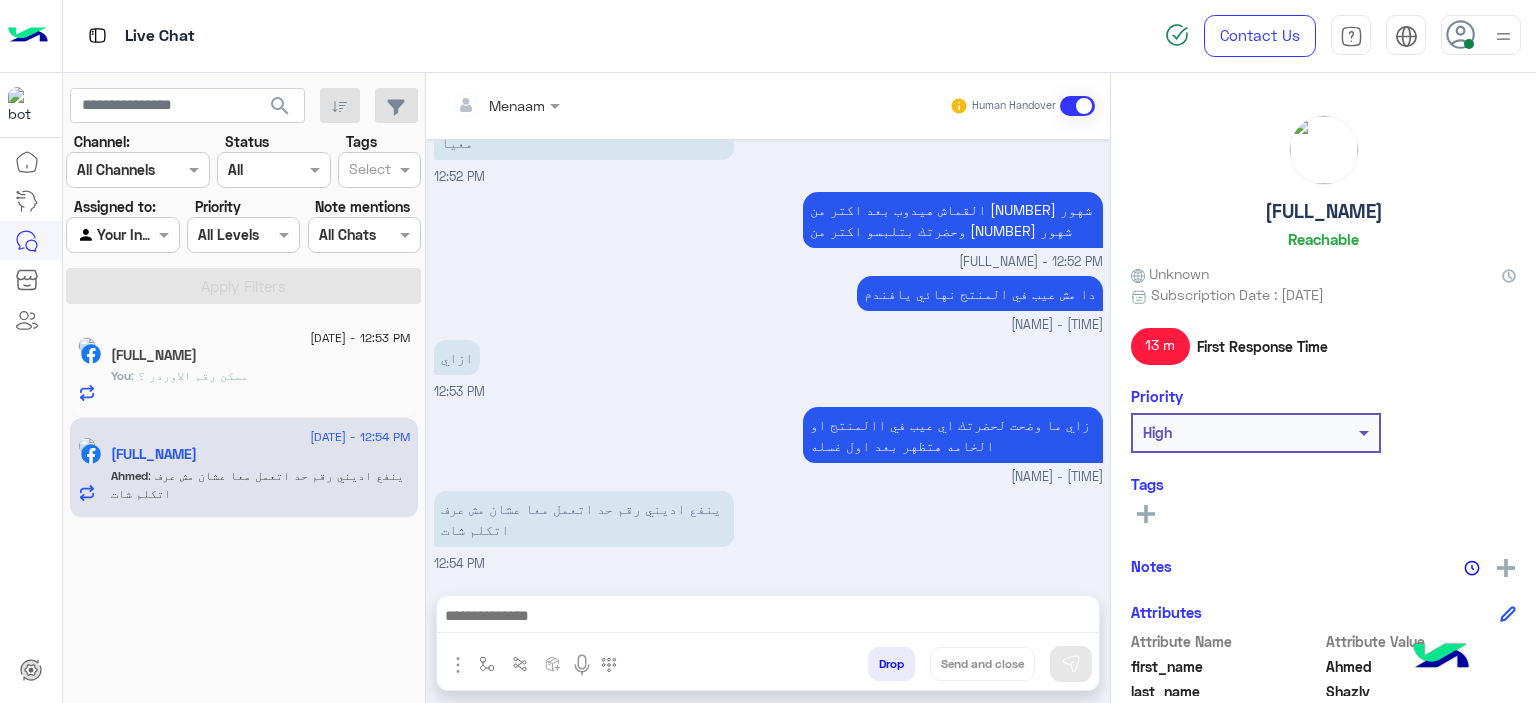 scroll, scrollTop: 1209, scrollLeft: 0, axis: vertical 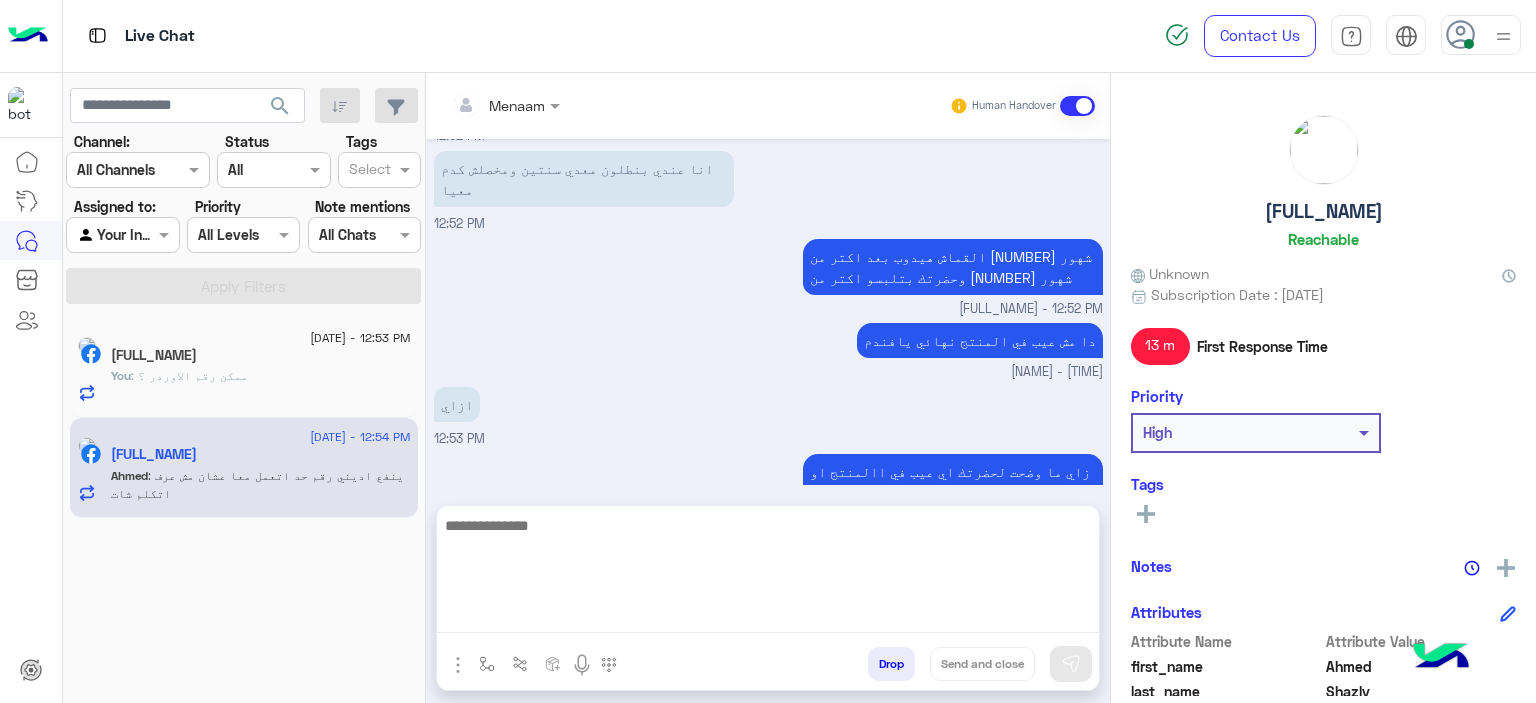 click at bounding box center (768, 573) 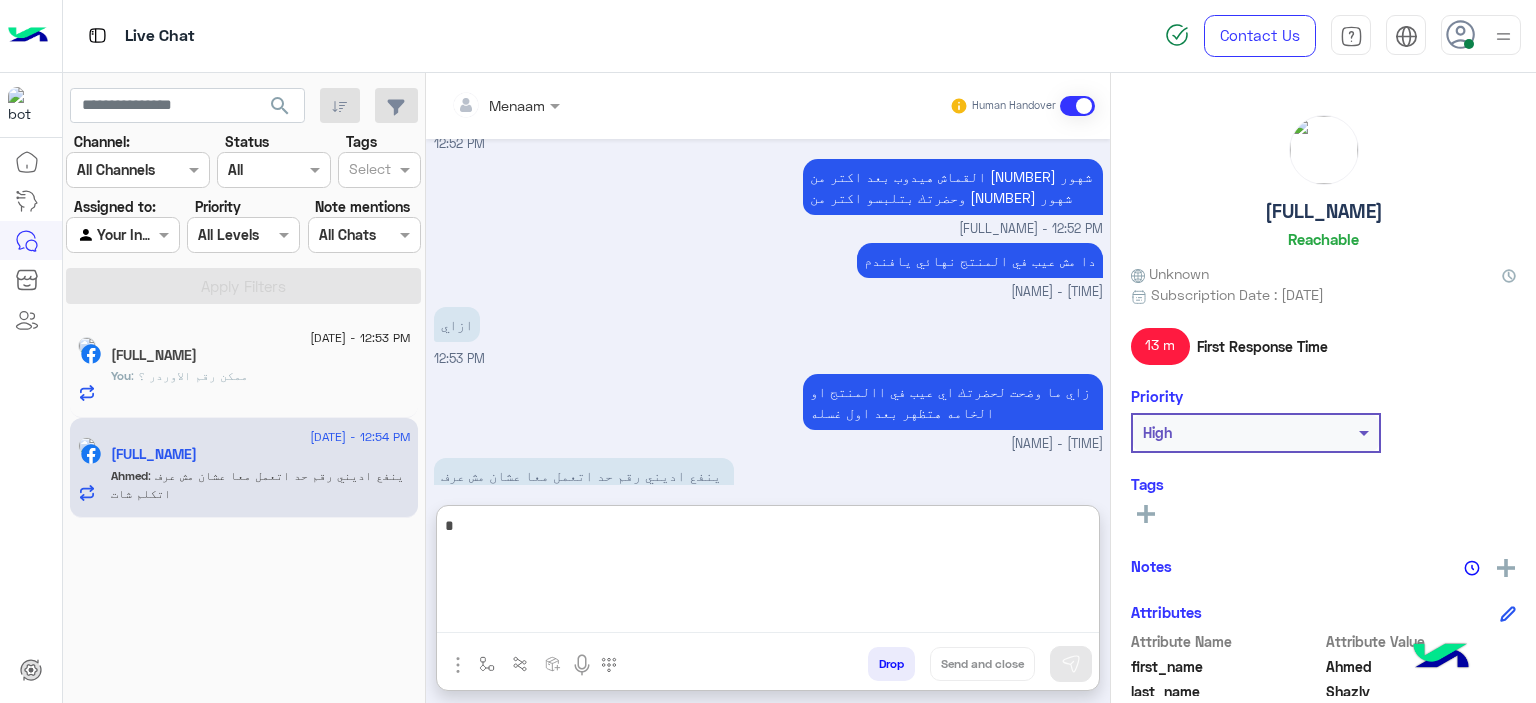scroll, scrollTop: 1300, scrollLeft: 0, axis: vertical 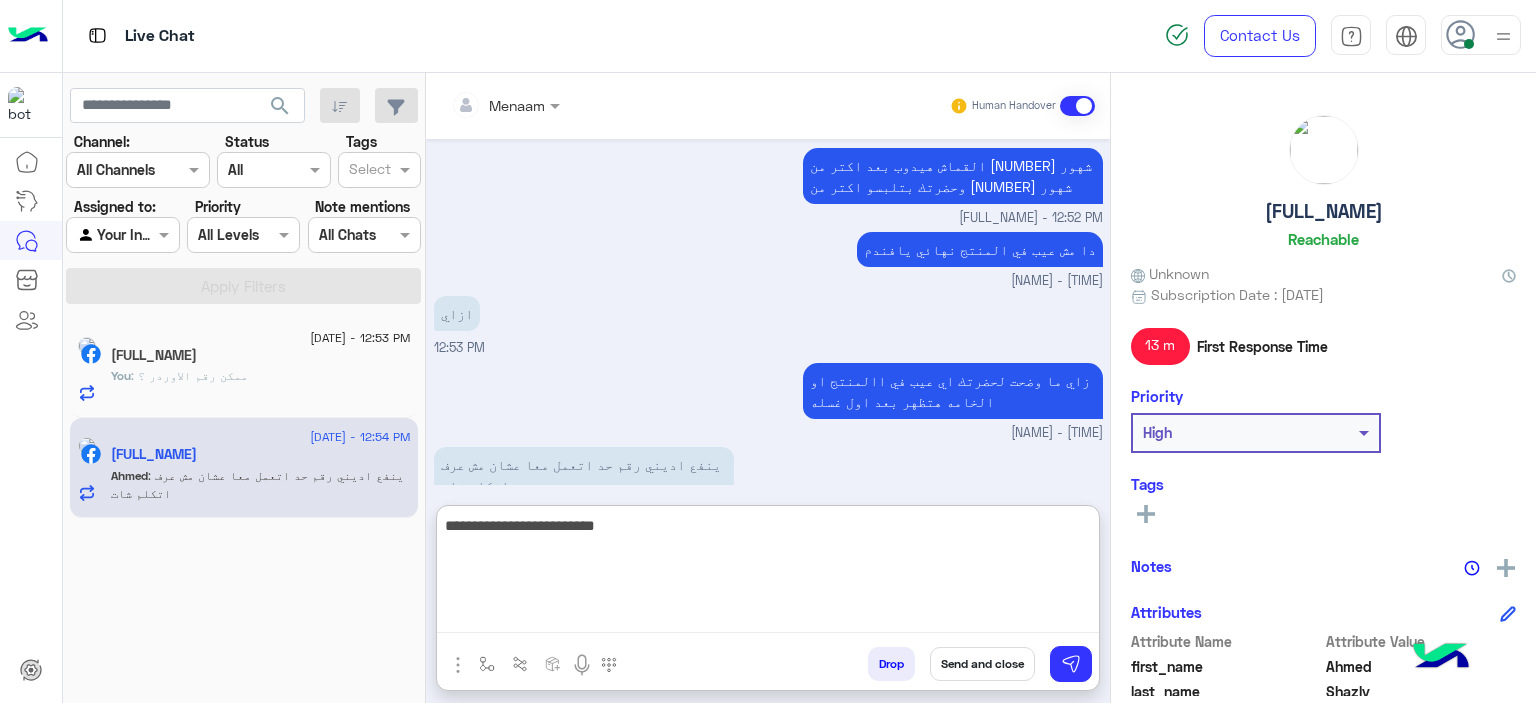 type on "**********" 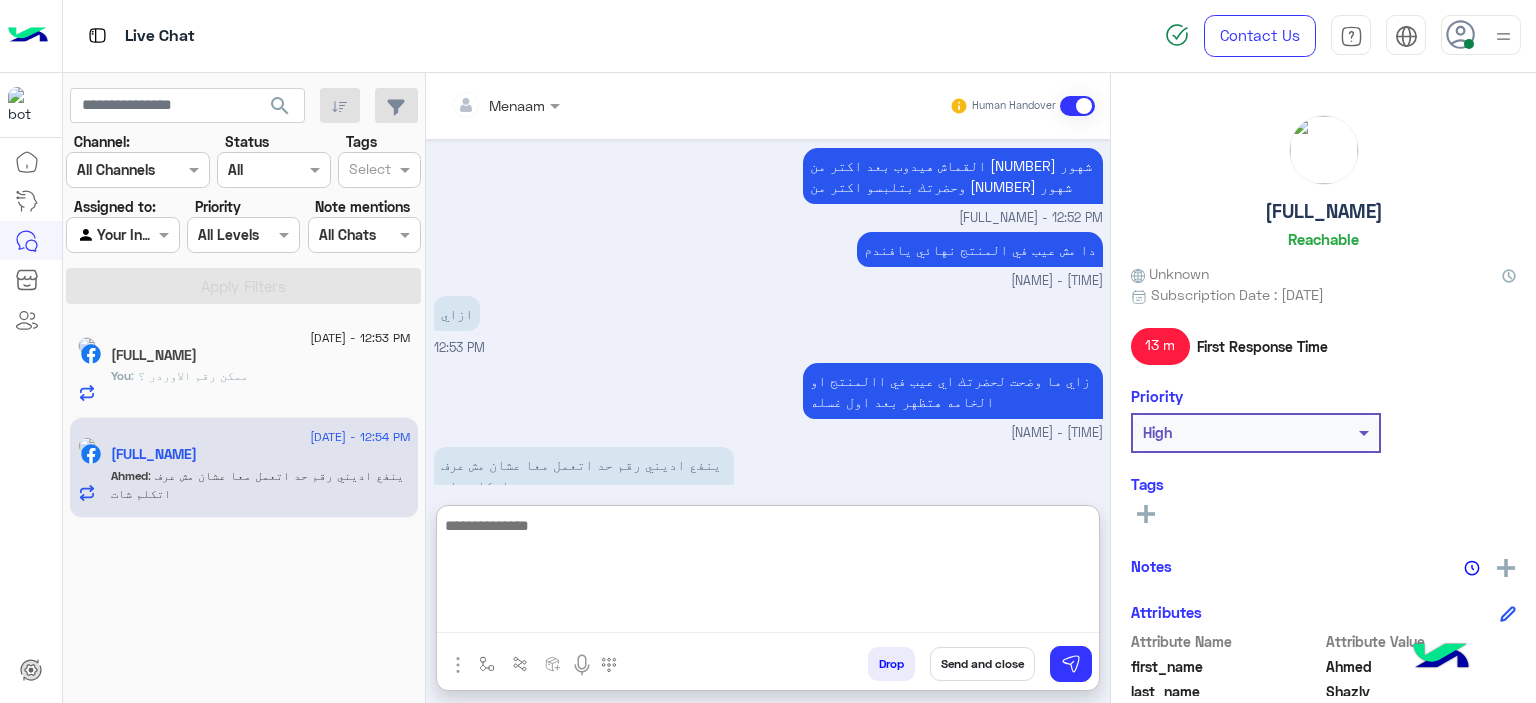 scroll, scrollTop: 1363, scrollLeft: 0, axis: vertical 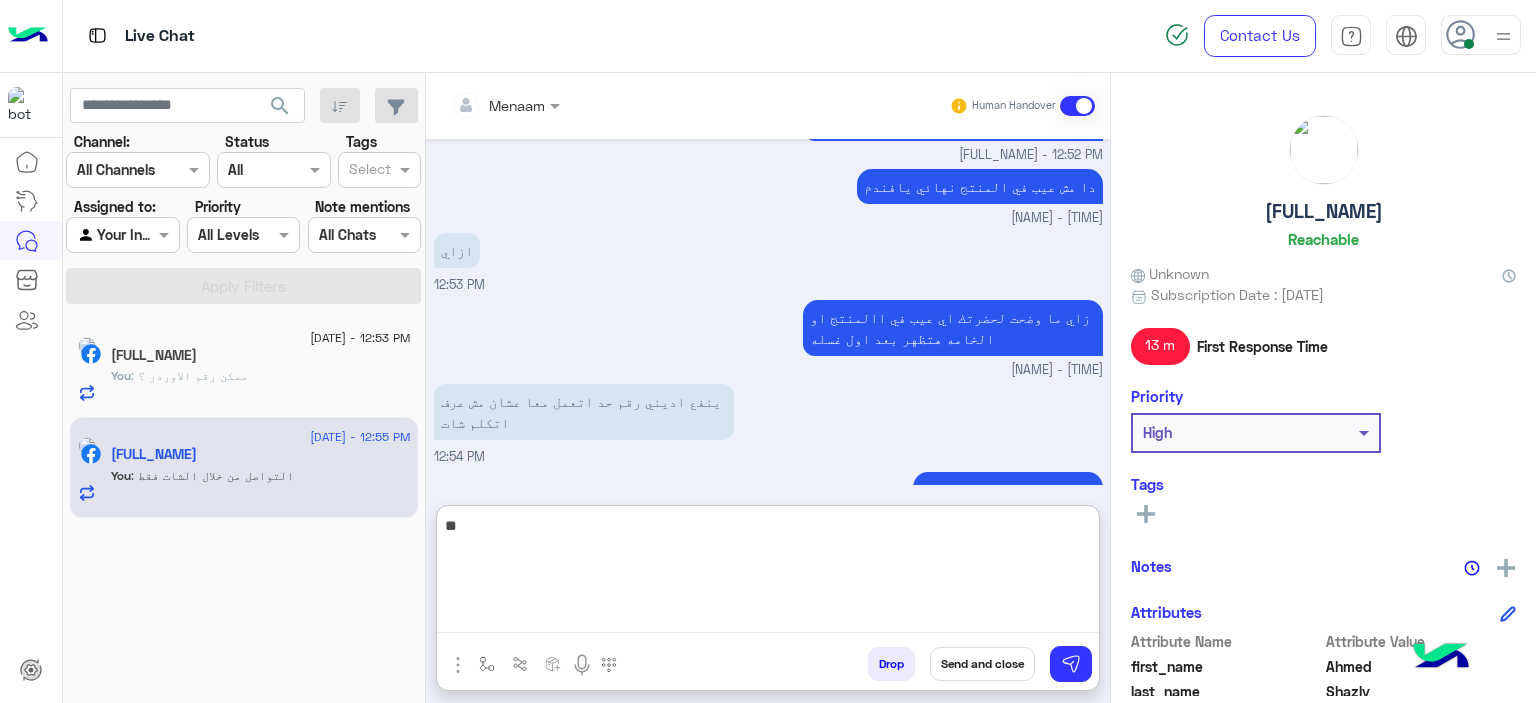 type on "*" 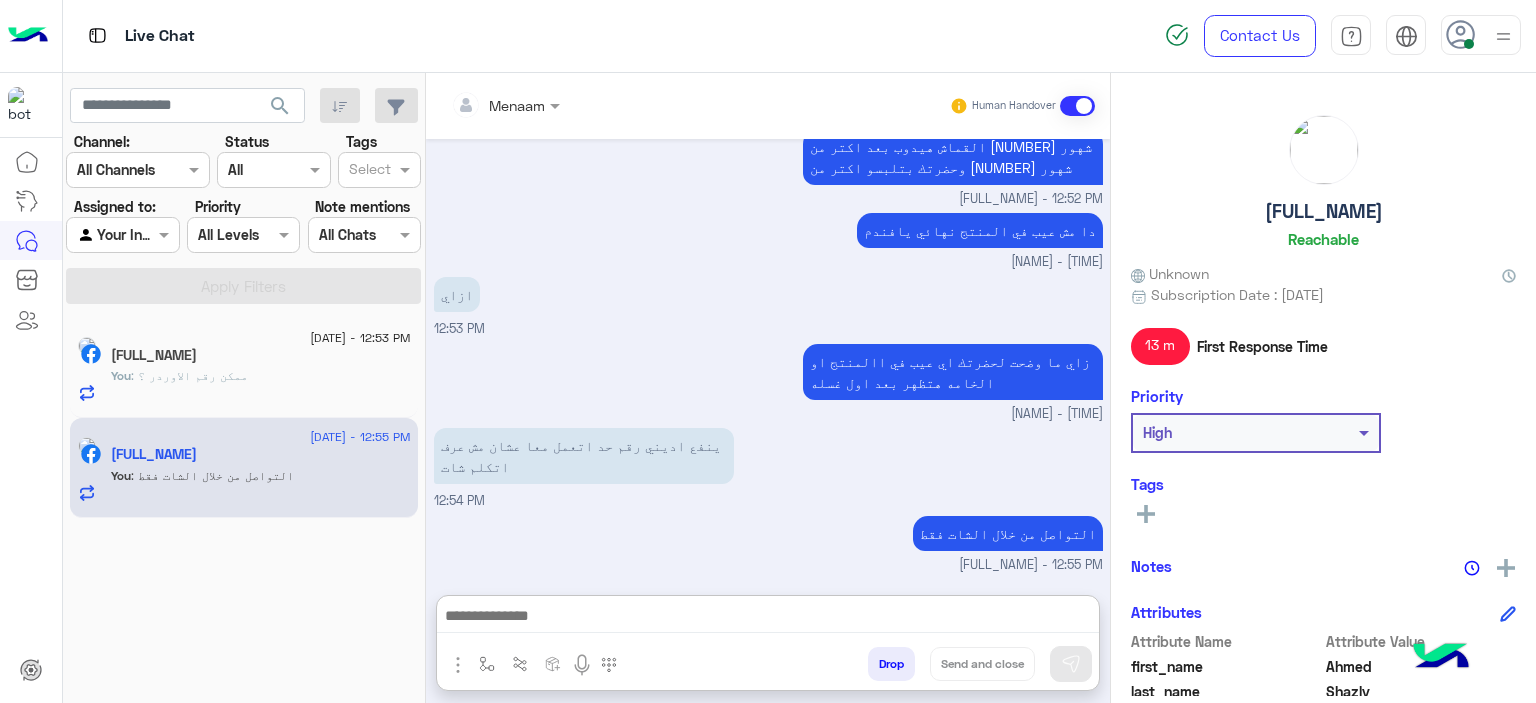 click on "[FULL_NAME]" 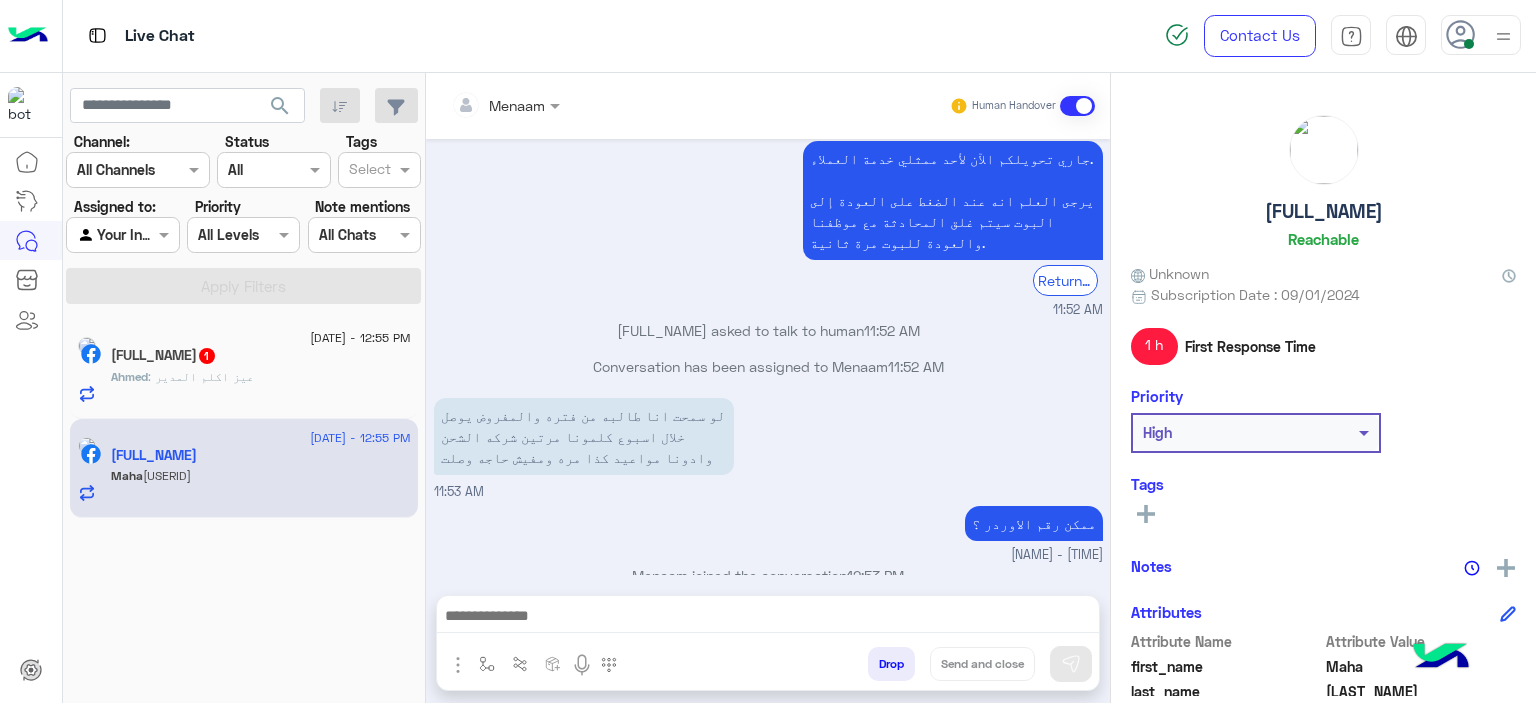 scroll, scrollTop: 1783, scrollLeft: 0, axis: vertical 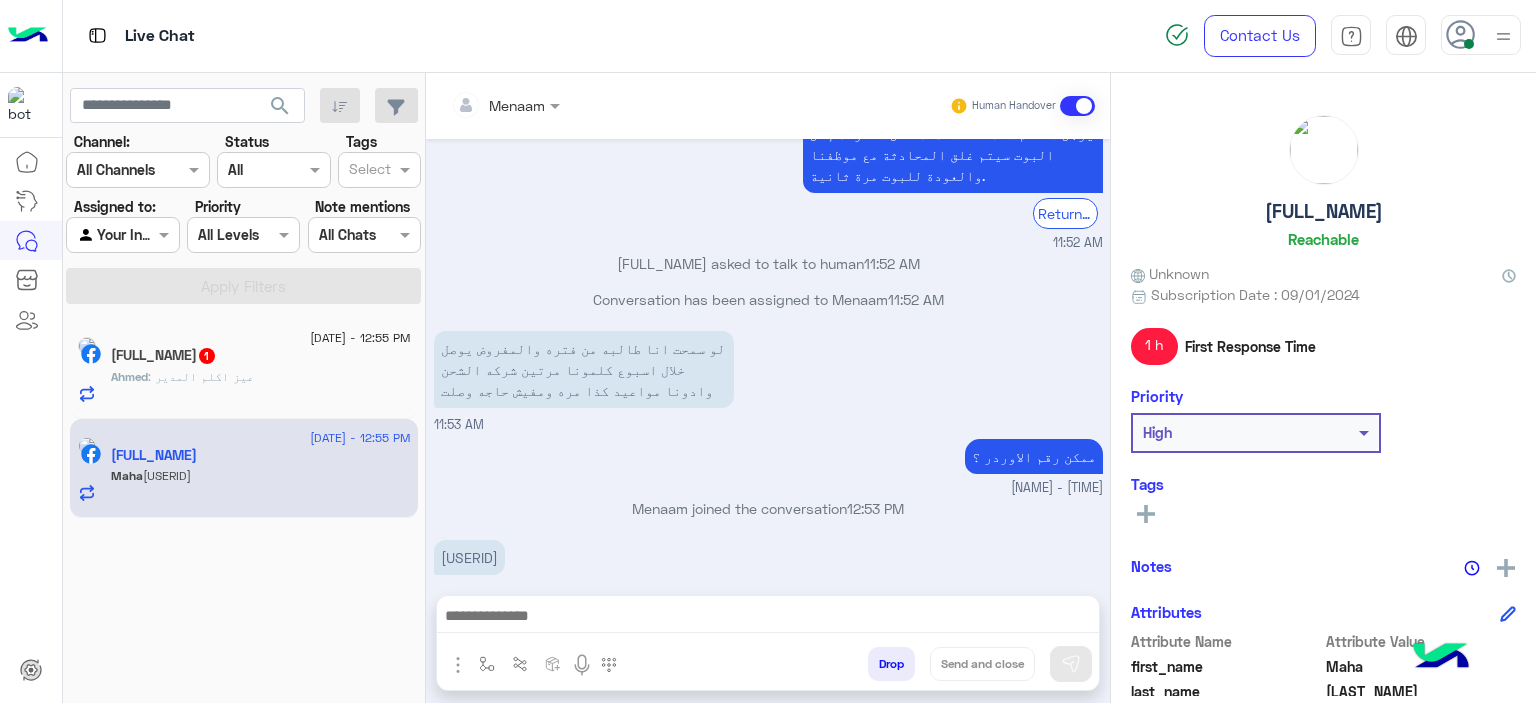 click on "[NAME] [LAST_NAME] 1" 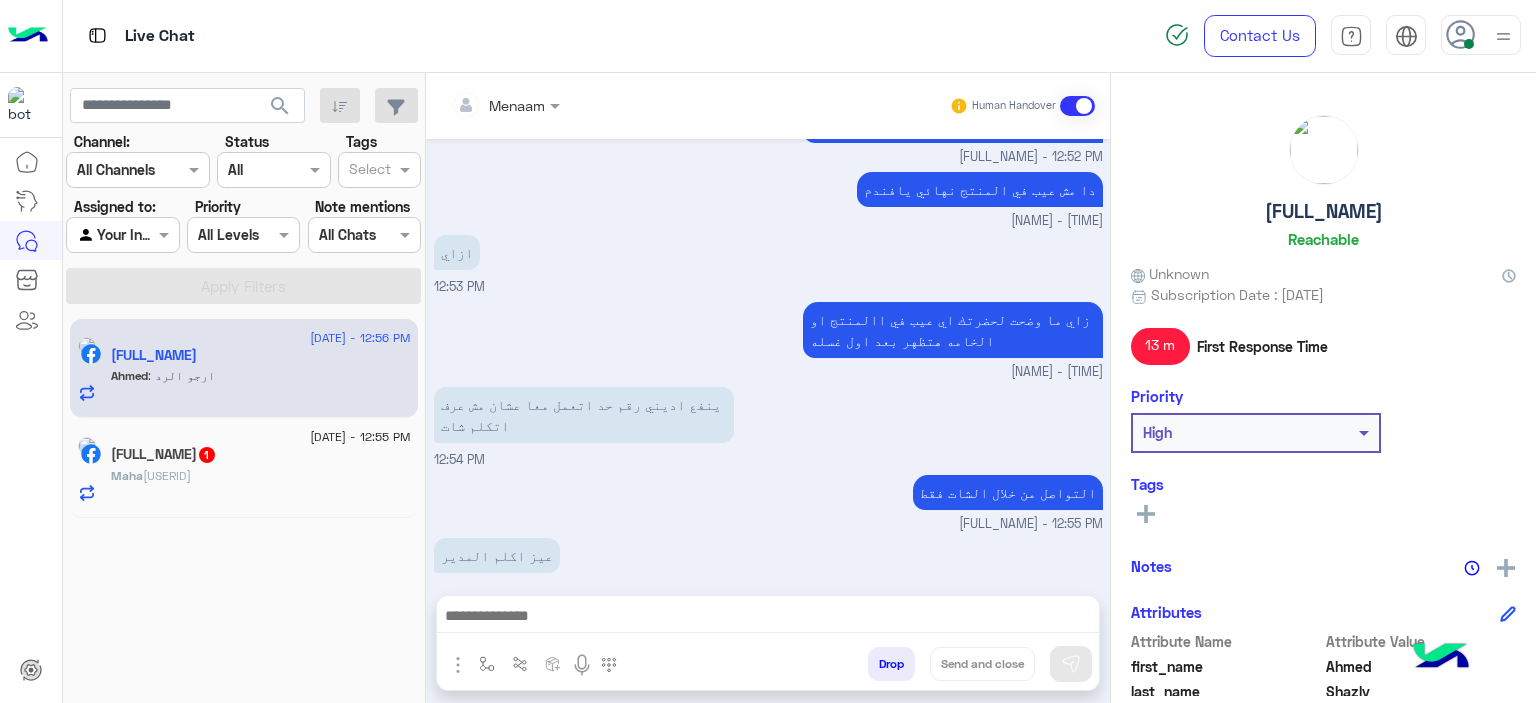 scroll, scrollTop: 1172, scrollLeft: 0, axis: vertical 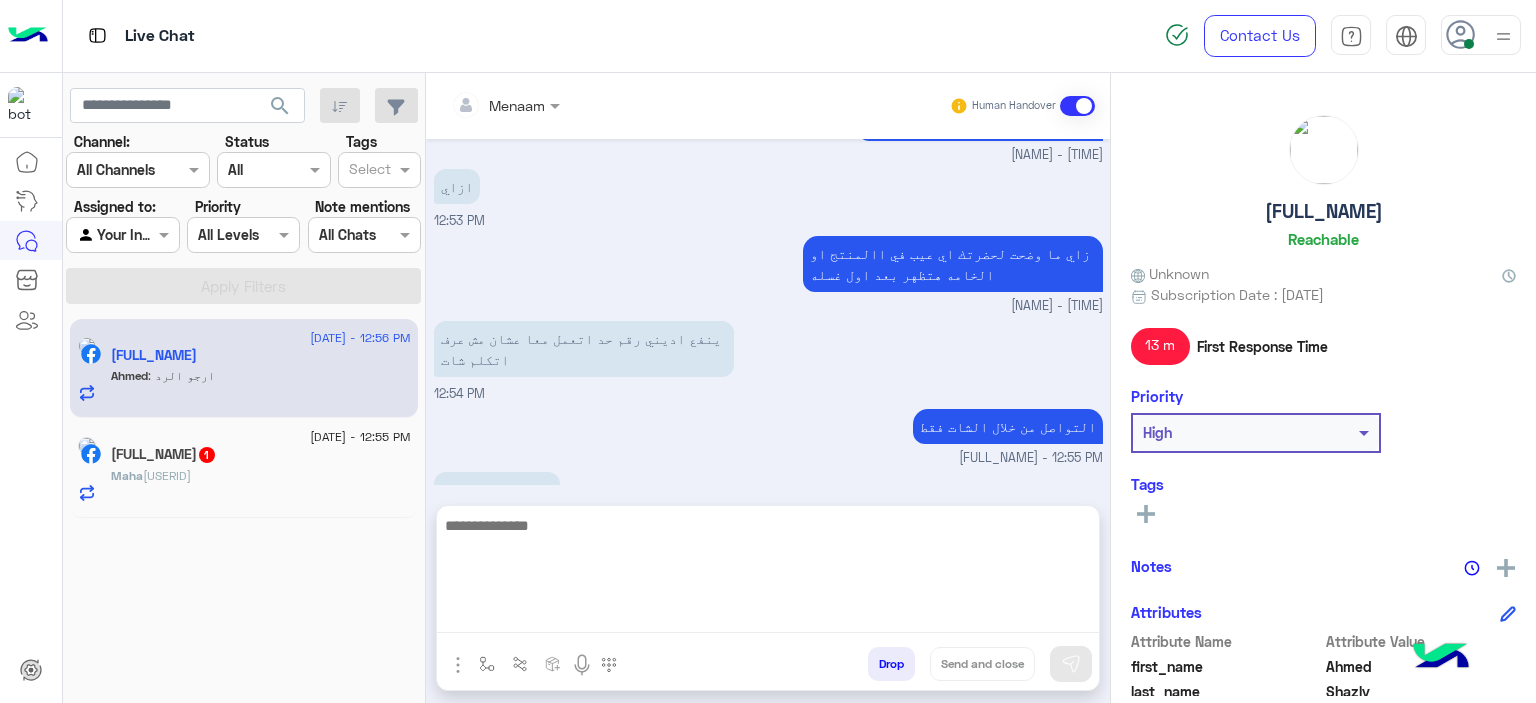 click at bounding box center [768, 573] 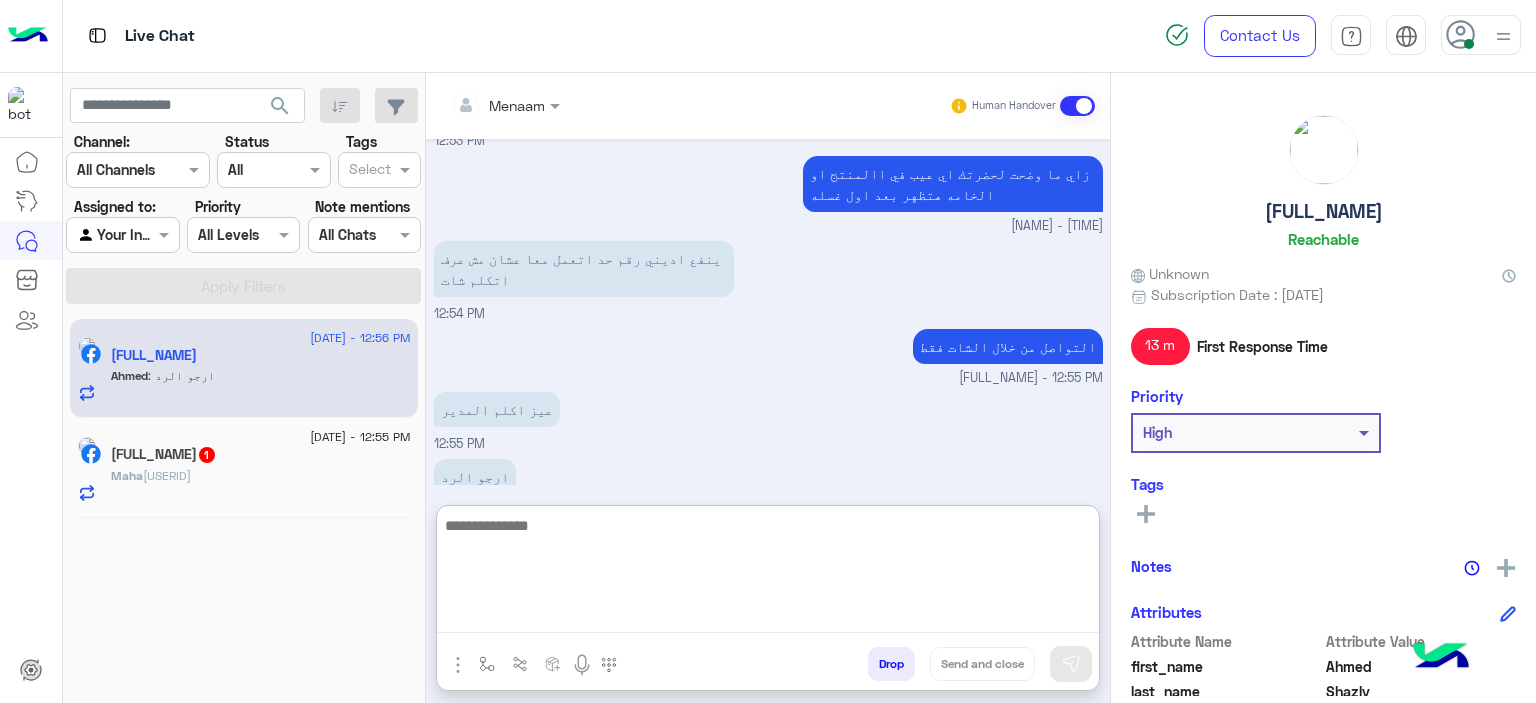 scroll, scrollTop: 1263, scrollLeft: 0, axis: vertical 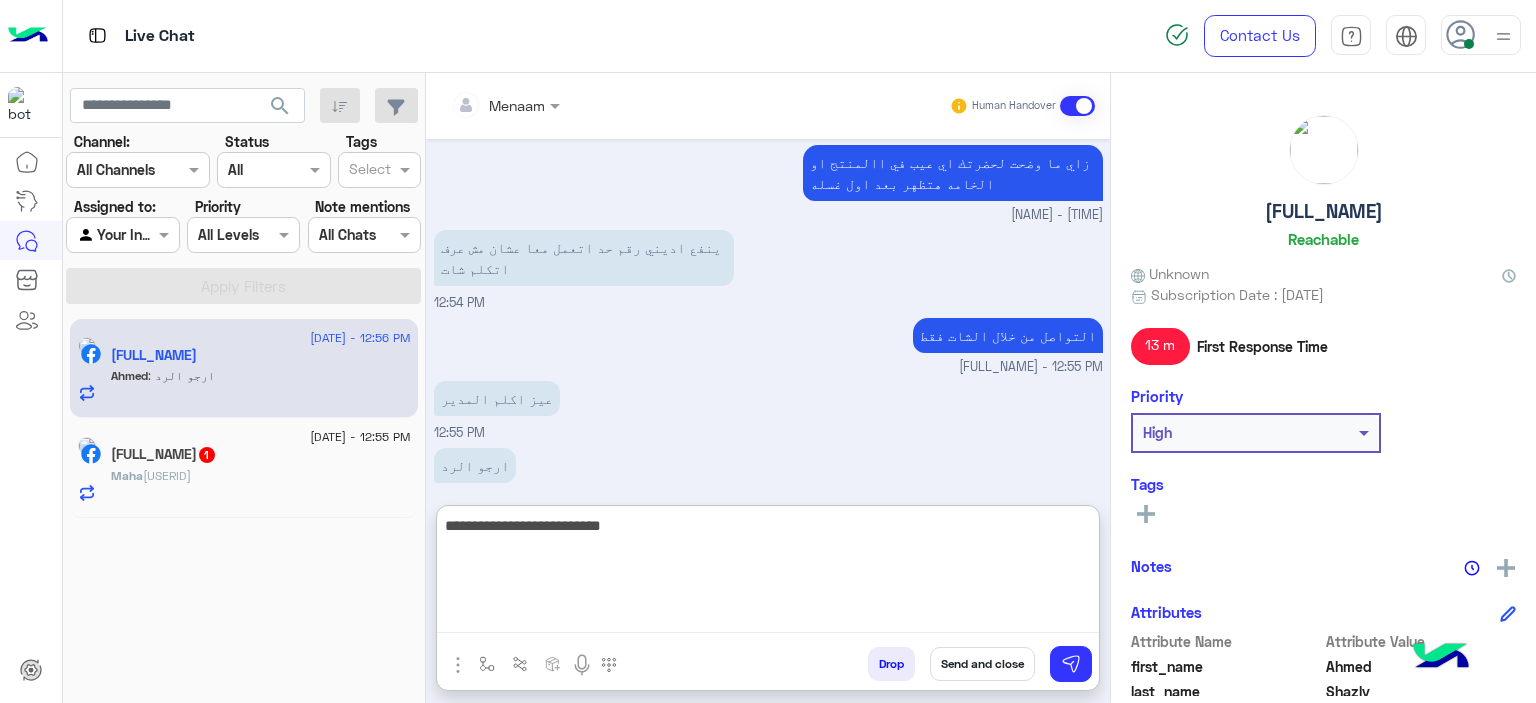 type on "**********" 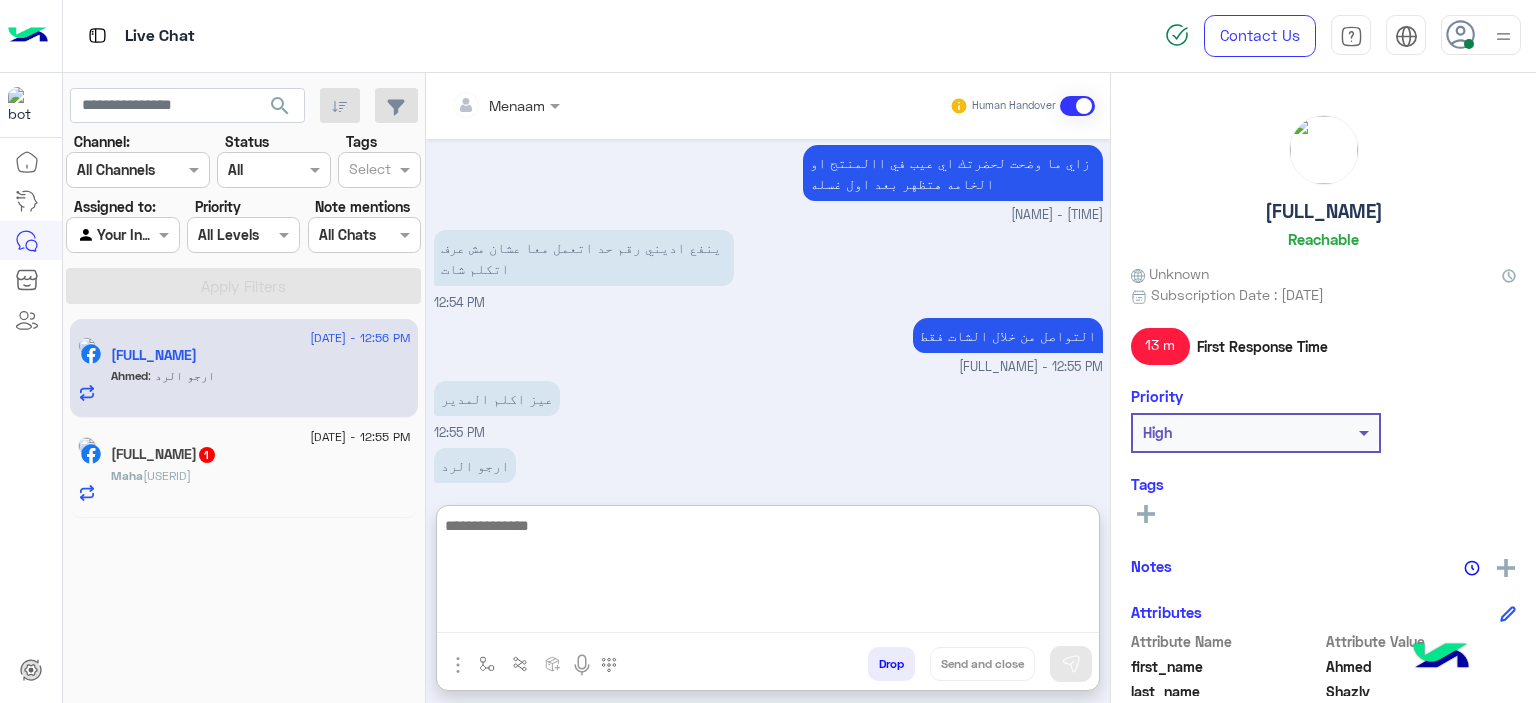 scroll, scrollTop: 1327, scrollLeft: 0, axis: vertical 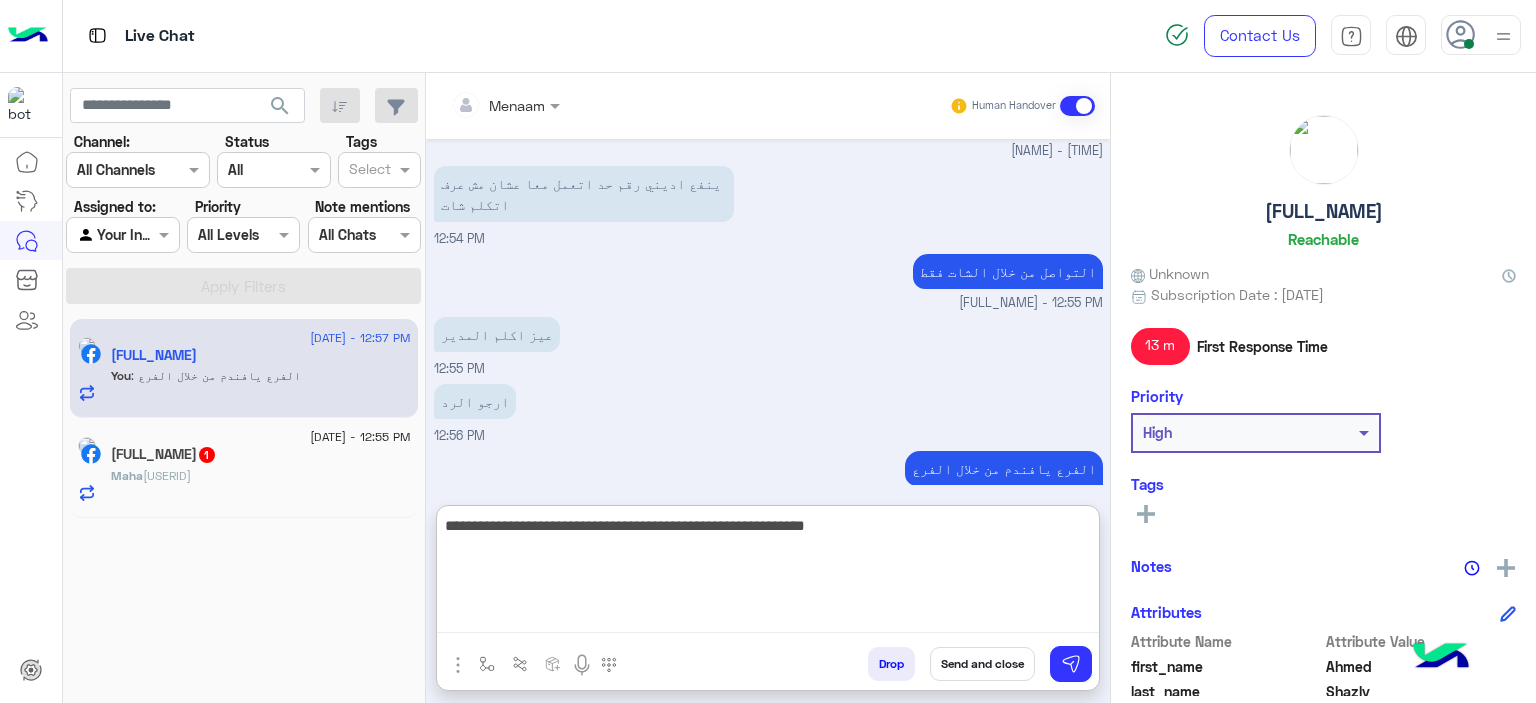 type on "**********" 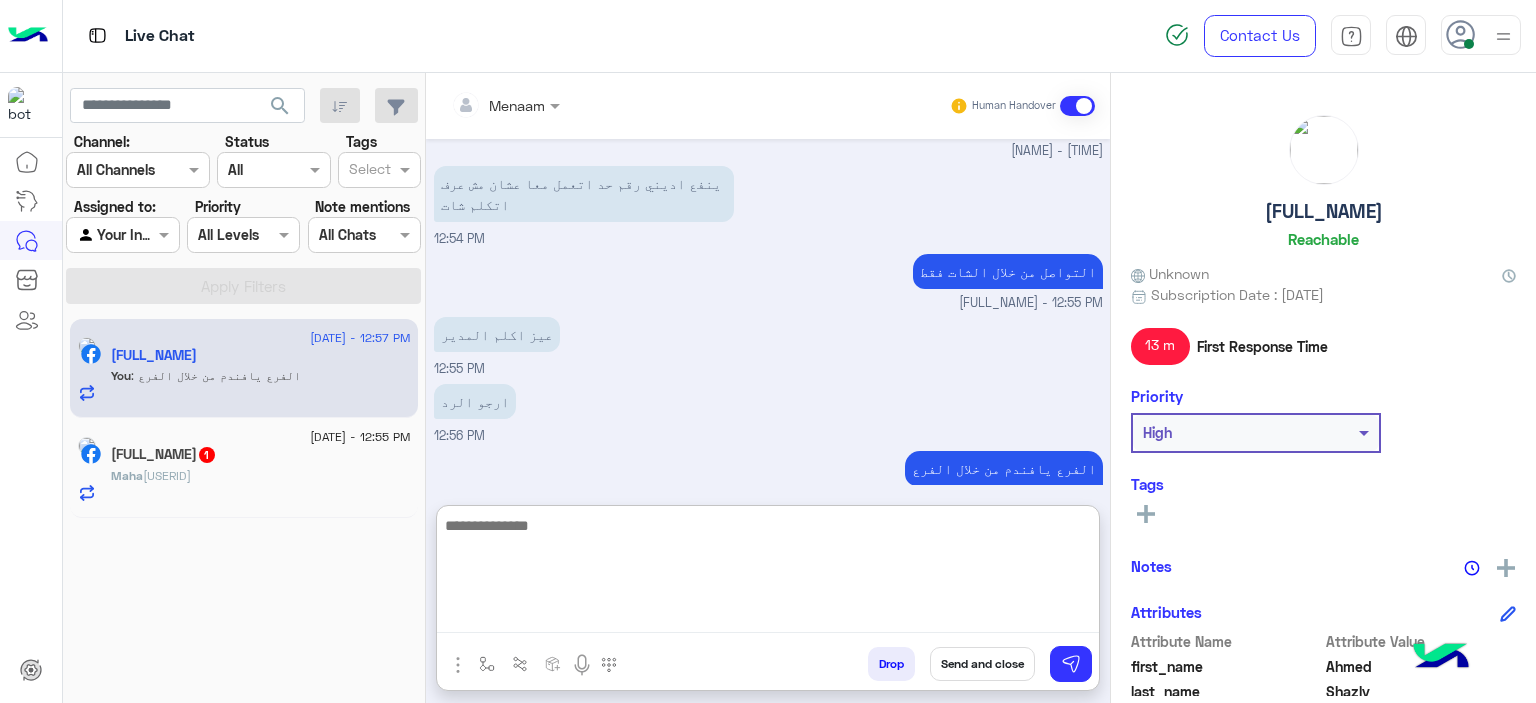 scroll, scrollTop: 1412, scrollLeft: 0, axis: vertical 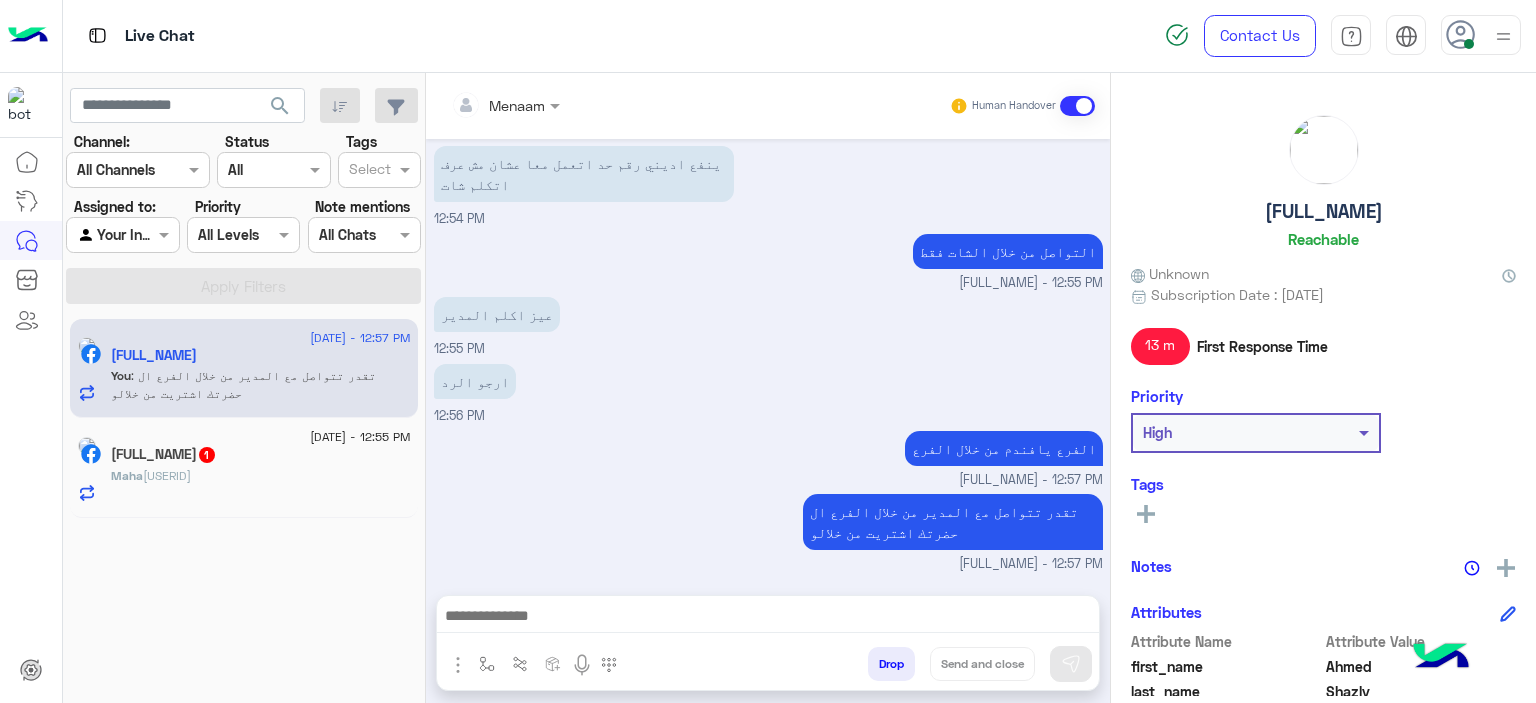 click on "[NAME] : [ORDER_NUMBER]" 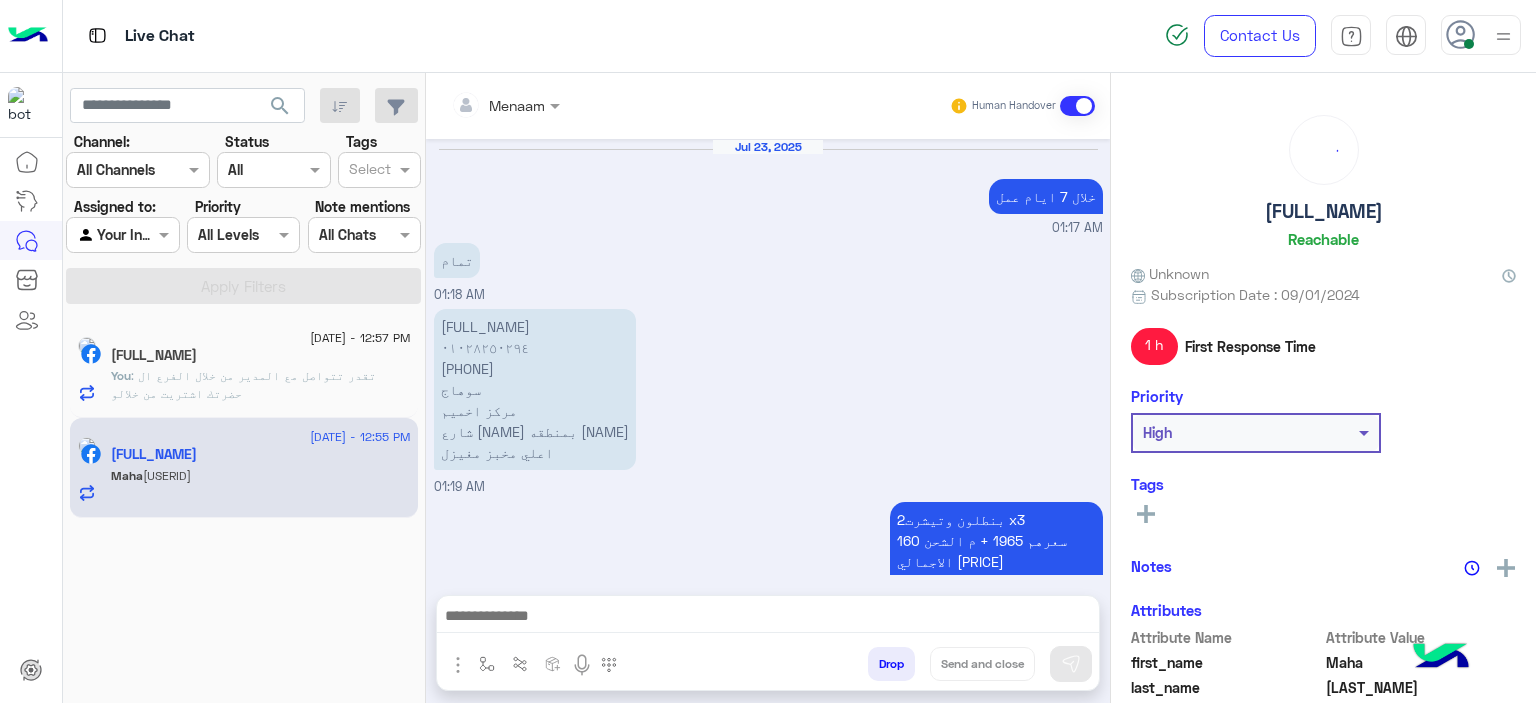 scroll, scrollTop: 1720, scrollLeft: 0, axis: vertical 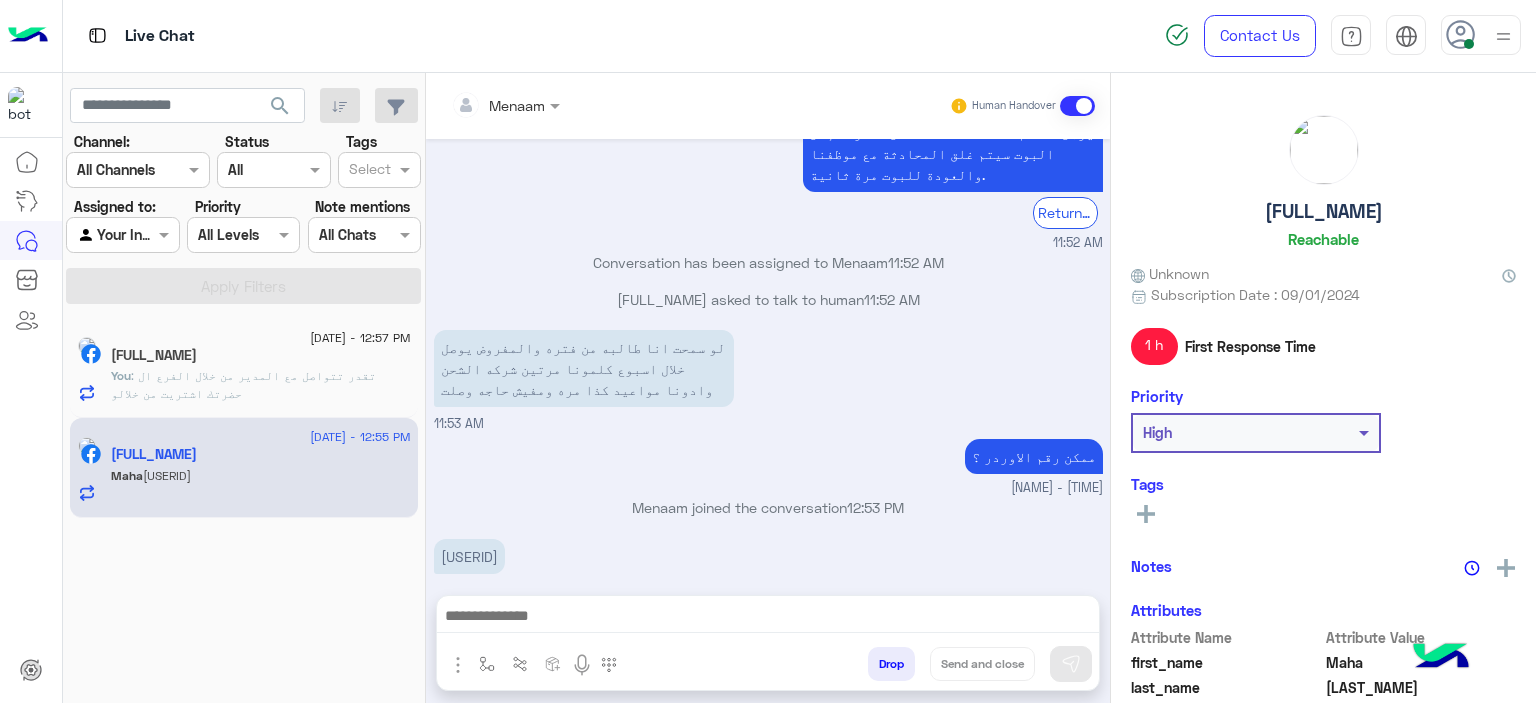 click on "[USERID]" at bounding box center [469, 556] 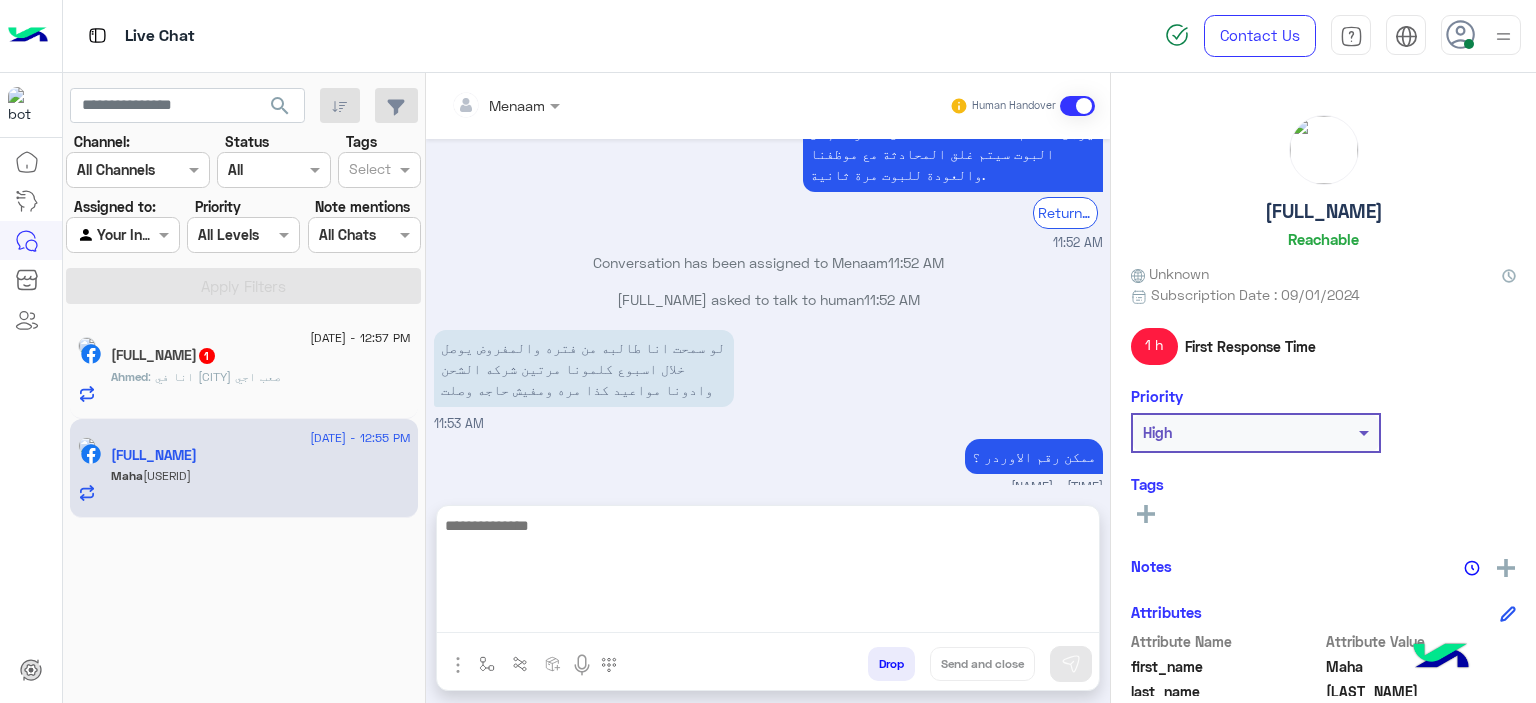 click at bounding box center [768, 573] 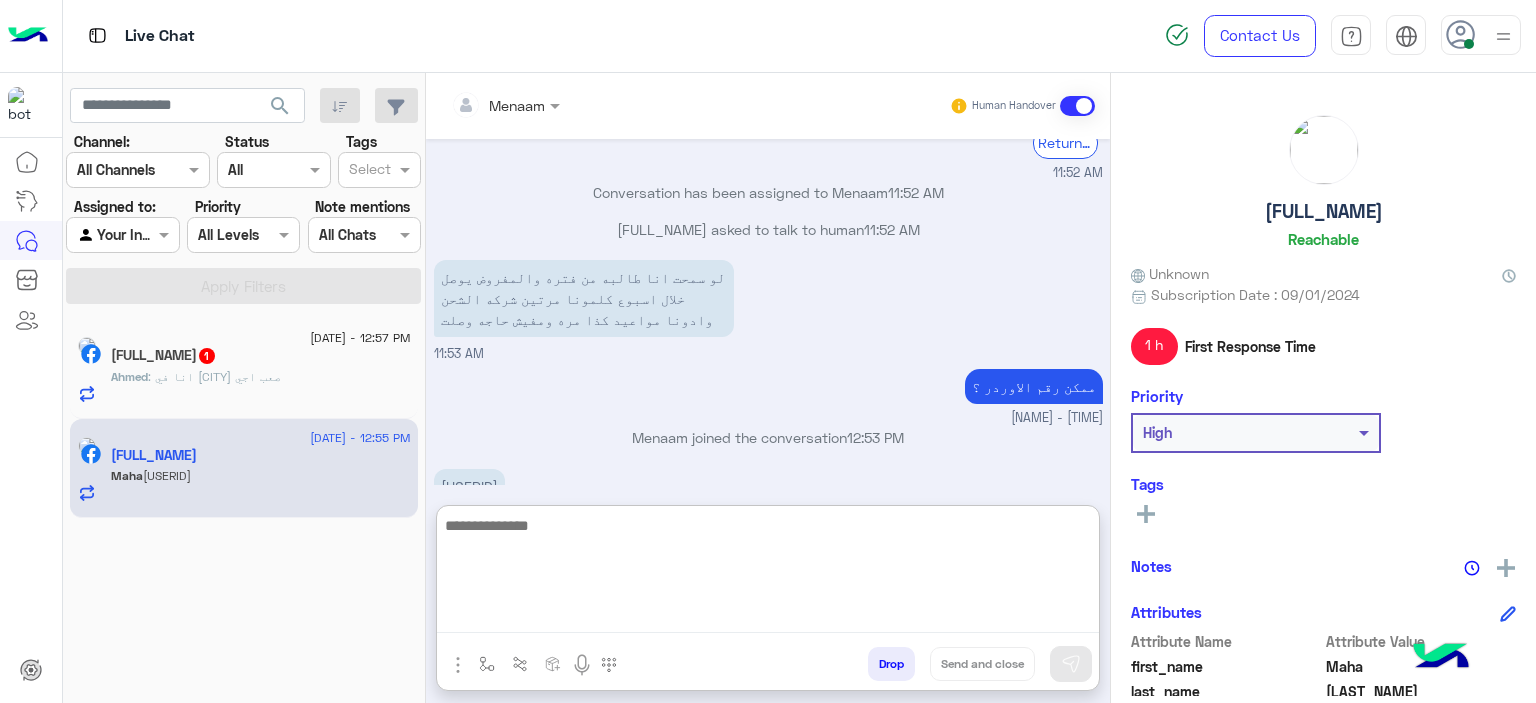scroll, scrollTop: 1810, scrollLeft: 0, axis: vertical 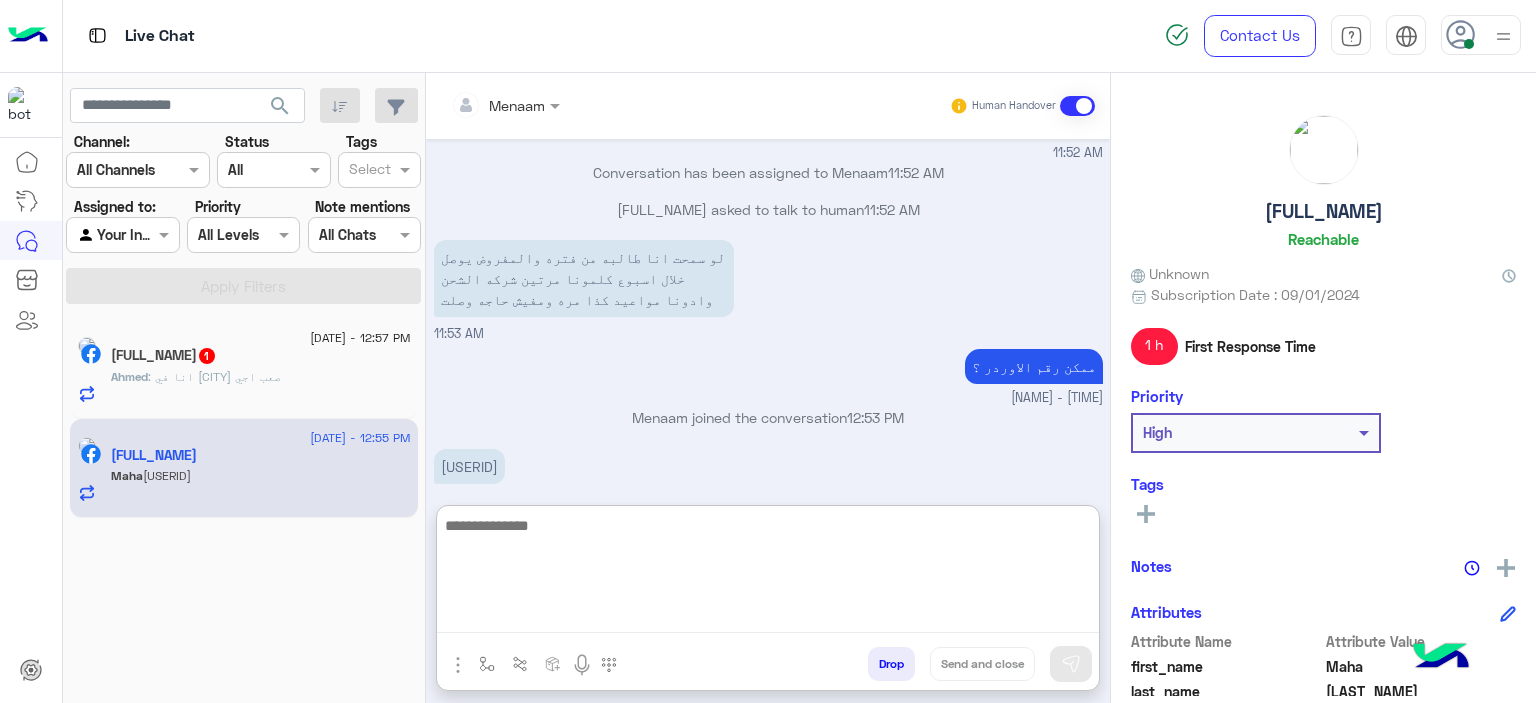 click at bounding box center [768, 573] 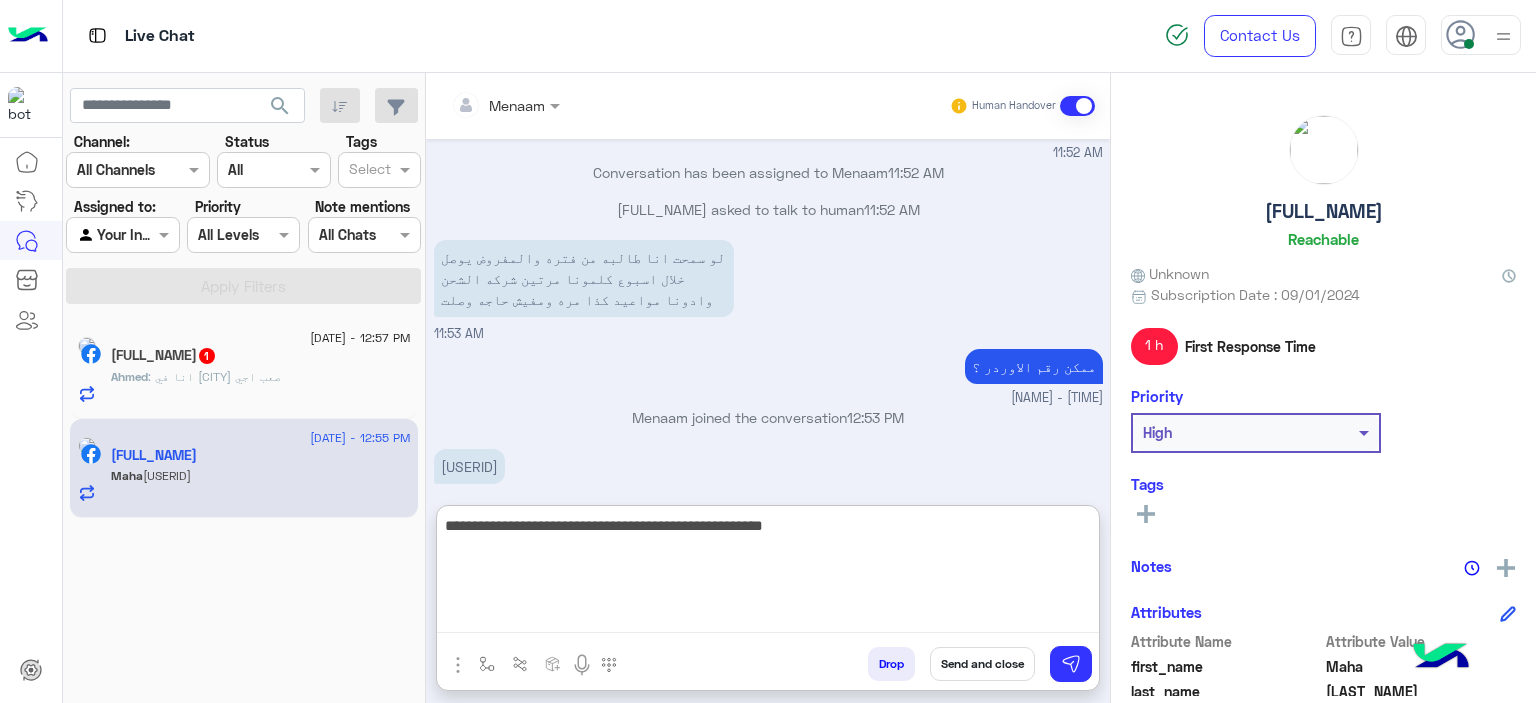 type on "**********" 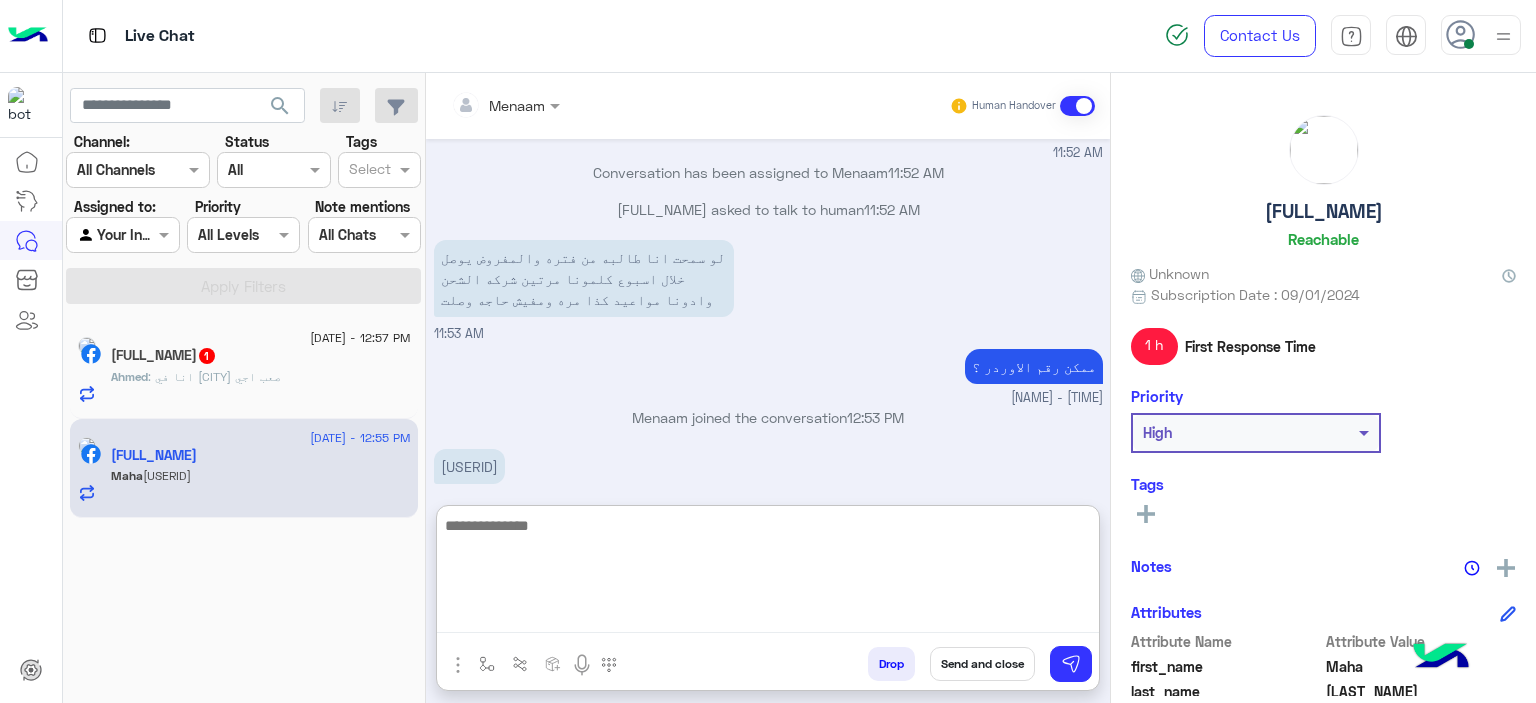 scroll, scrollTop: 1895, scrollLeft: 0, axis: vertical 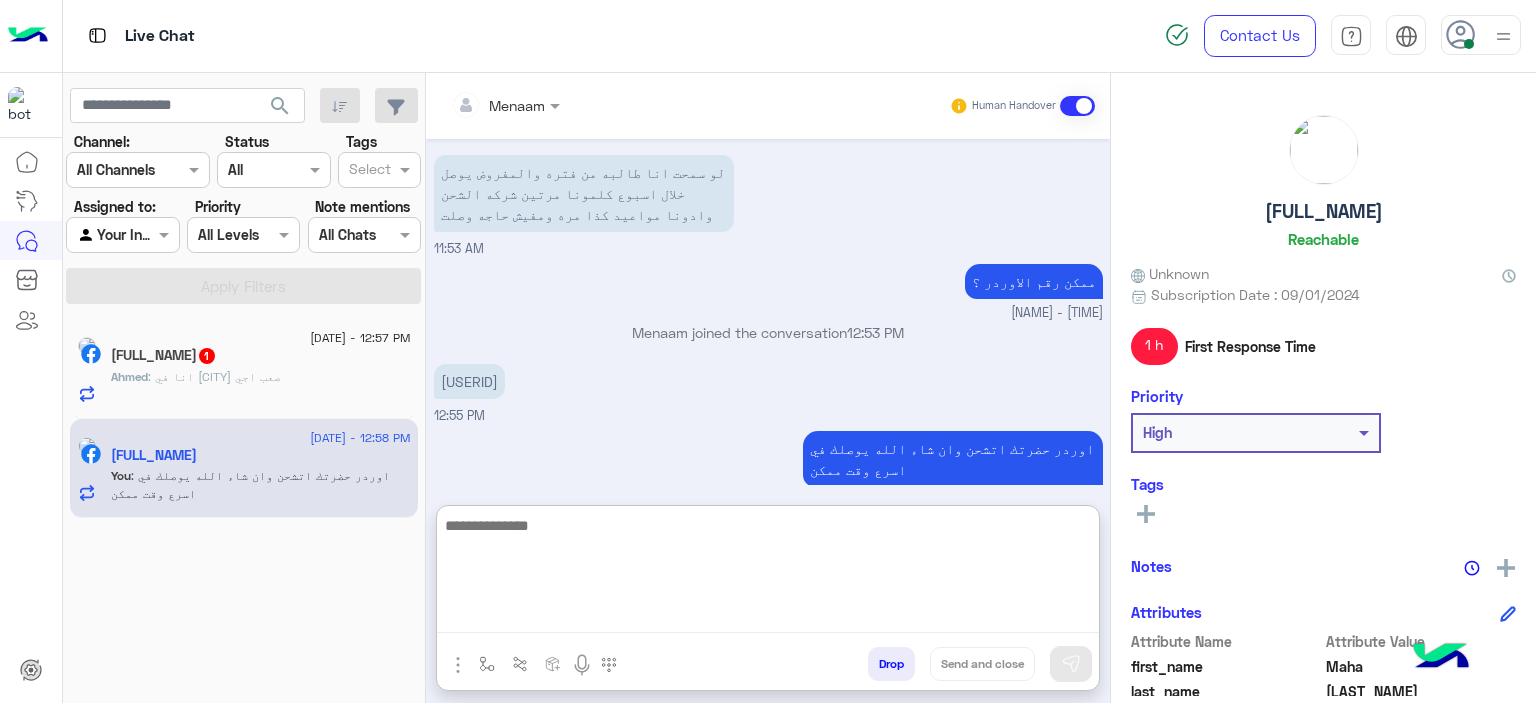 click at bounding box center (768, 573) 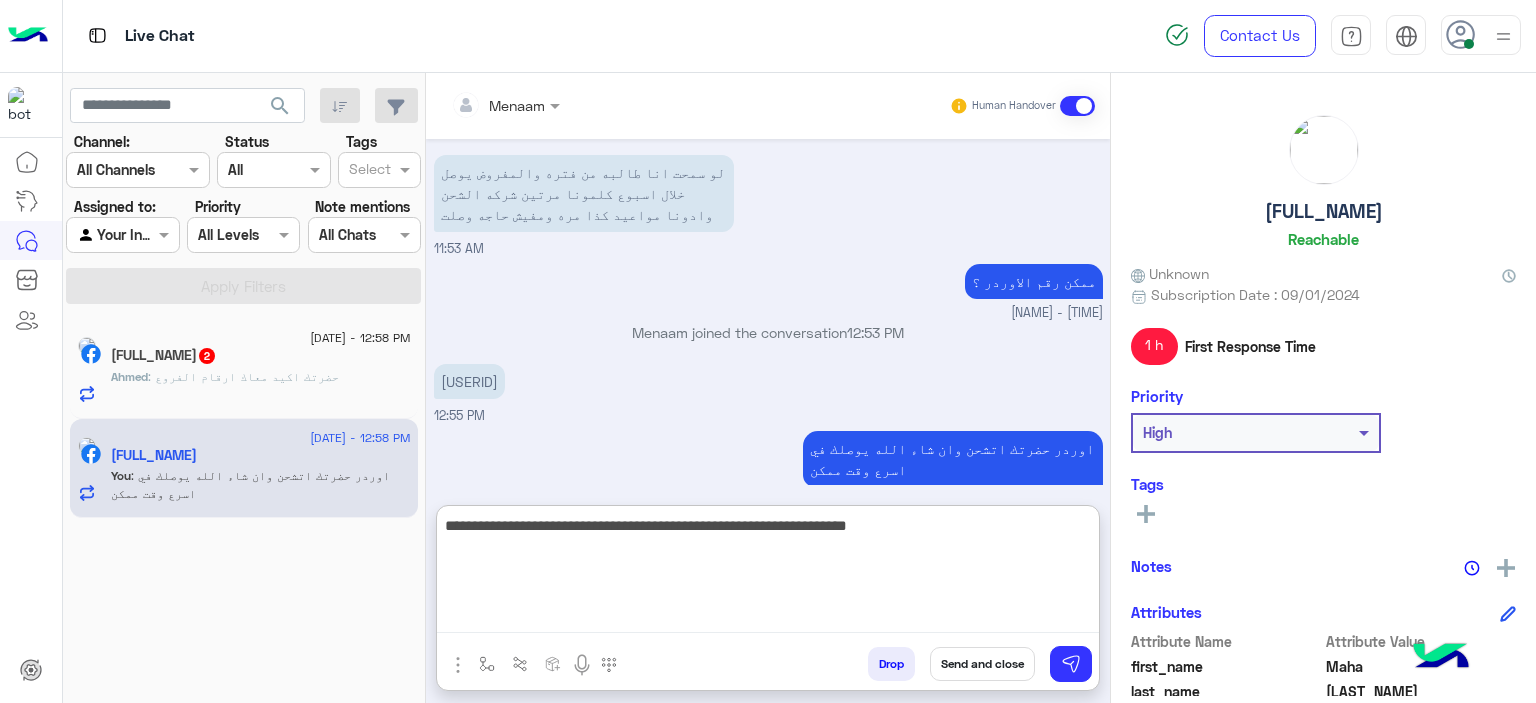 type on "**********" 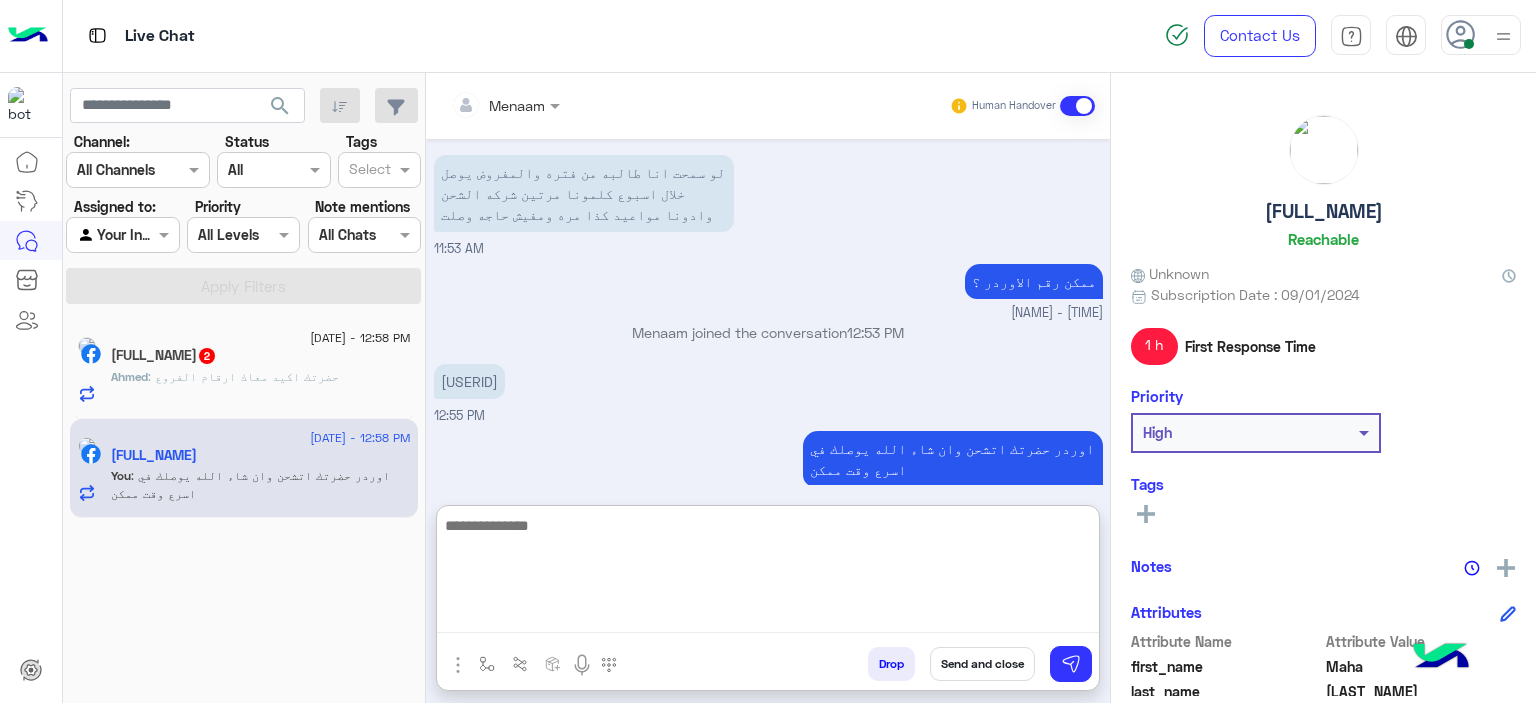 scroll, scrollTop: 1979, scrollLeft: 0, axis: vertical 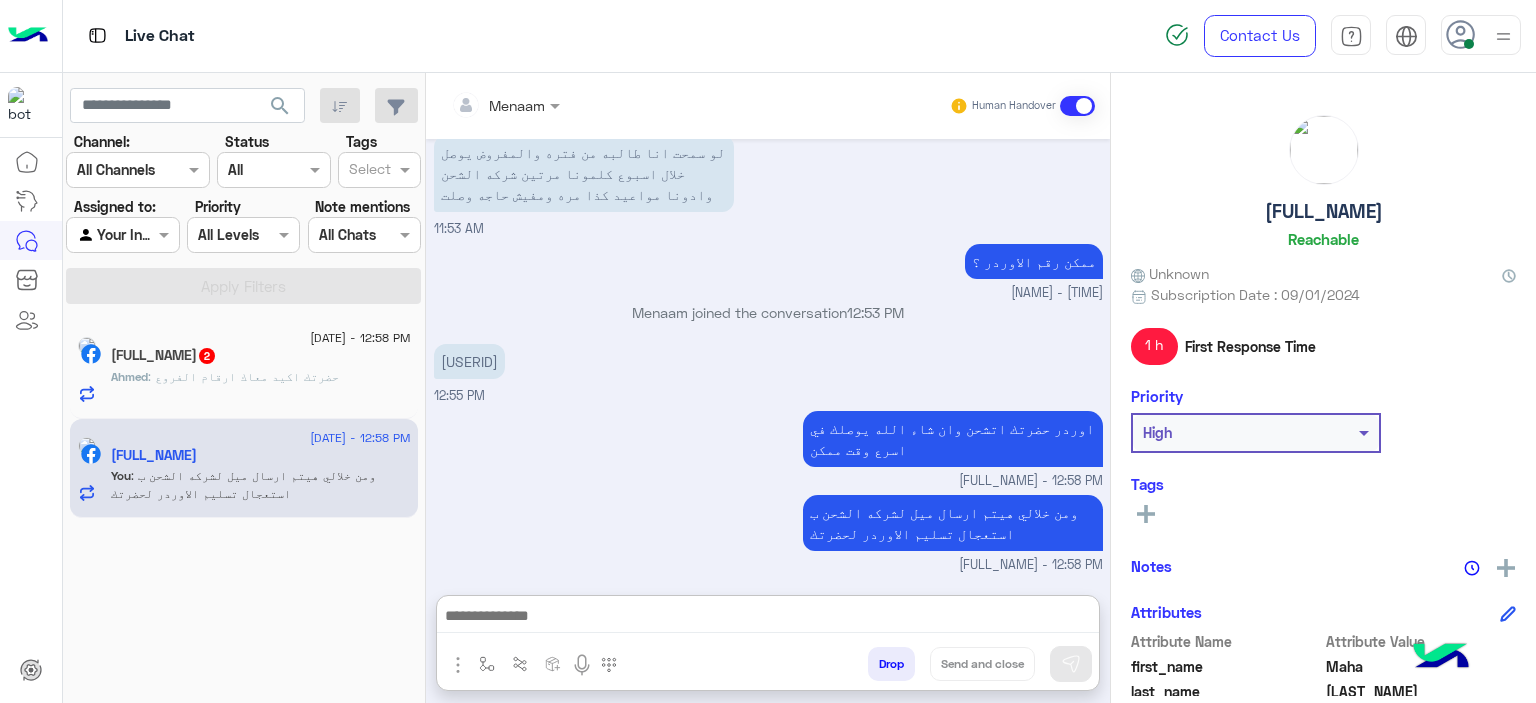 click on ": حضرتك اكيد معاك ارقام الفروع" 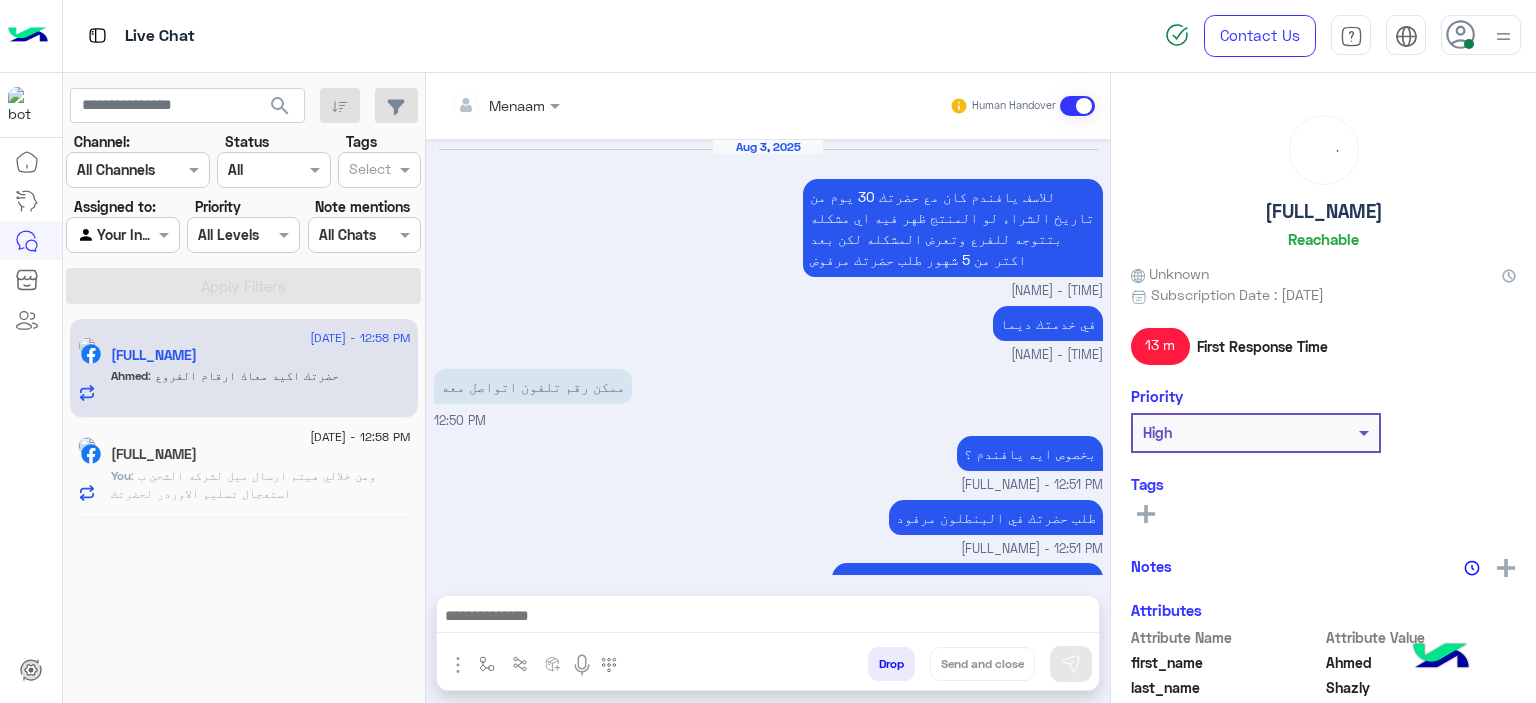 scroll, scrollTop: 1064, scrollLeft: 0, axis: vertical 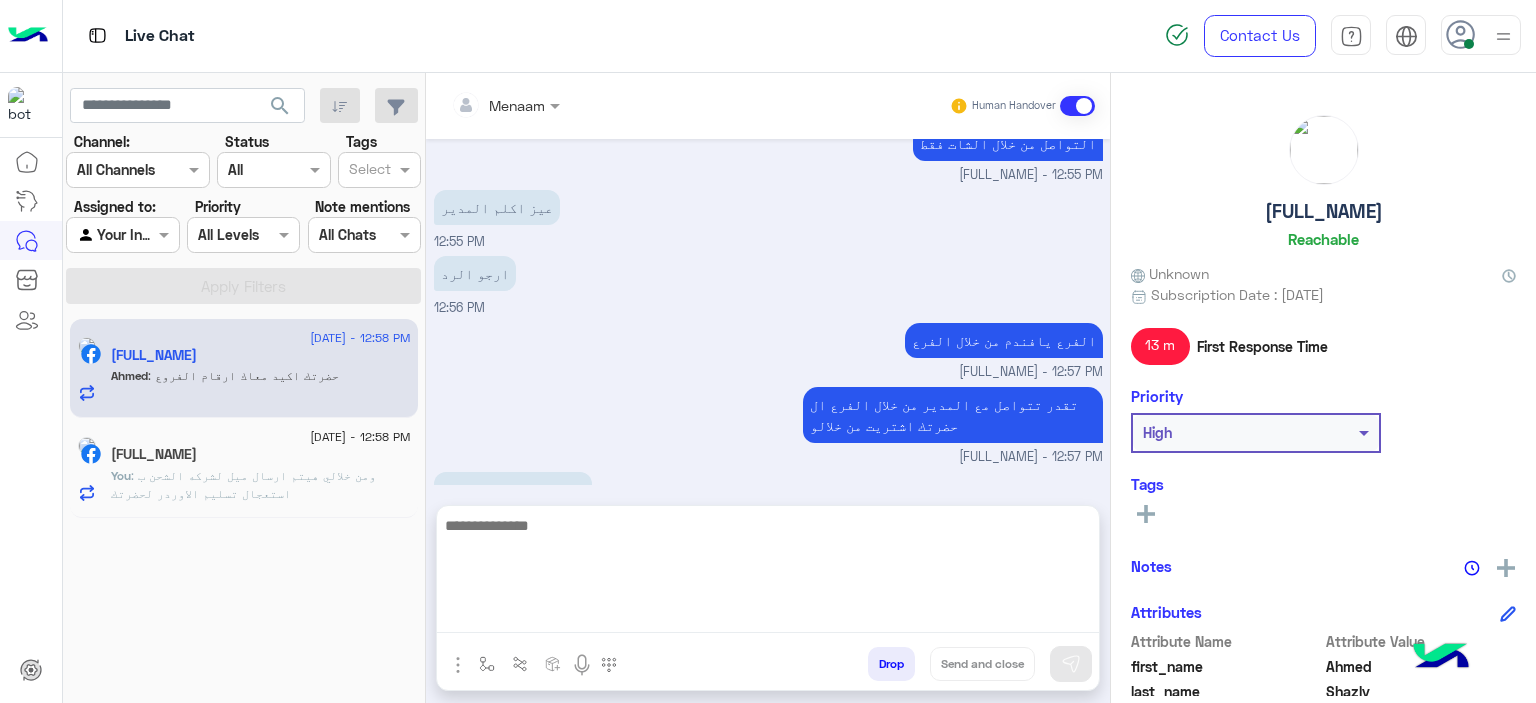 click at bounding box center (768, 573) 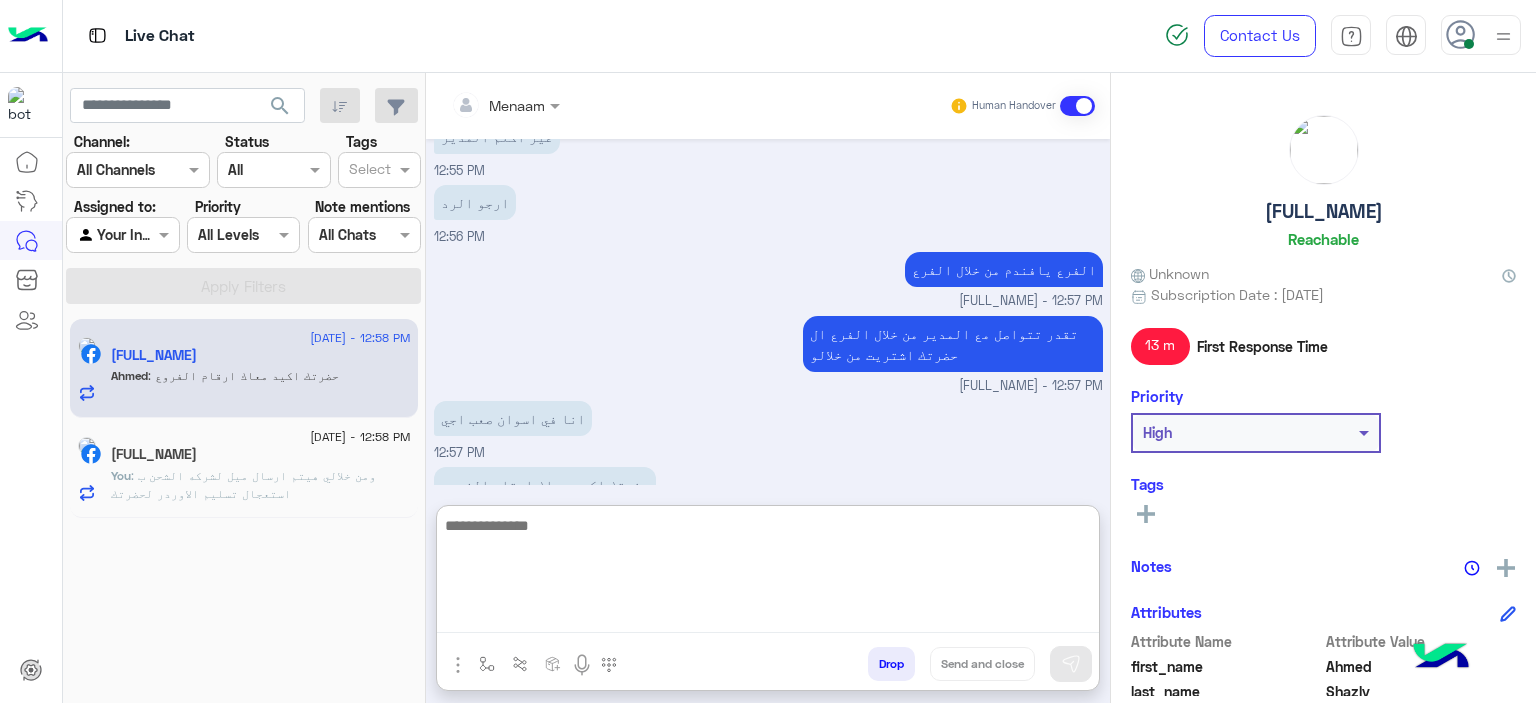 scroll, scrollTop: 1155, scrollLeft: 0, axis: vertical 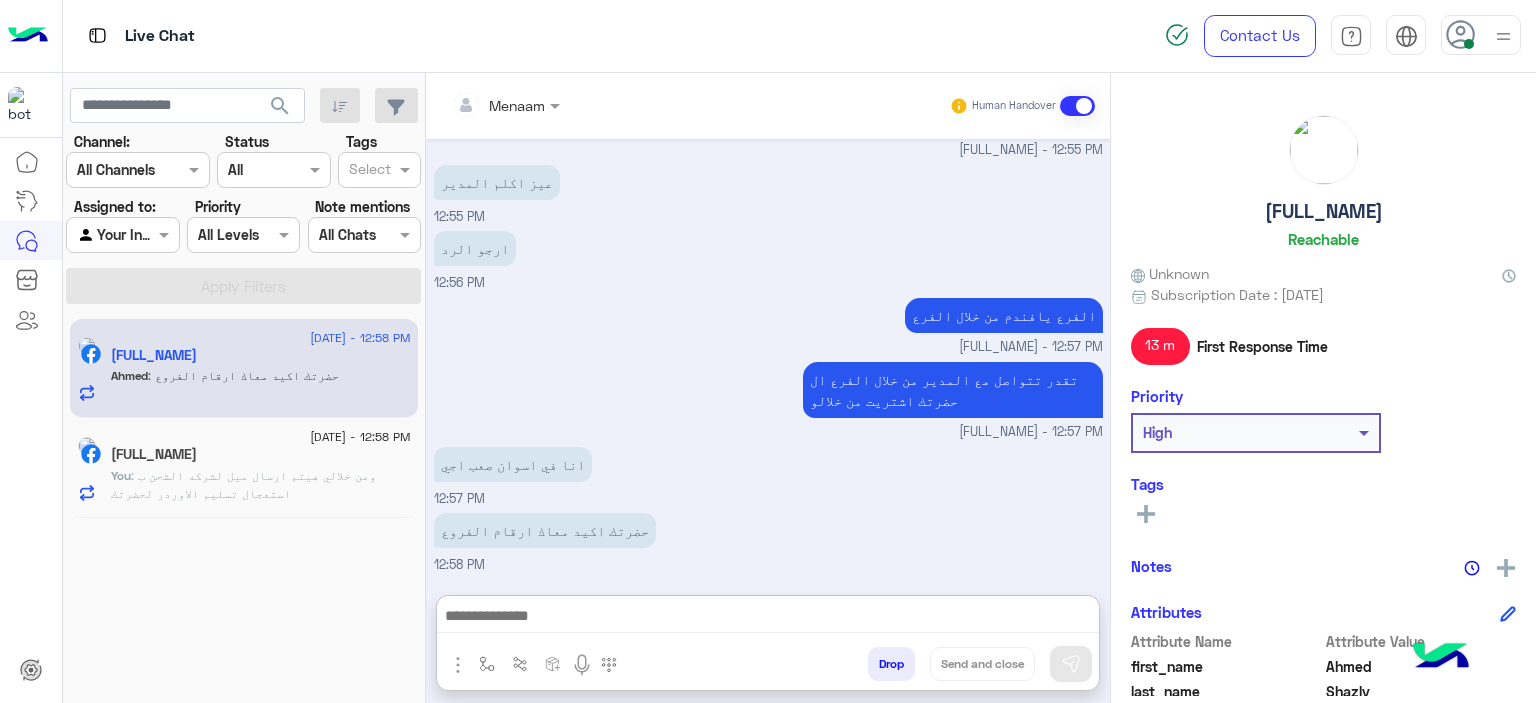click on "[FULL_NAME]" 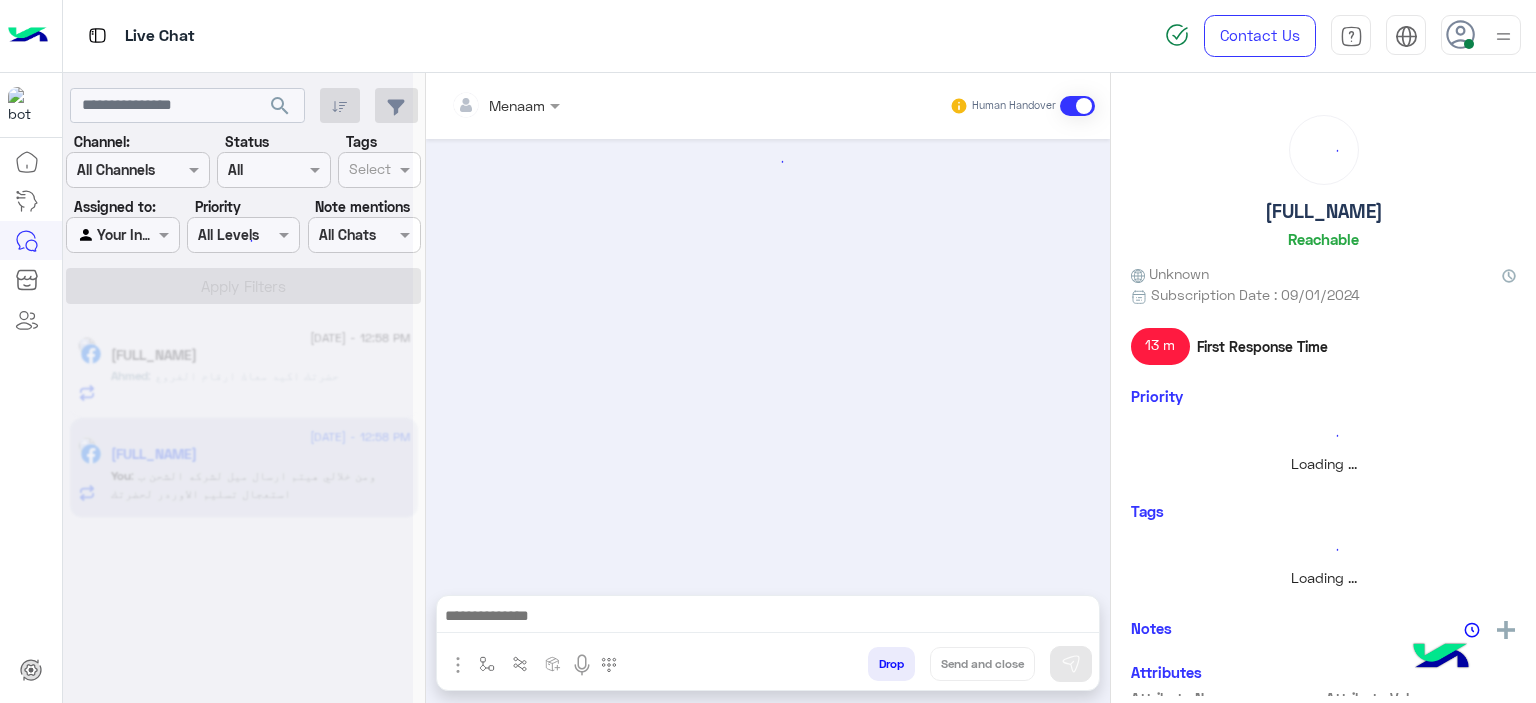 scroll, scrollTop: 0, scrollLeft: 0, axis: both 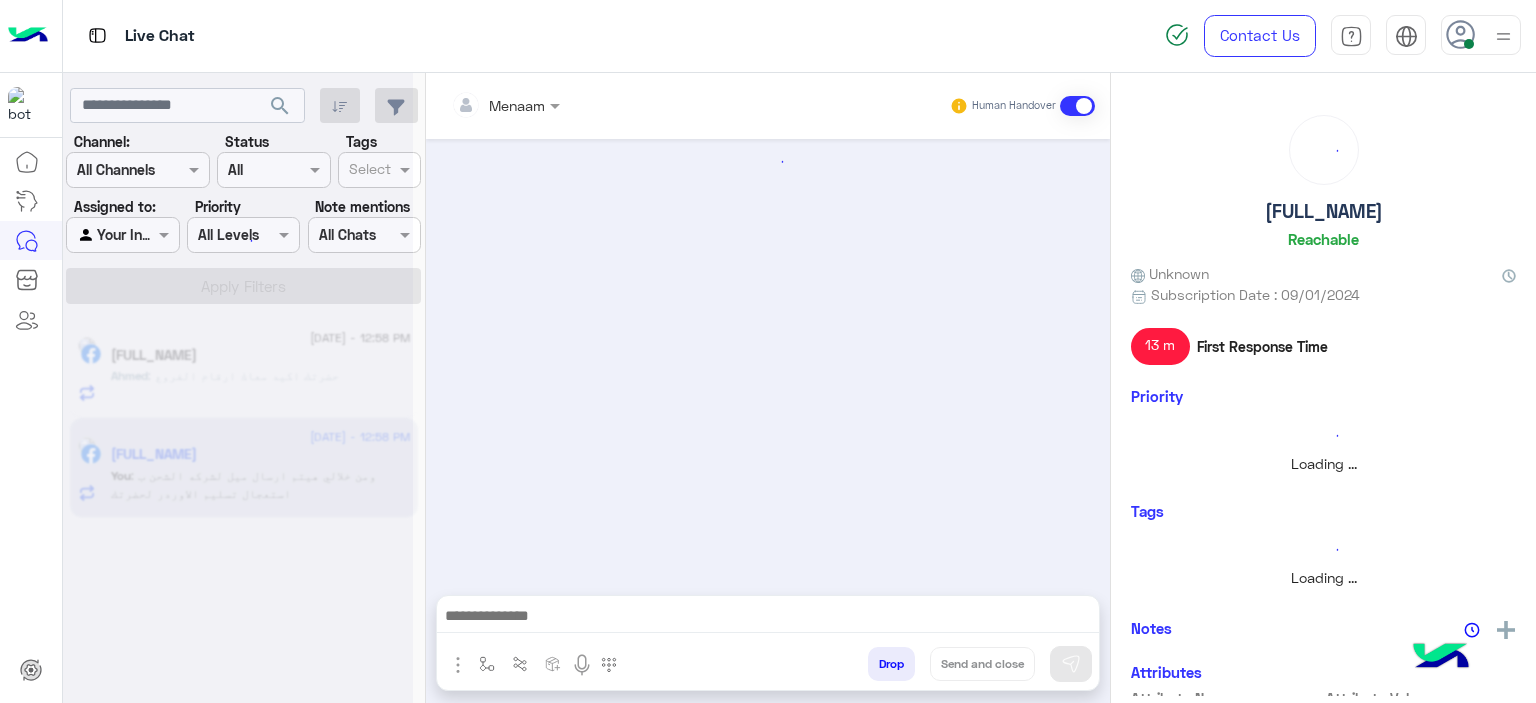 click 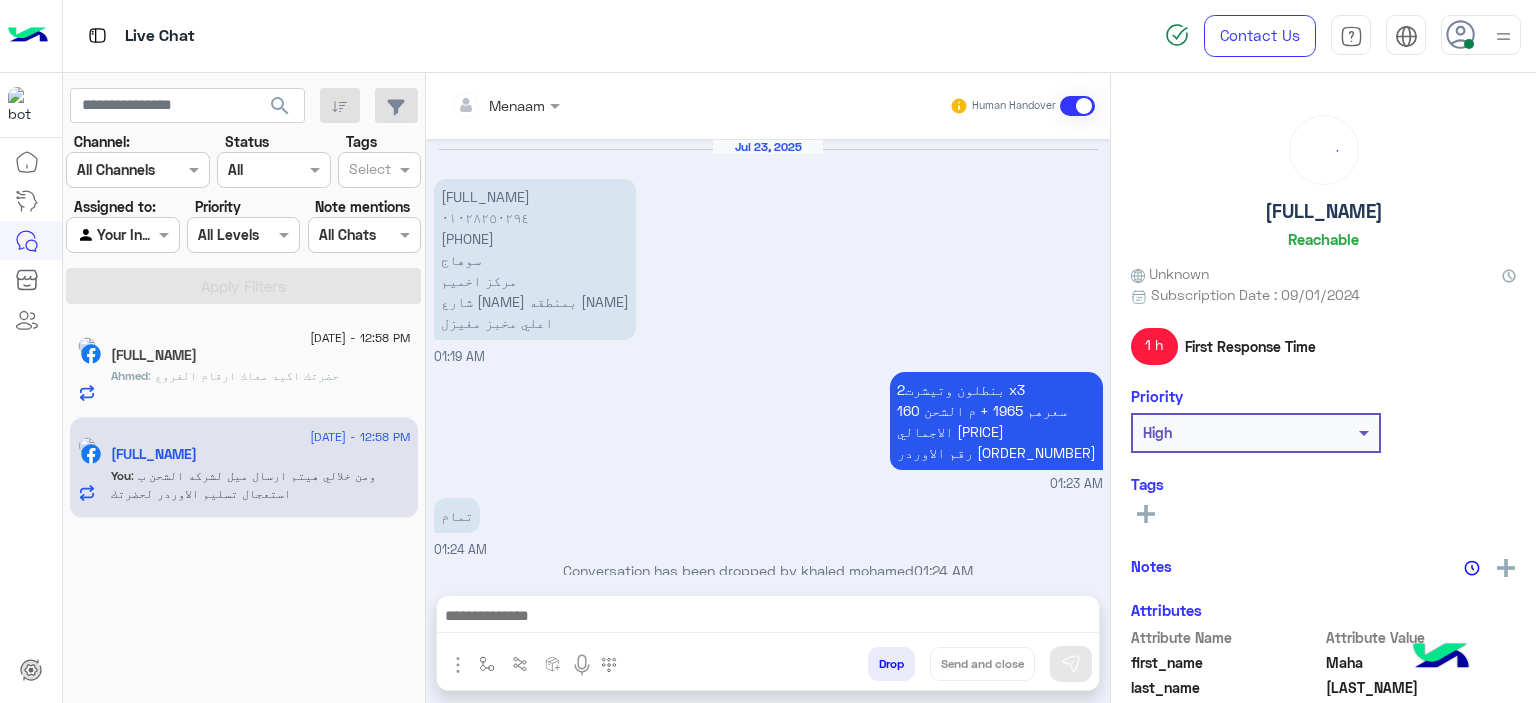 scroll, scrollTop: 1759, scrollLeft: 0, axis: vertical 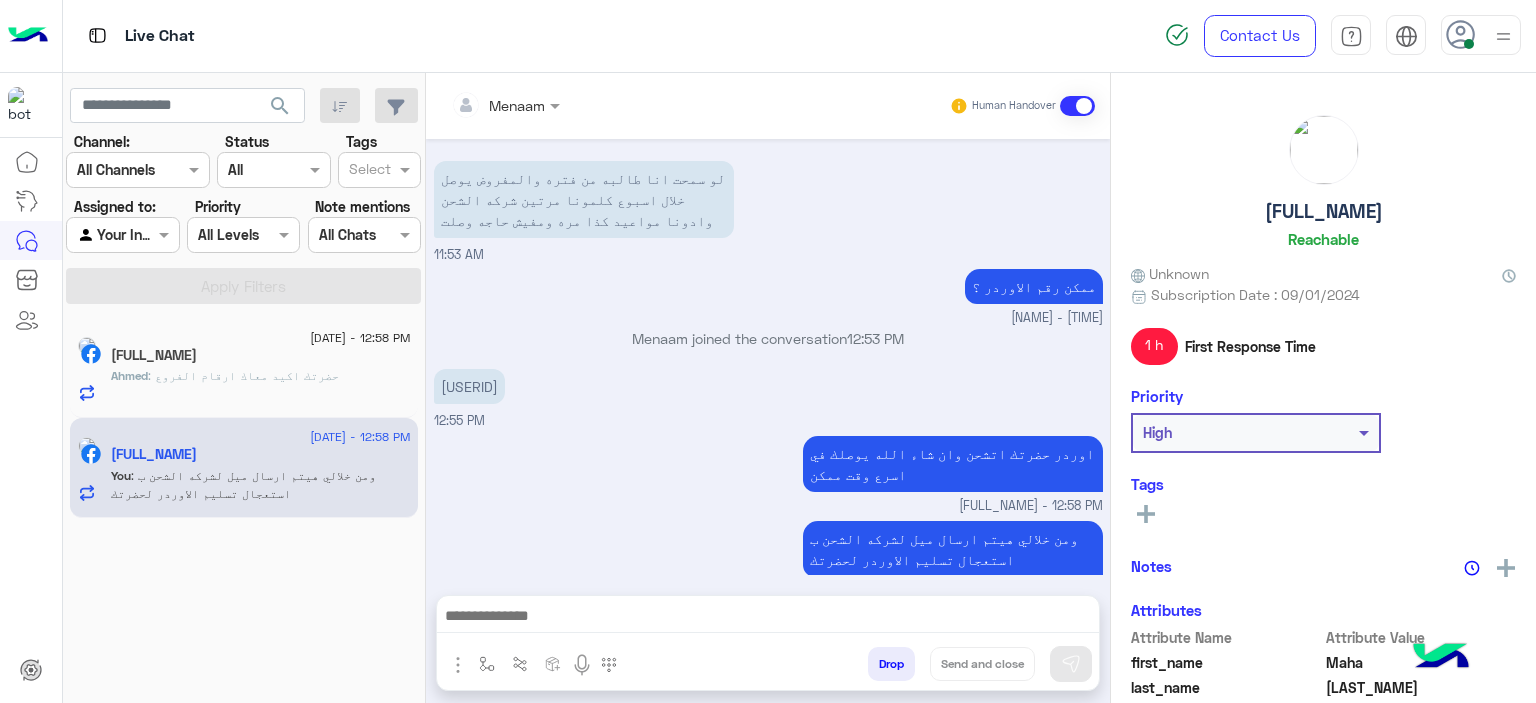 click on ": حضرتك اكيد معاك ارقام الفروع" 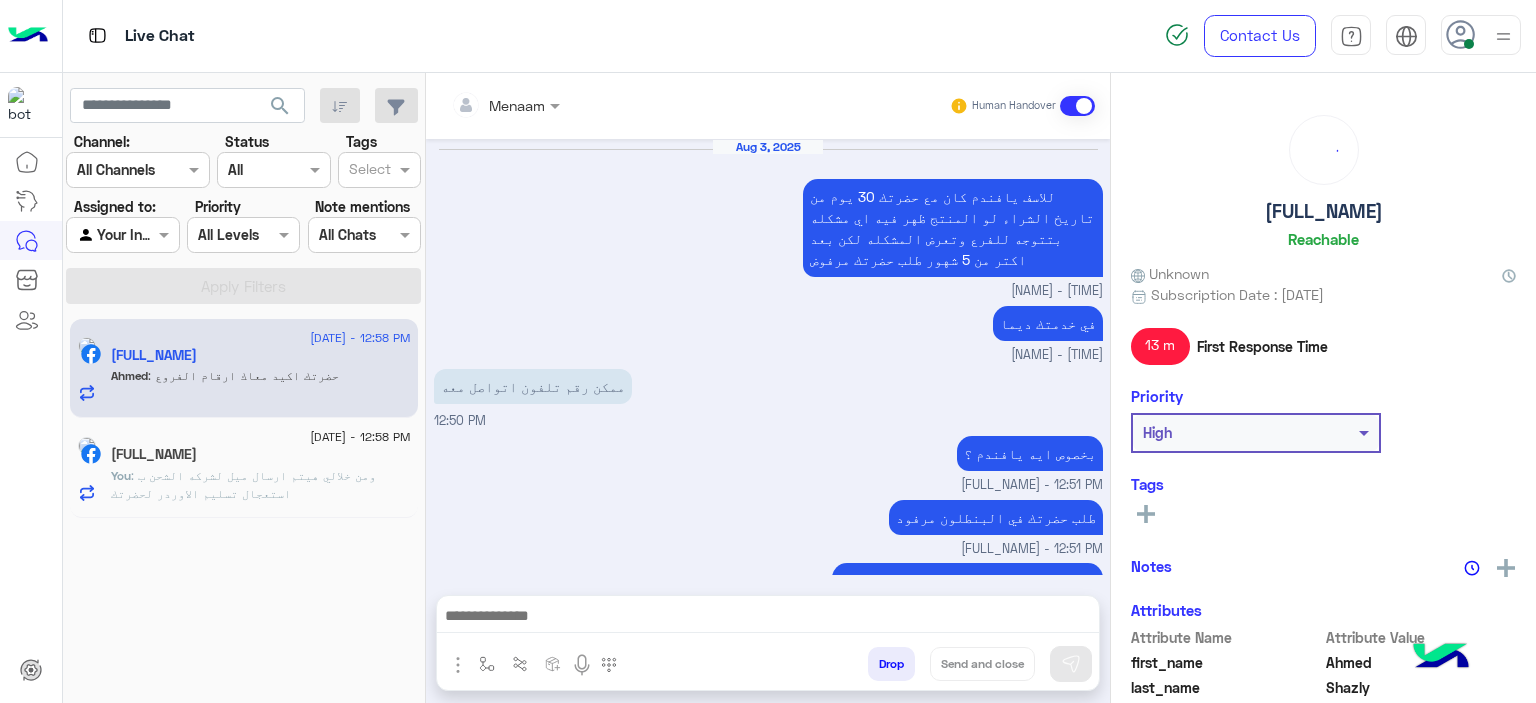 scroll, scrollTop: 1064, scrollLeft: 0, axis: vertical 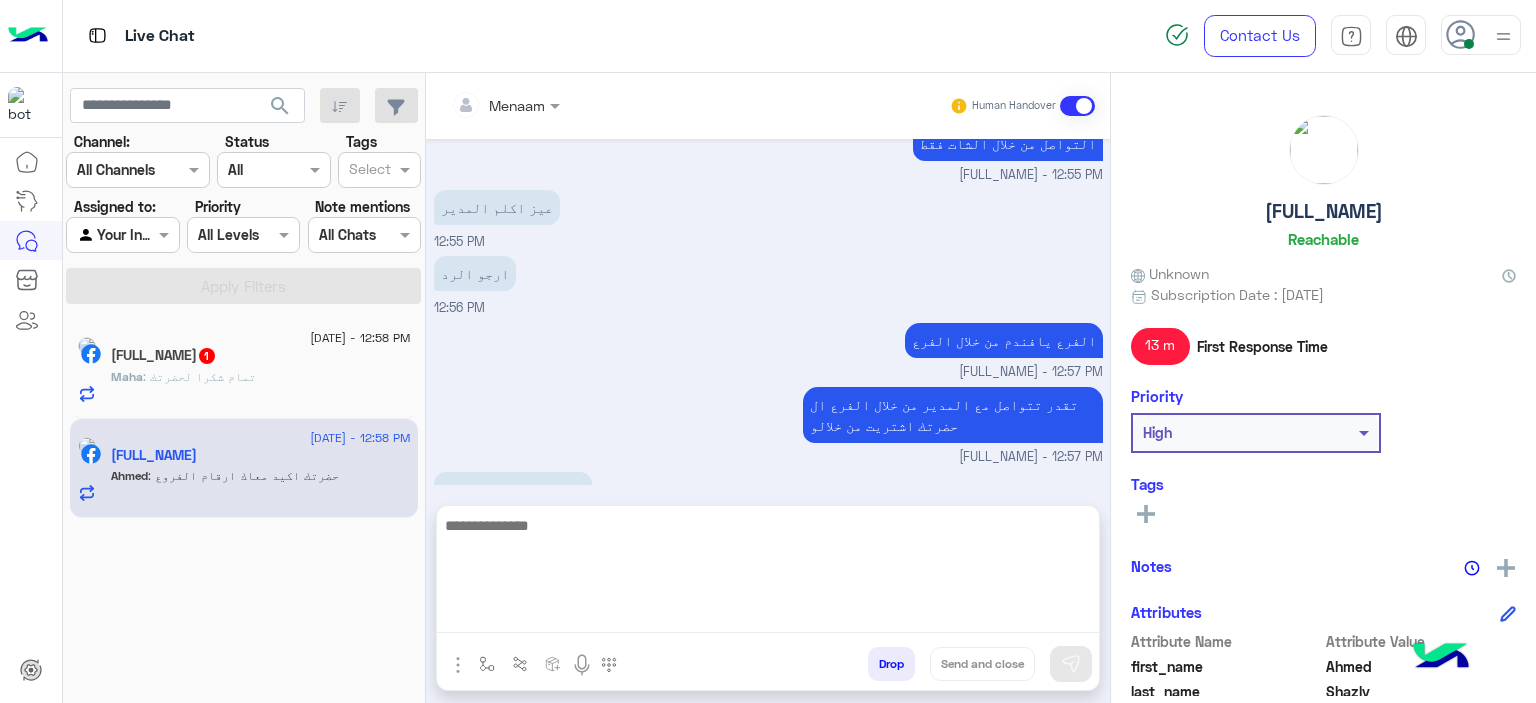 click at bounding box center (768, 573) 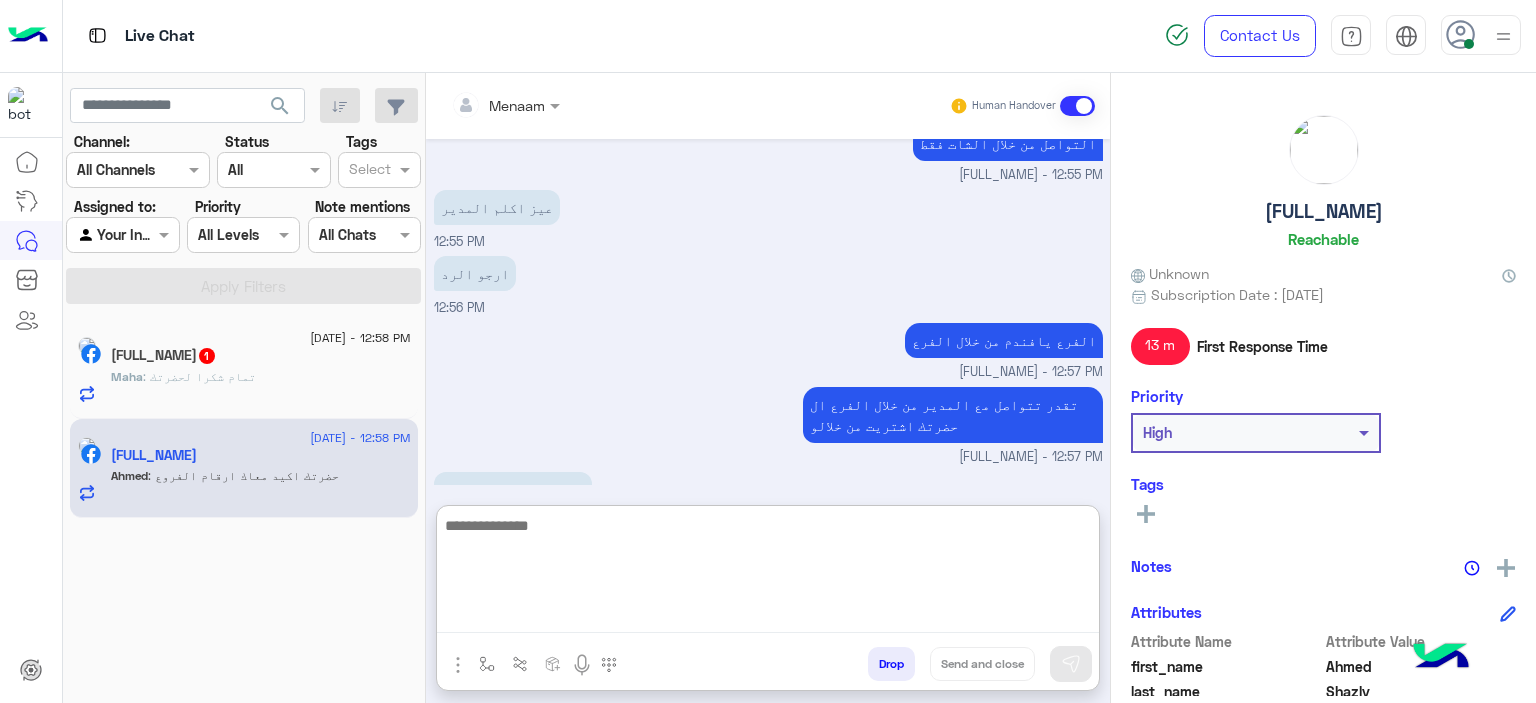 paste on "**********" 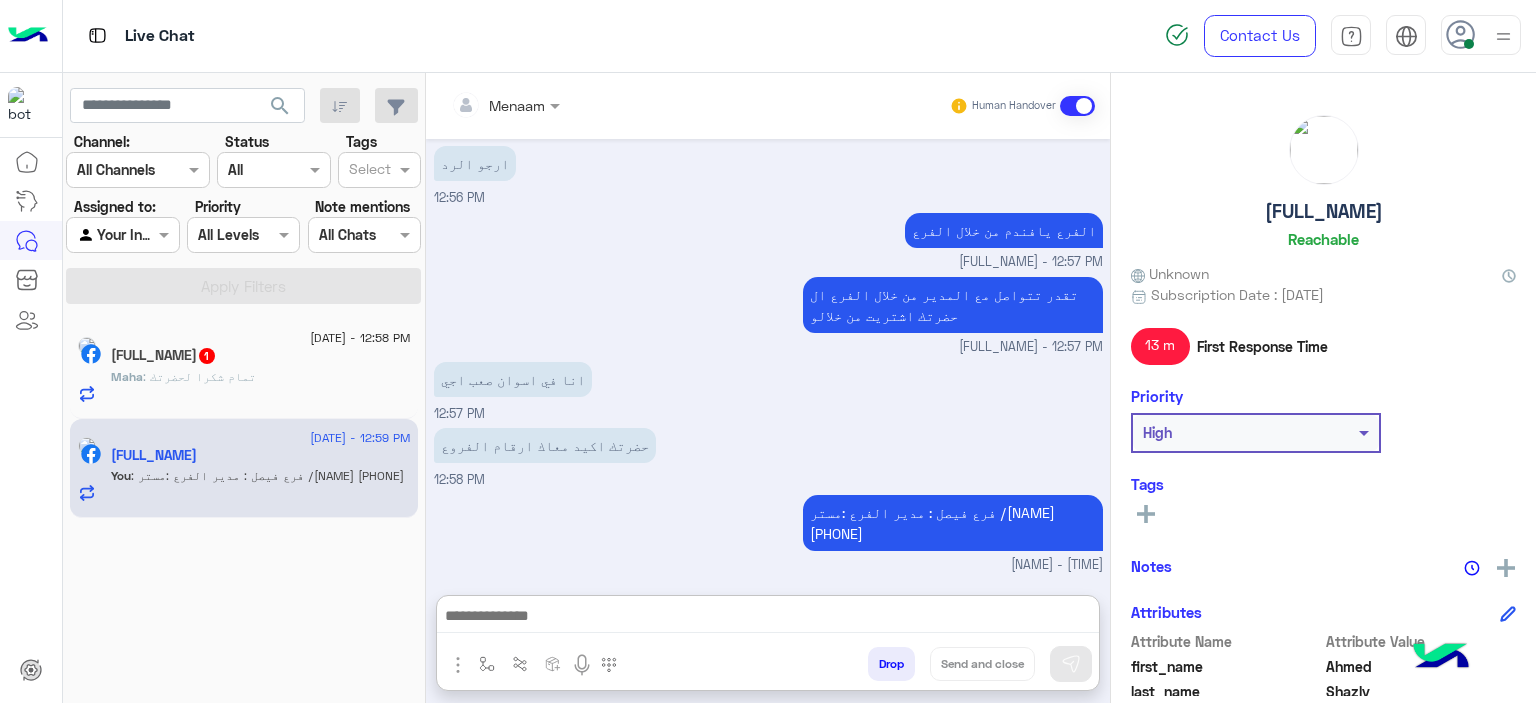click on "[NAME] : تمام شكرا لحضرتك" 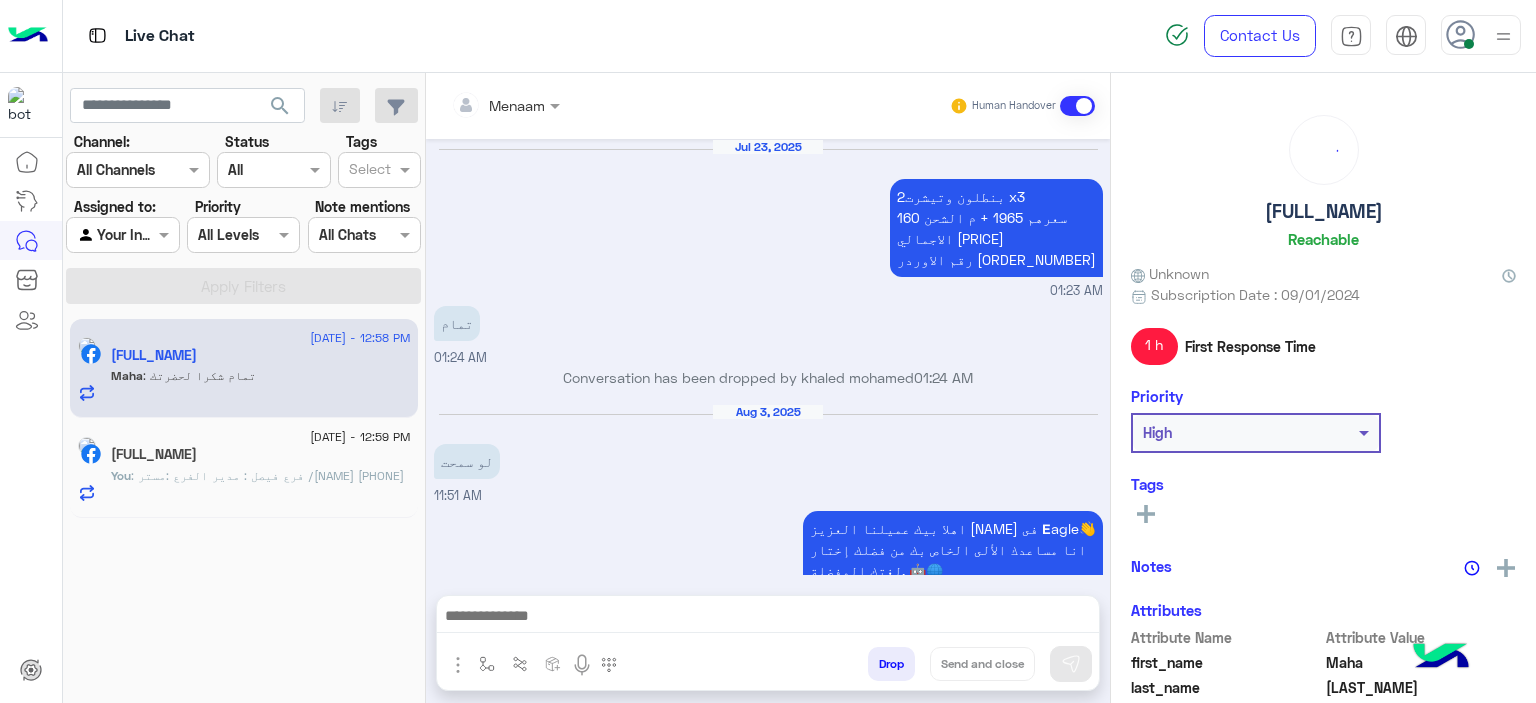 scroll, scrollTop: 1632, scrollLeft: 0, axis: vertical 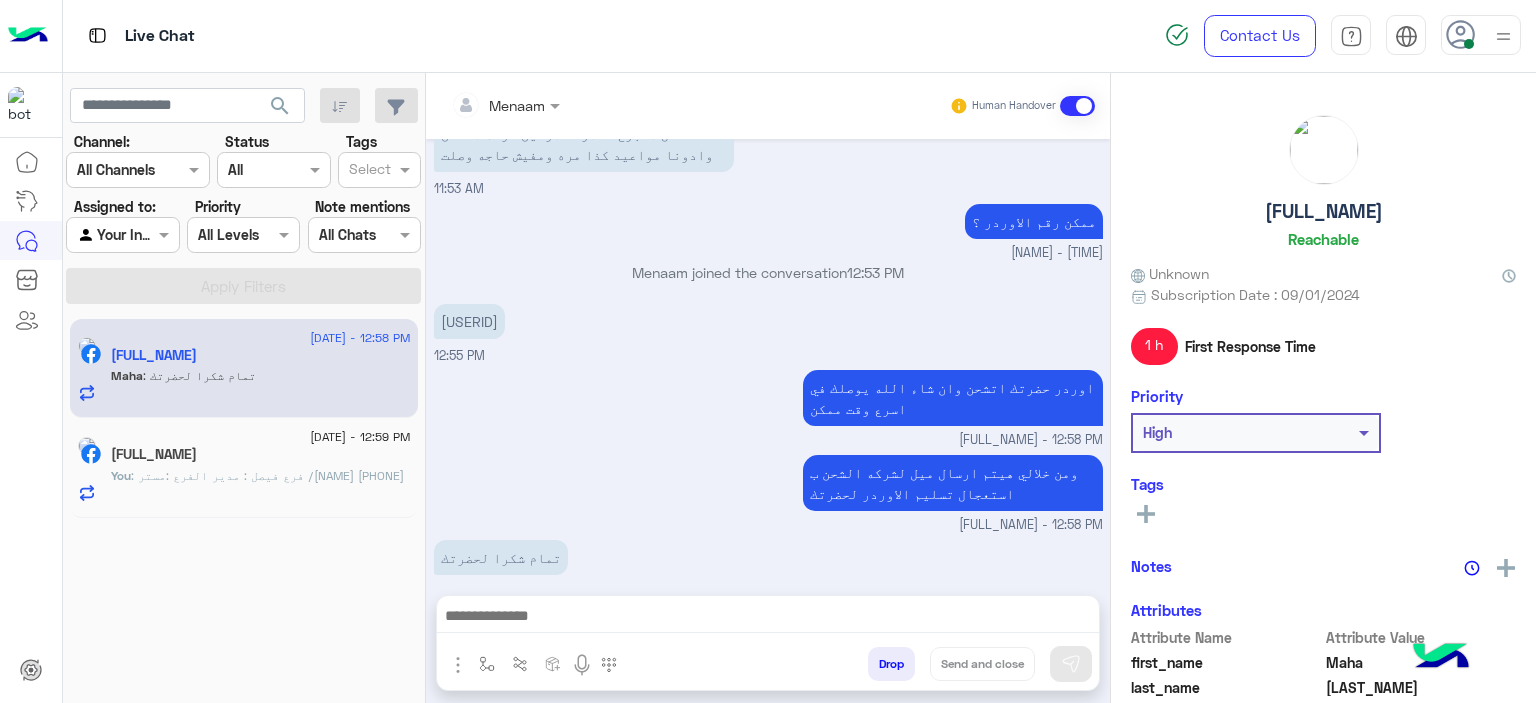 click on "[USERID]" at bounding box center [469, 321] 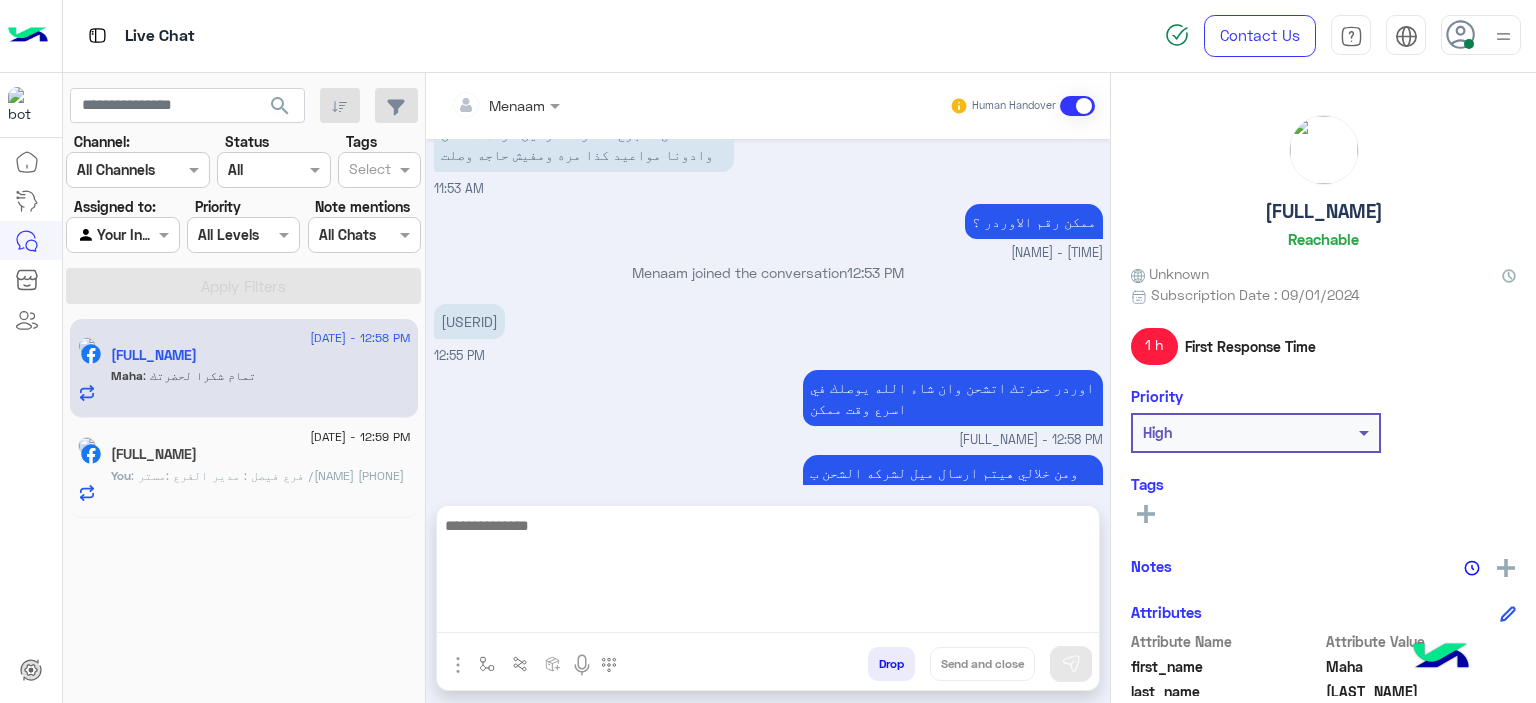 click at bounding box center (768, 573) 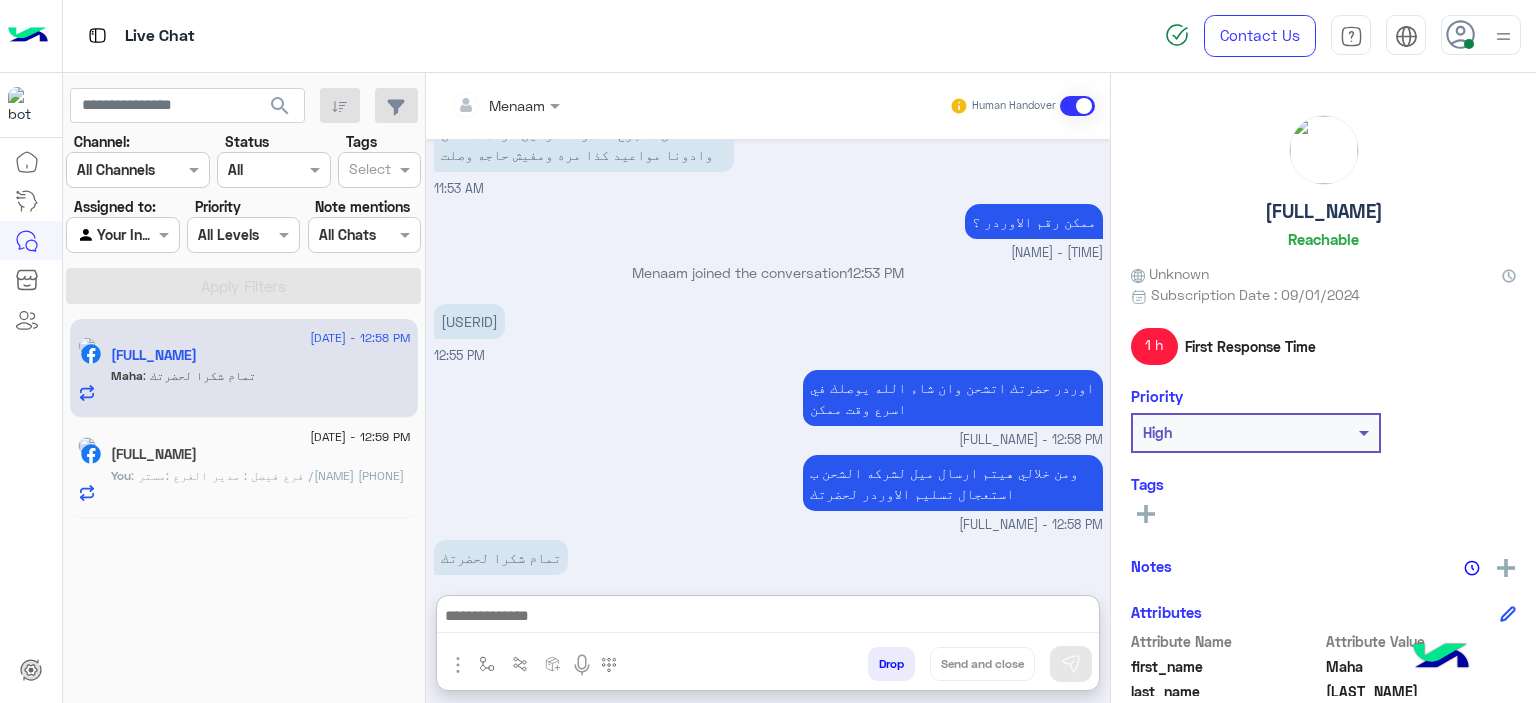 click on ": تمام شكرا لحضرتك" 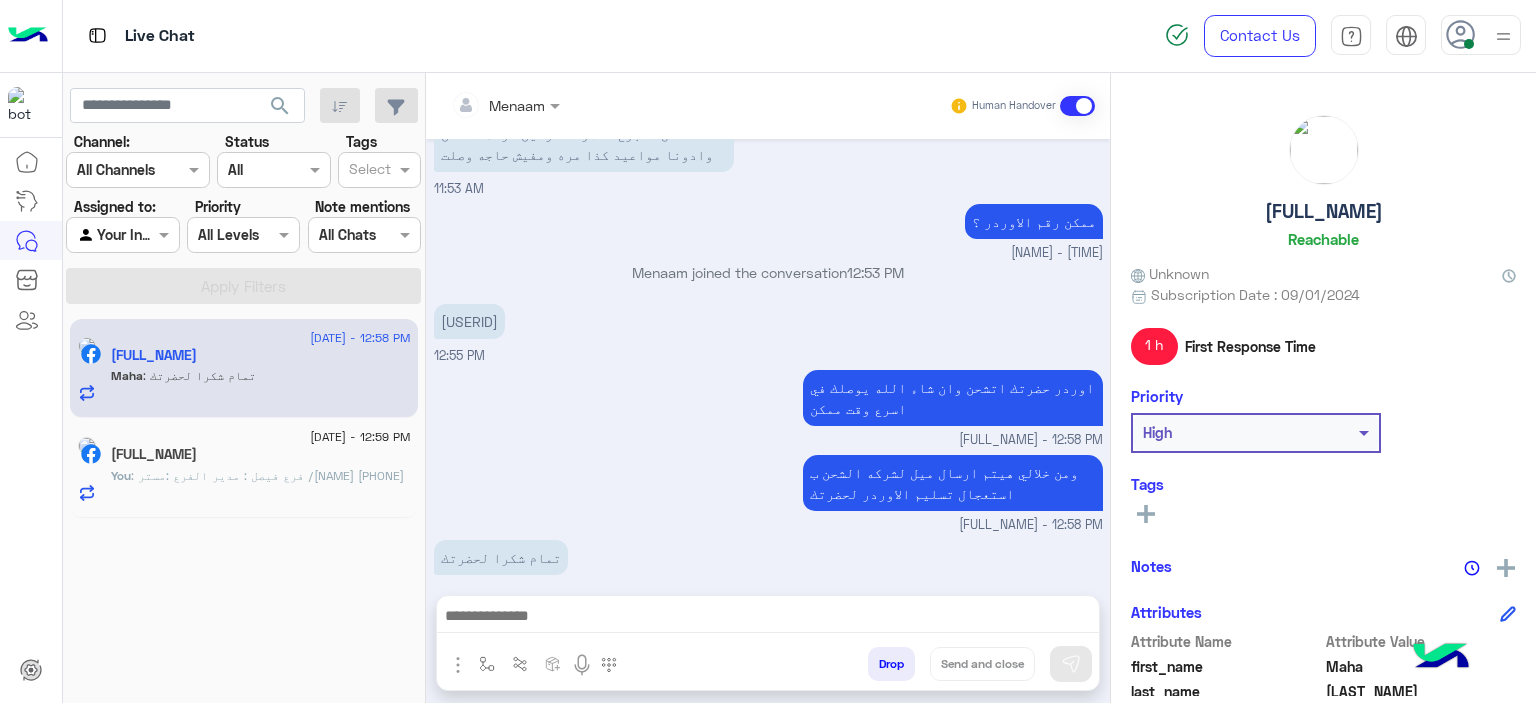 click on "[DATE] - 12:58 PM  [FULL_NAME]  [FULL_NAME]  : فرع فيصل : مدير الفرع :مستر /[NAME] ⁦[PHONE]⁩" 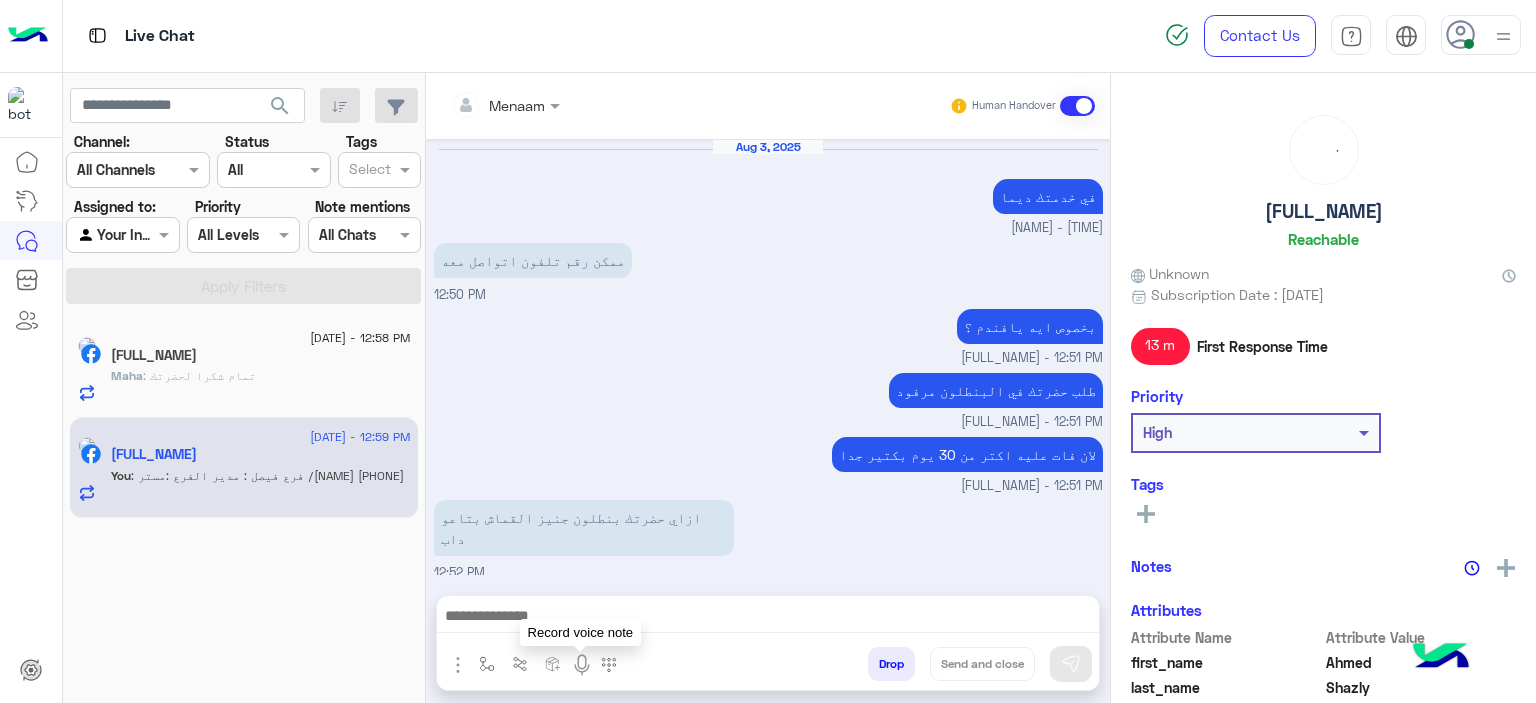 scroll, scrollTop: 1022, scrollLeft: 0, axis: vertical 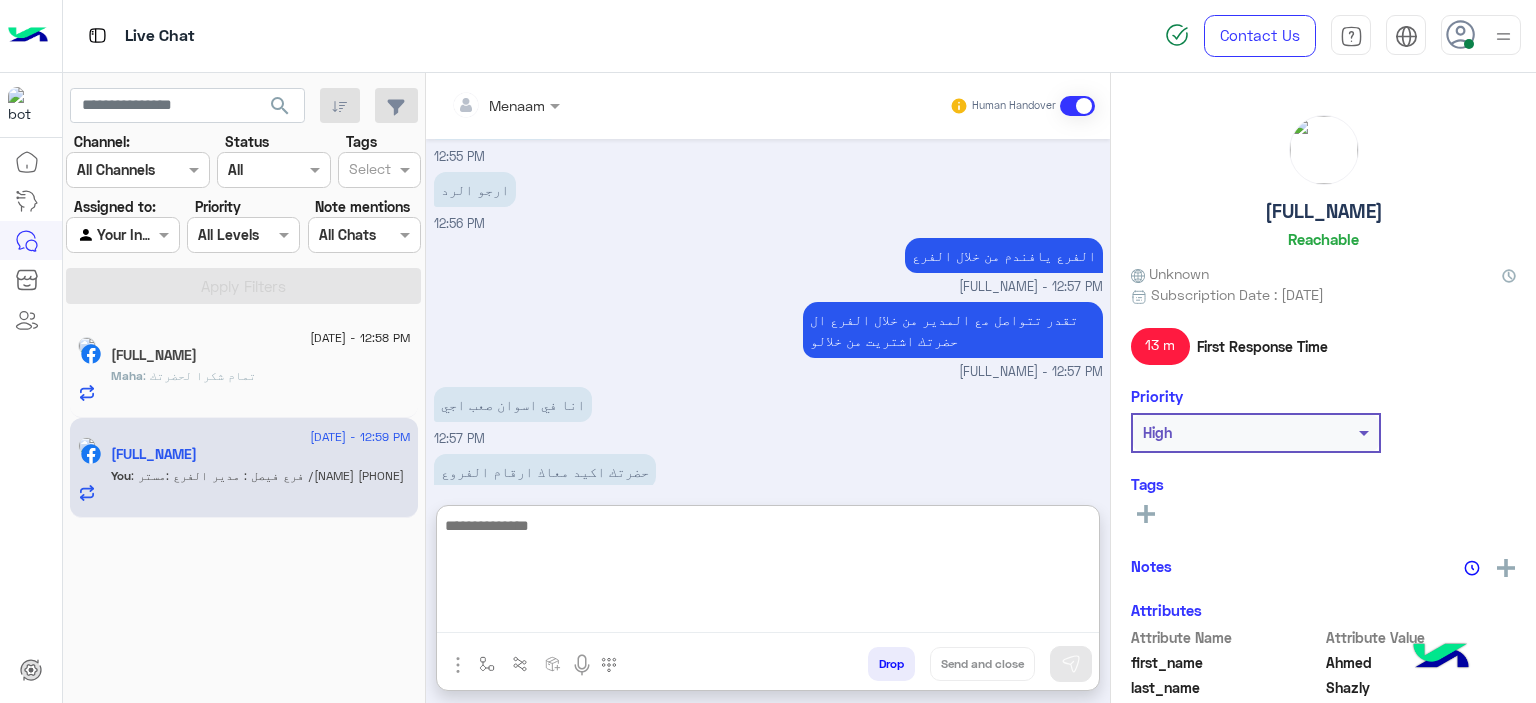 click at bounding box center [768, 573] 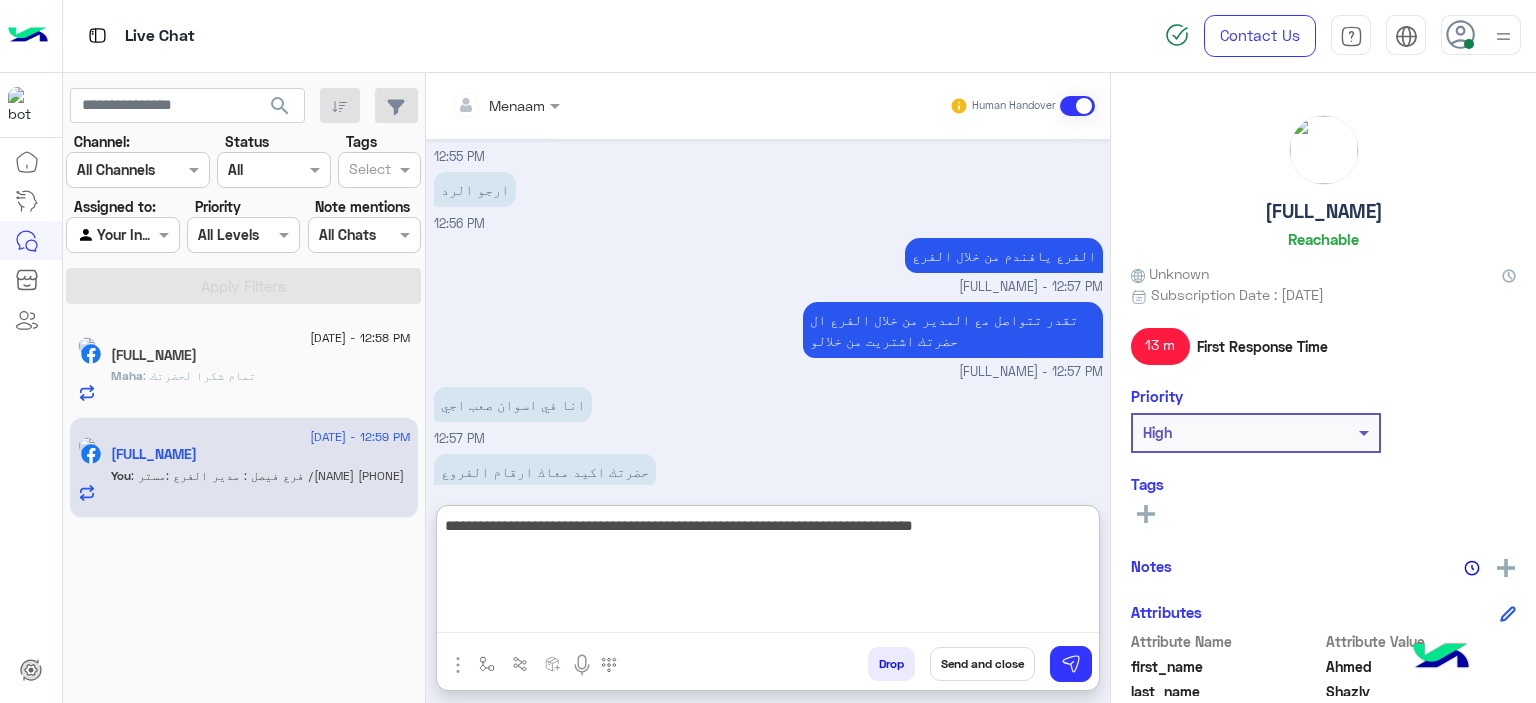 type on "**********" 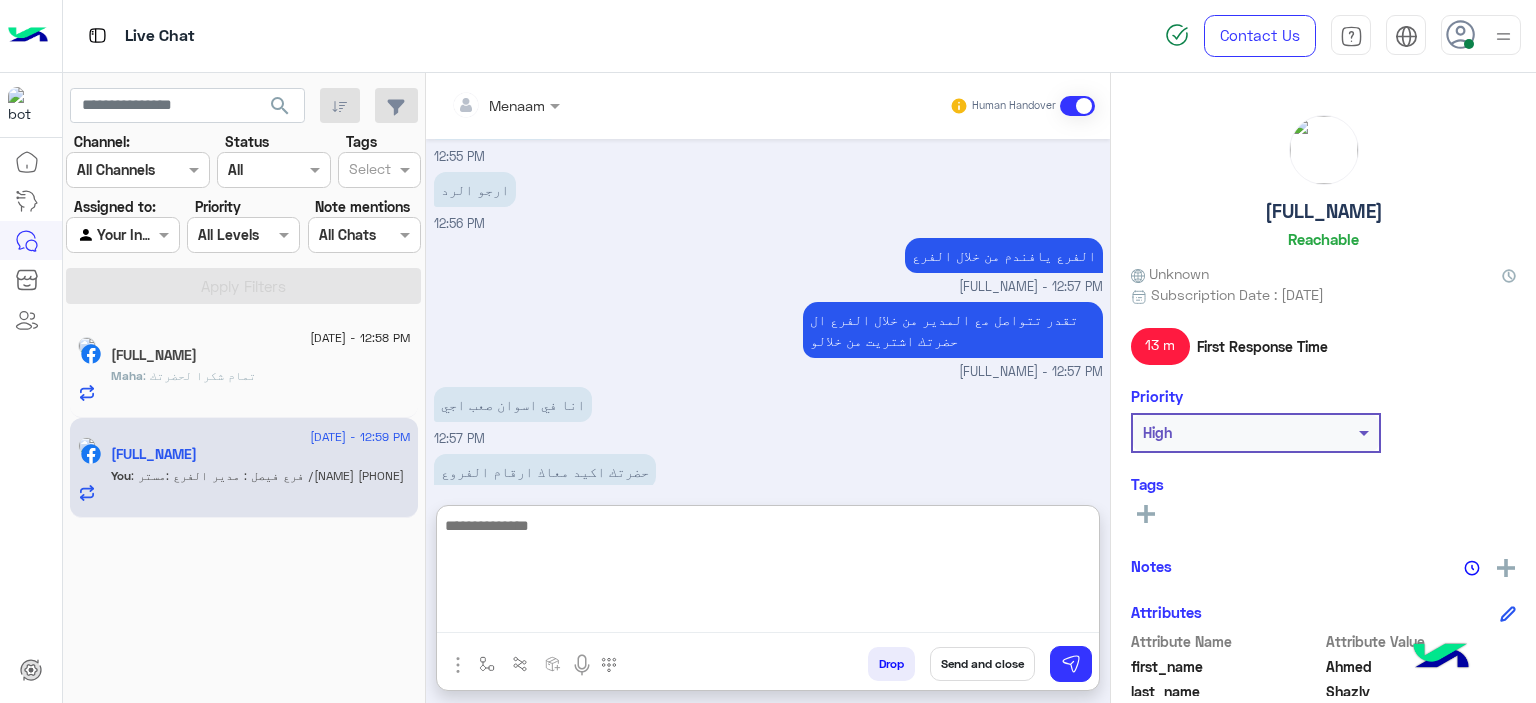 scroll, scrollTop: 1197, scrollLeft: 0, axis: vertical 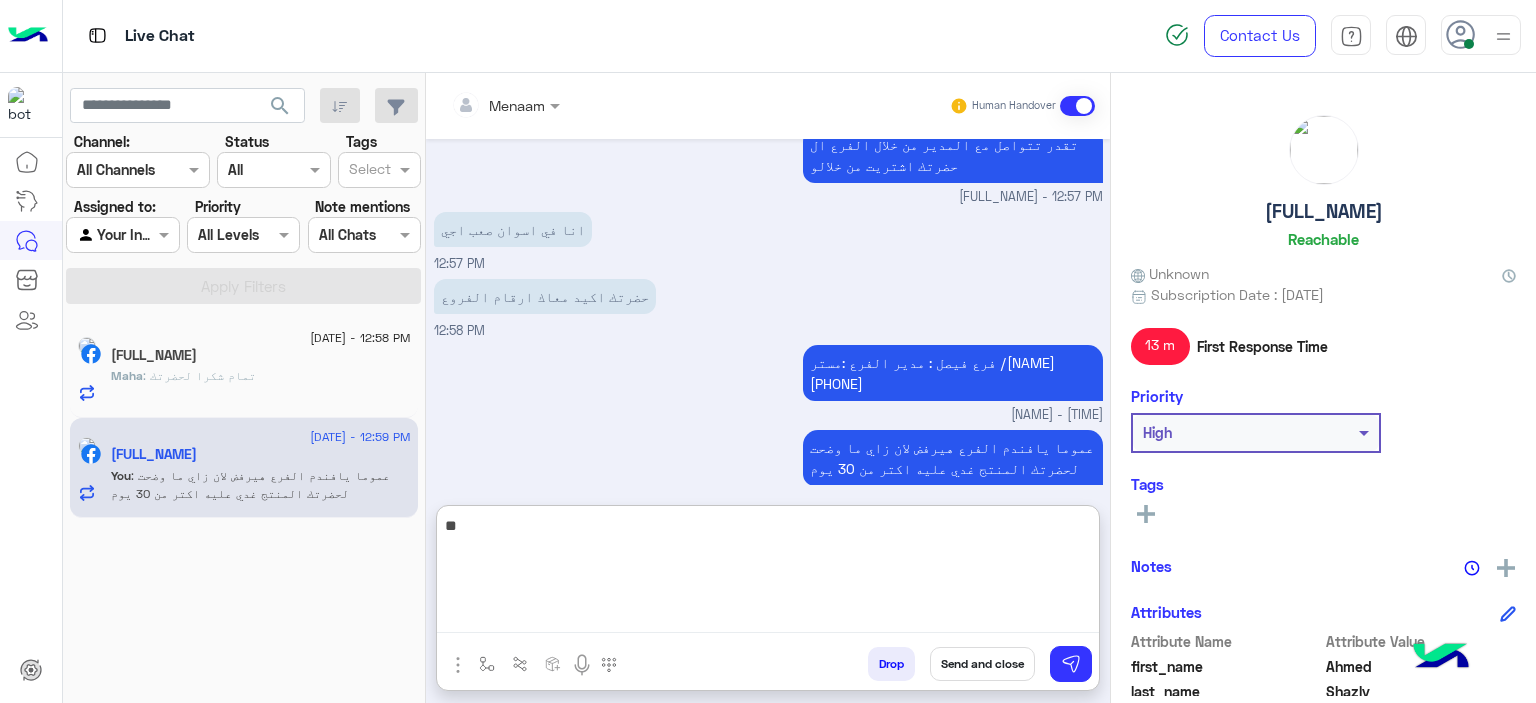 type on "*" 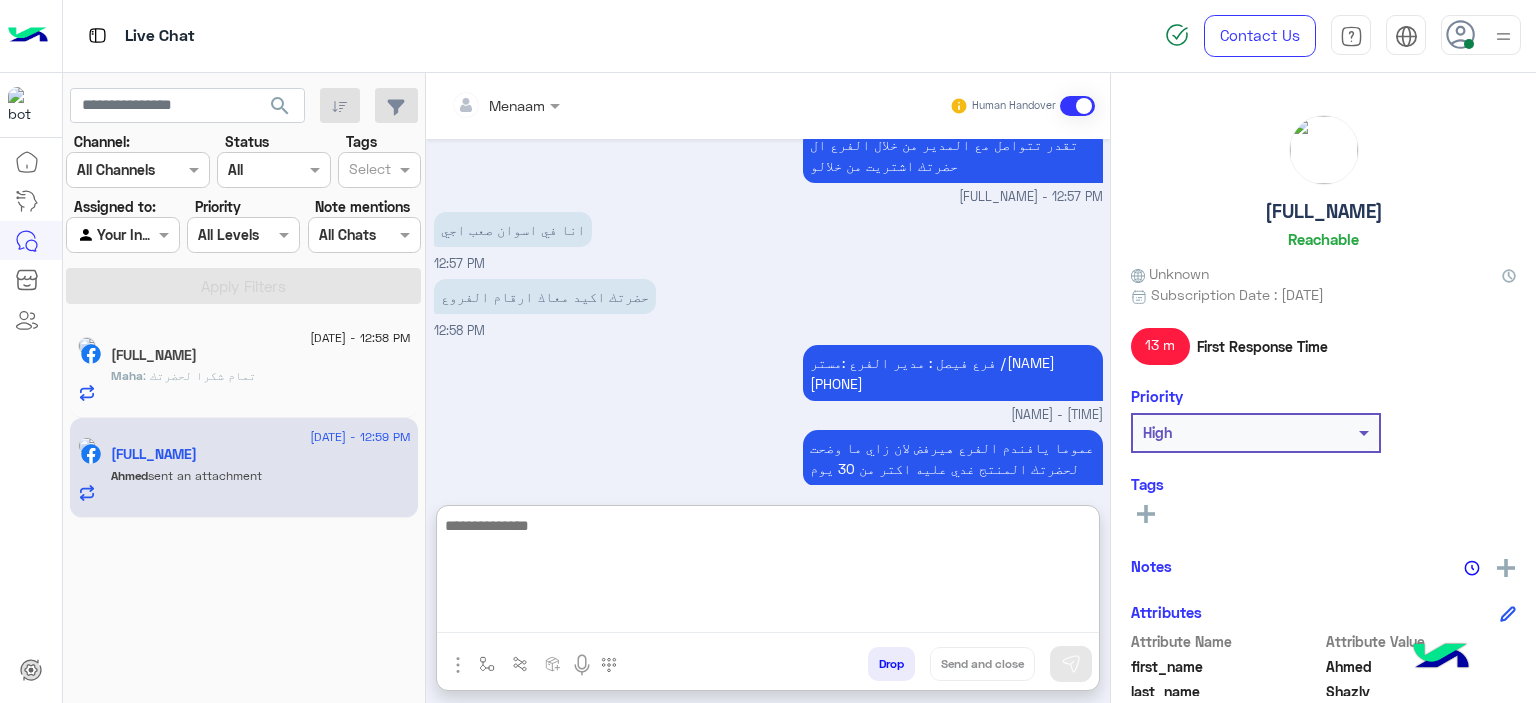 scroll, scrollTop: 1482, scrollLeft: 0, axis: vertical 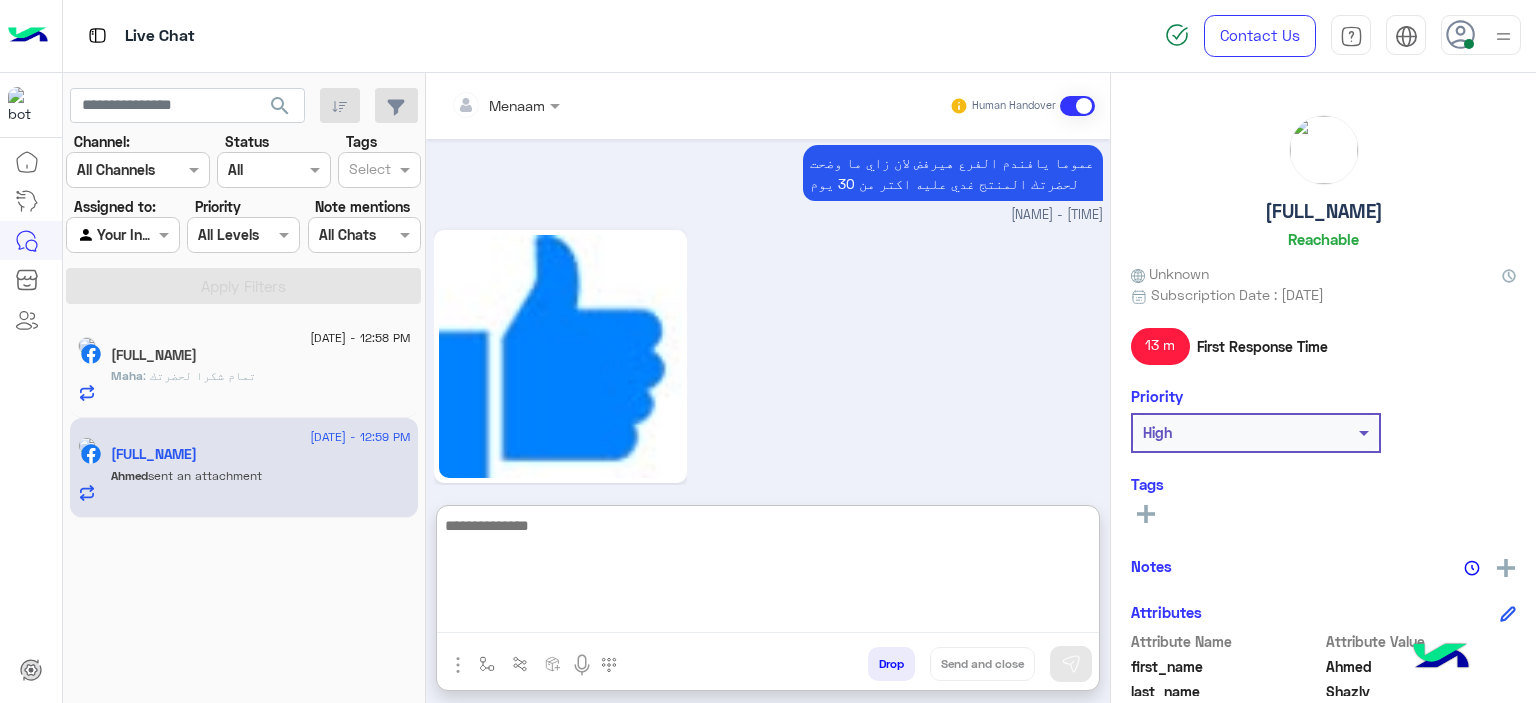 click at bounding box center (768, 573) 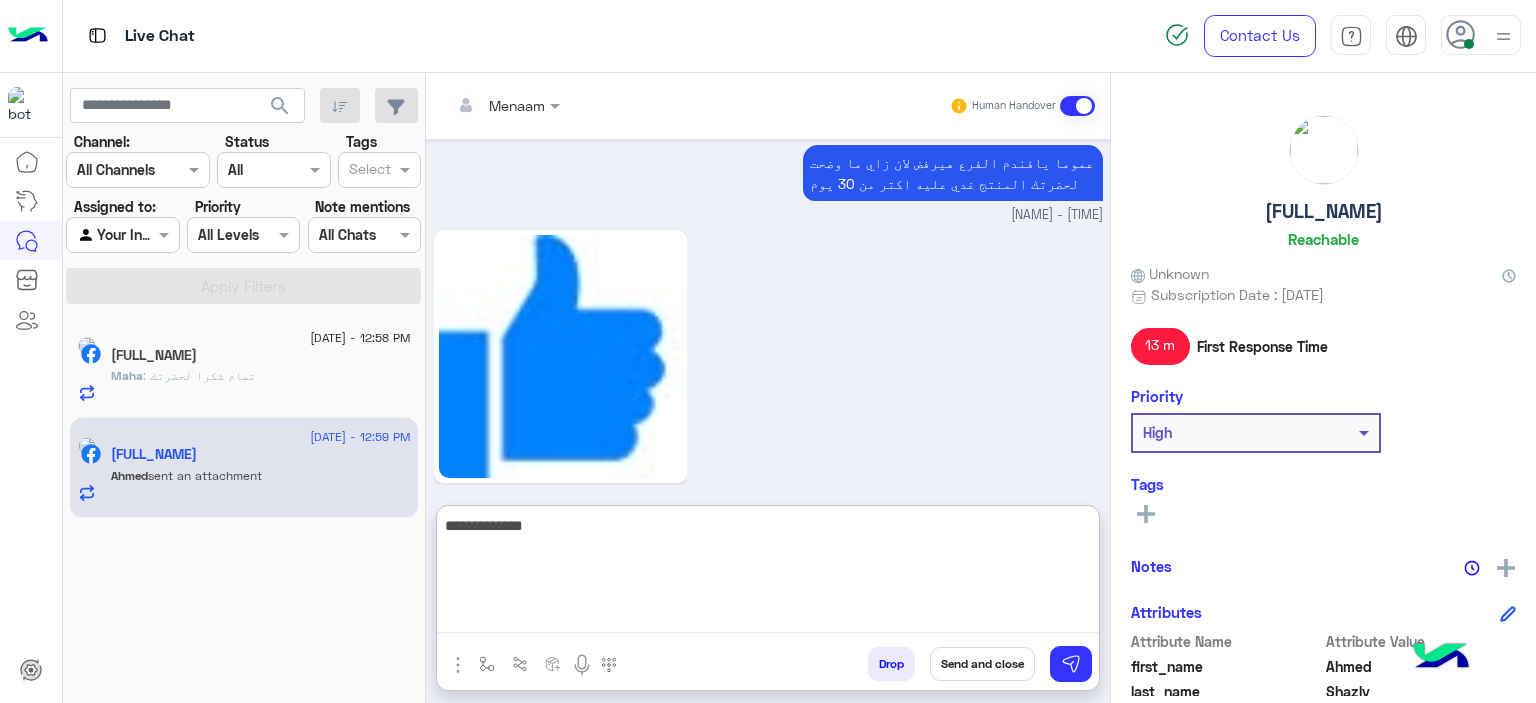 type on "**********" 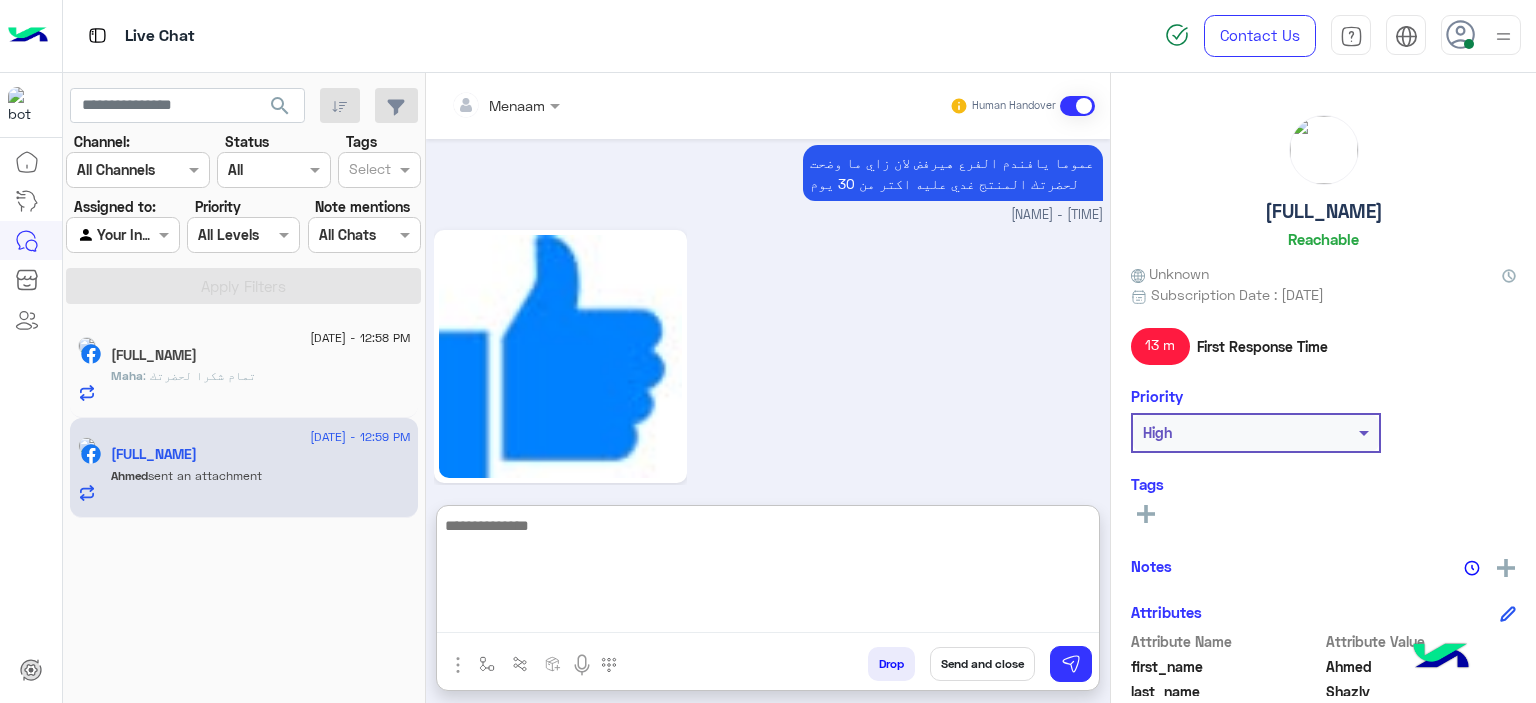 scroll, scrollTop: 1545, scrollLeft: 0, axis: vertical 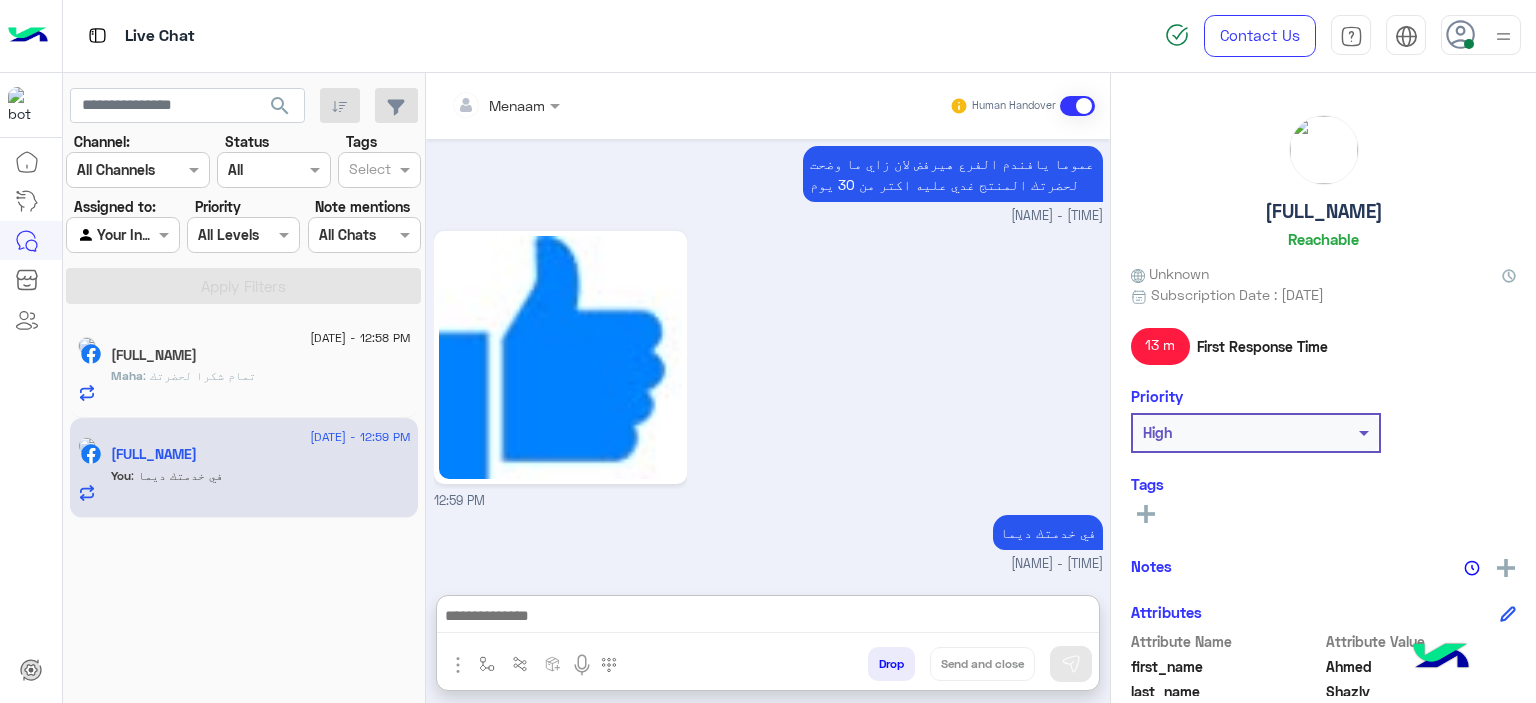 click on "Drop" at bounding box center [891, 664] 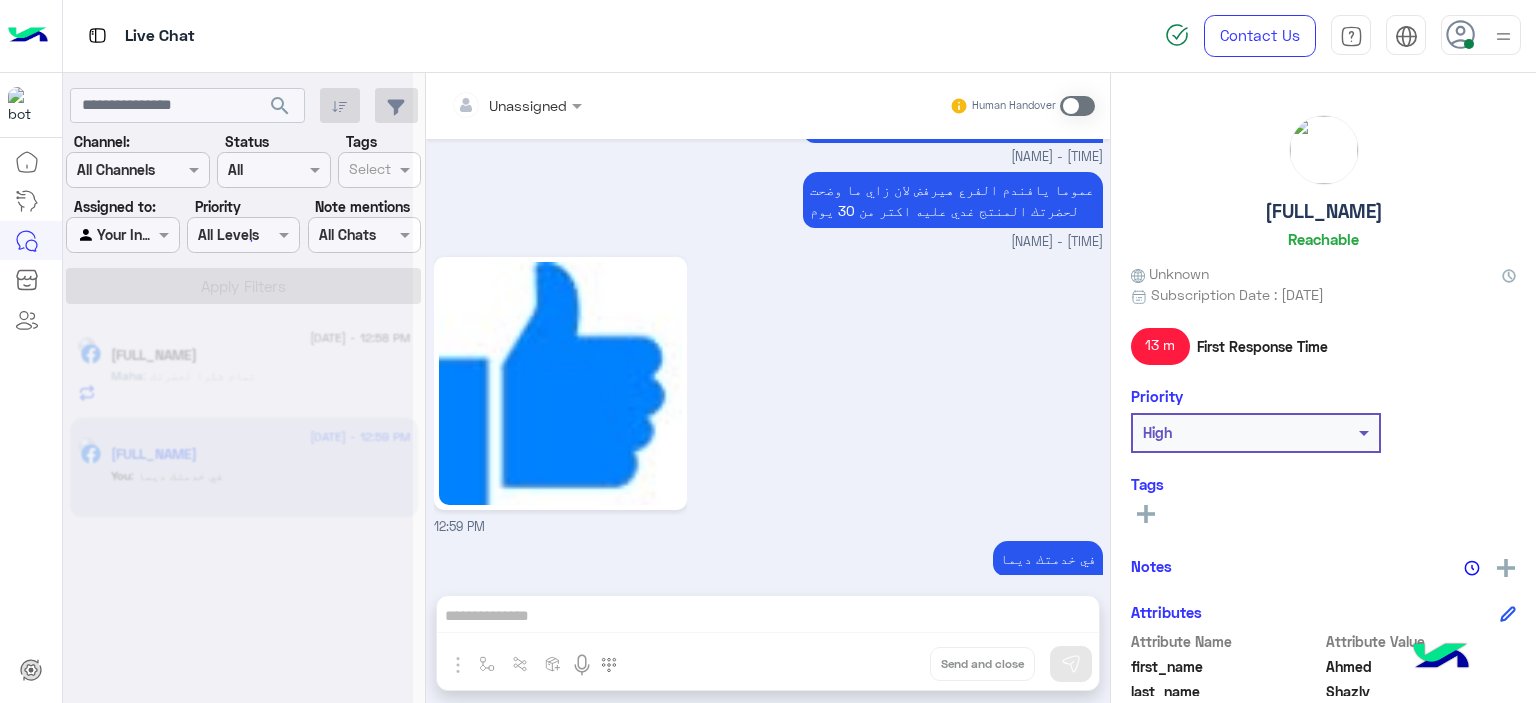 scroll, scrollTop: 1492, scrollLeft: 0, axis: vertical 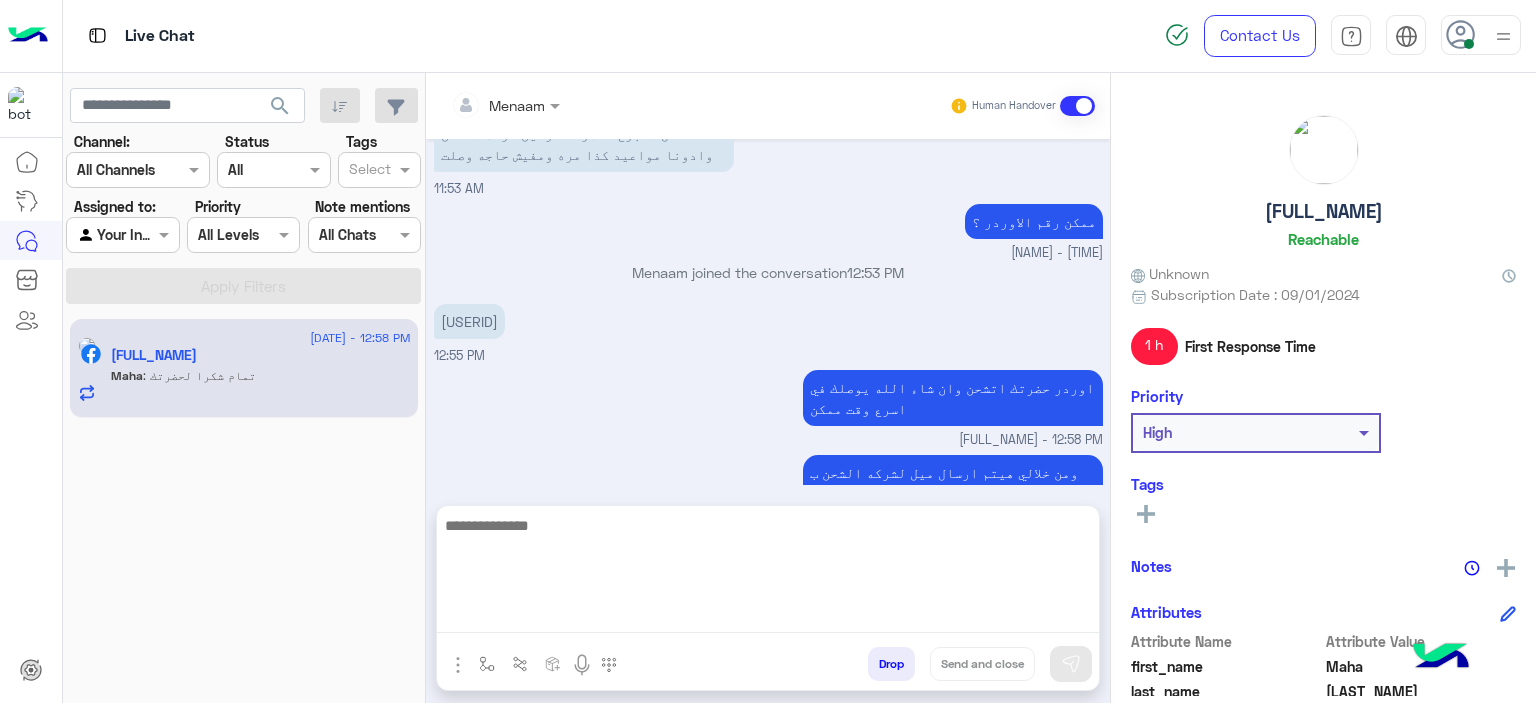 click at bounding box center [768, 573] 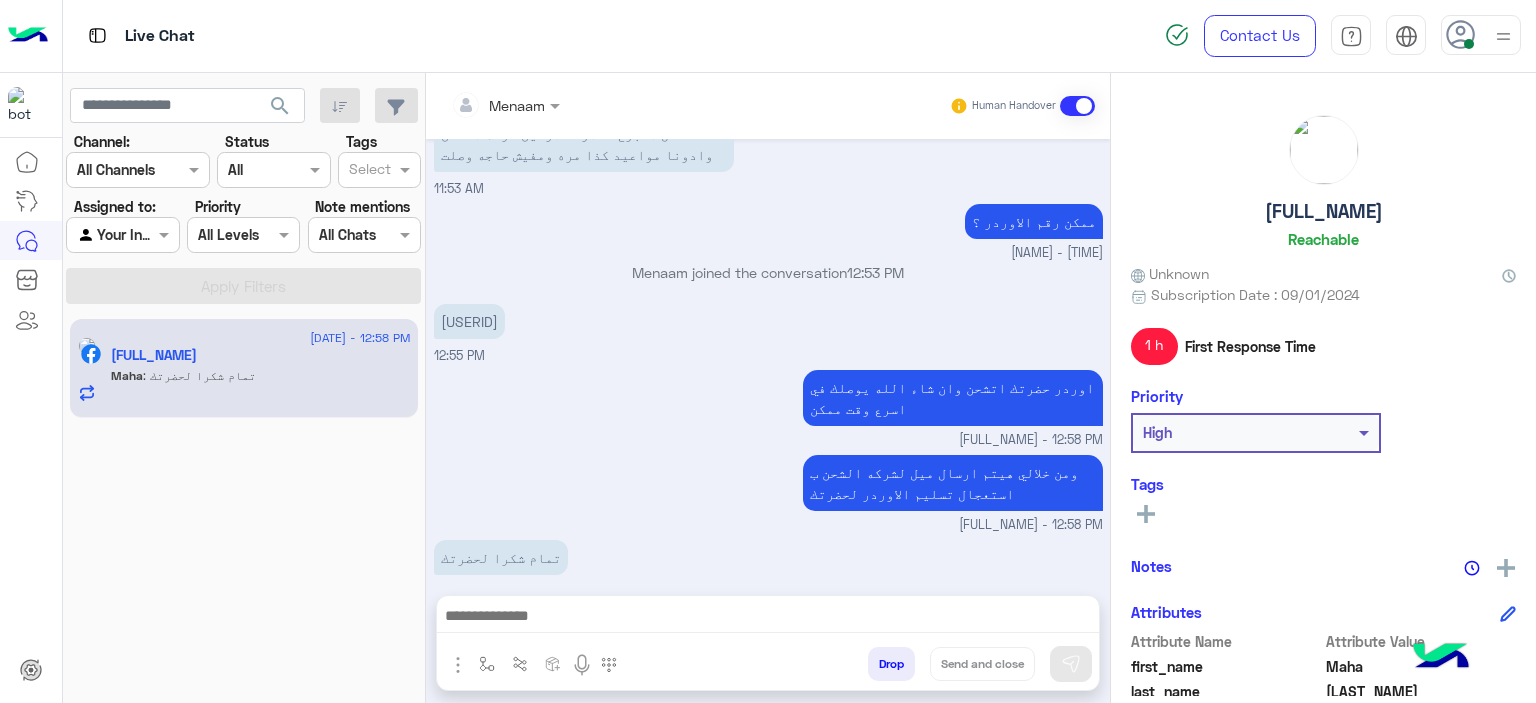 click on "[USERID]" at bounding box center [469, 321] 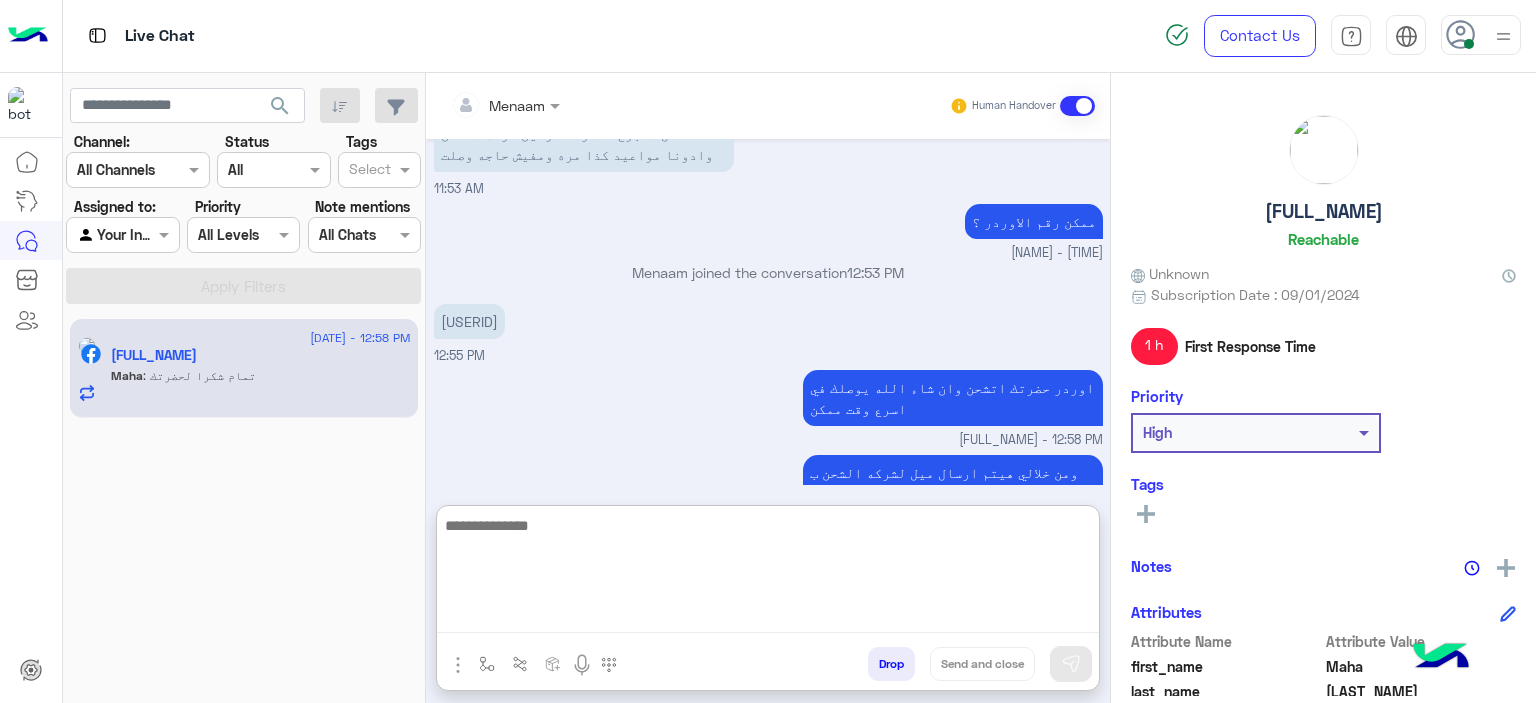 click at bounding box center [768, 573] 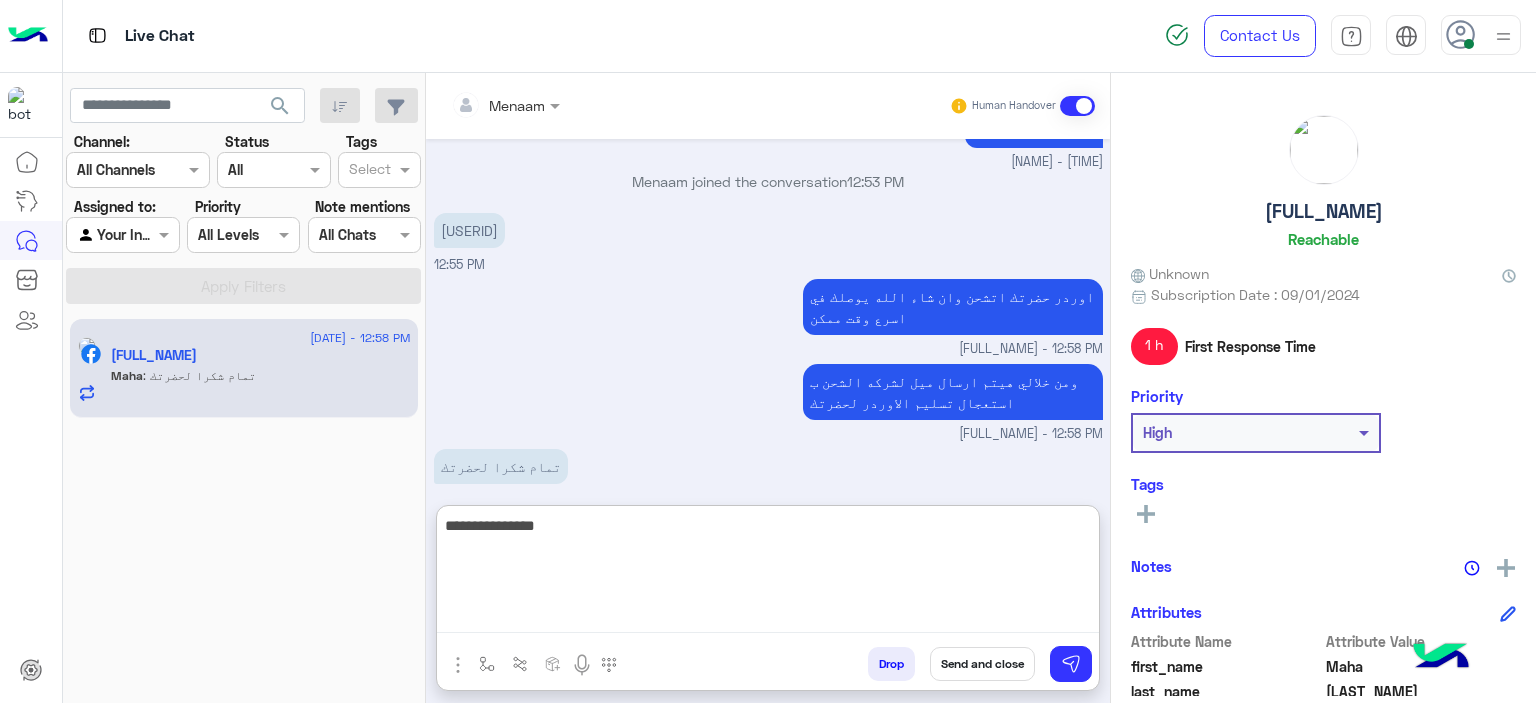 type on "**********" 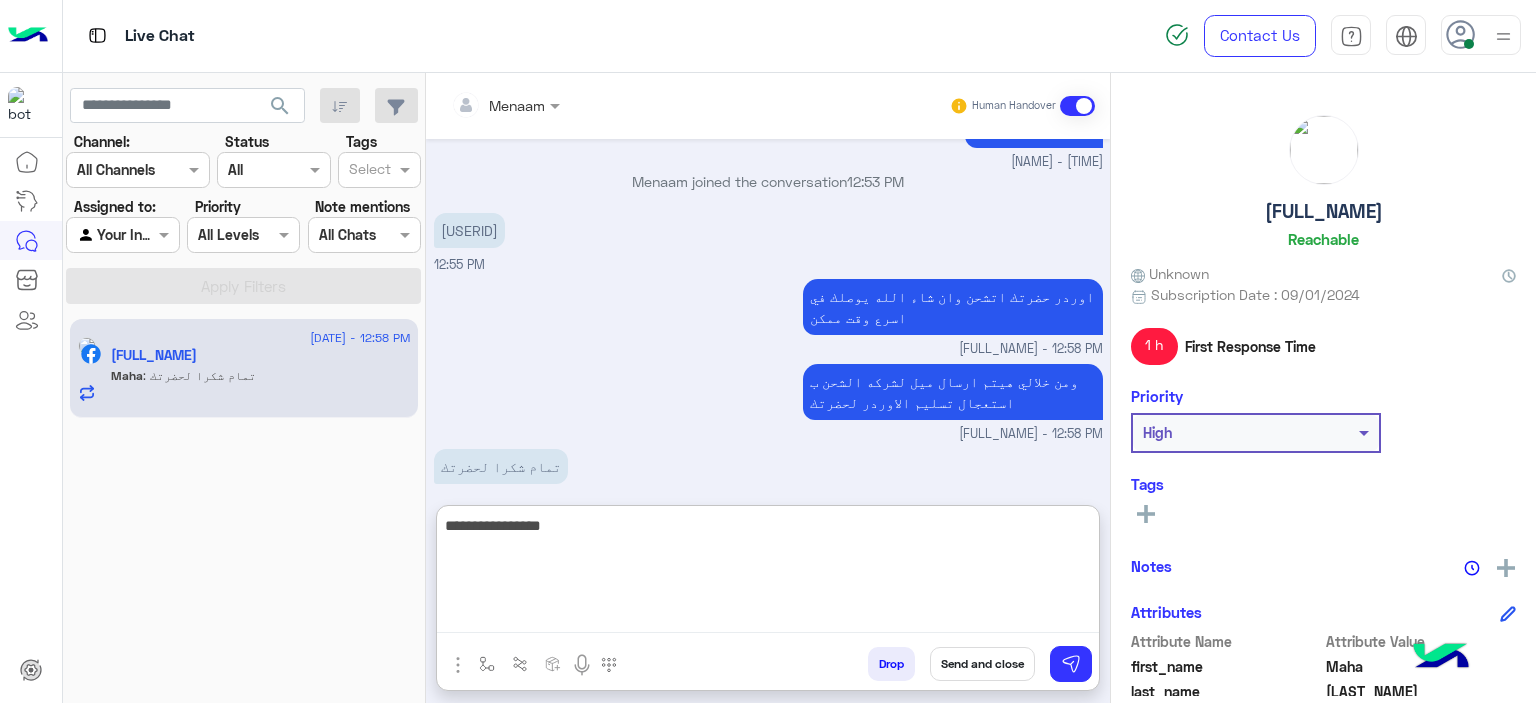 type 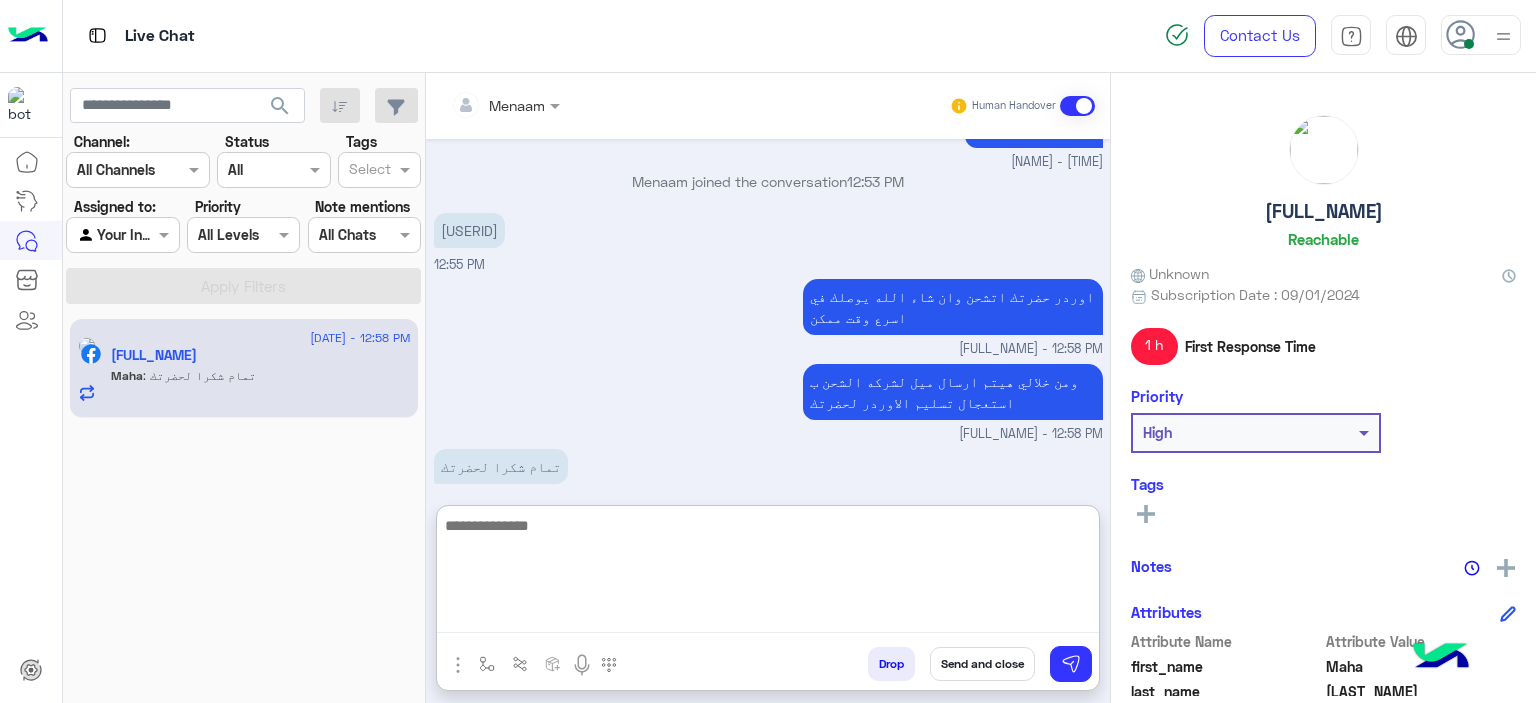 scroll, scrollTop: 1787, scrollLeft: 0, axis: vertical 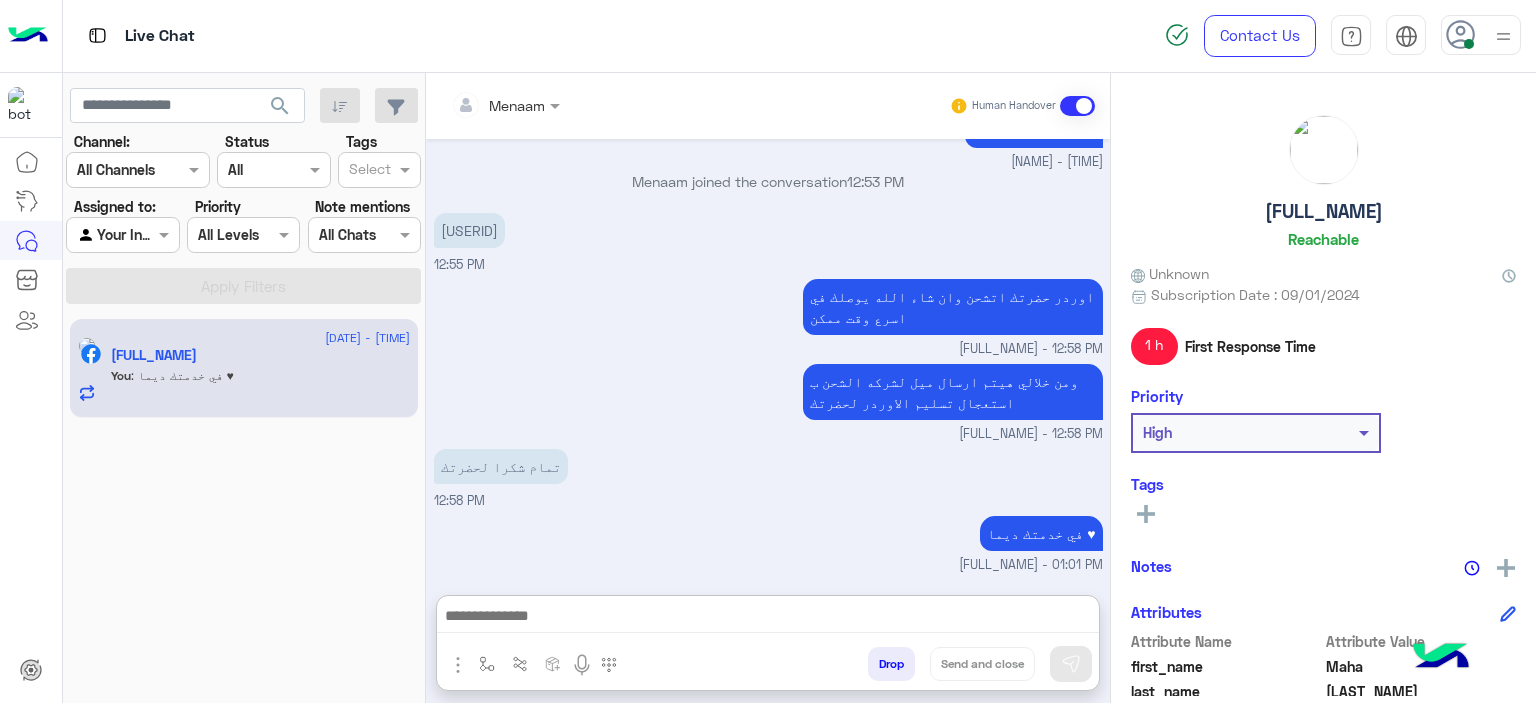 click on "Drop" at bounding box center [891, 664] 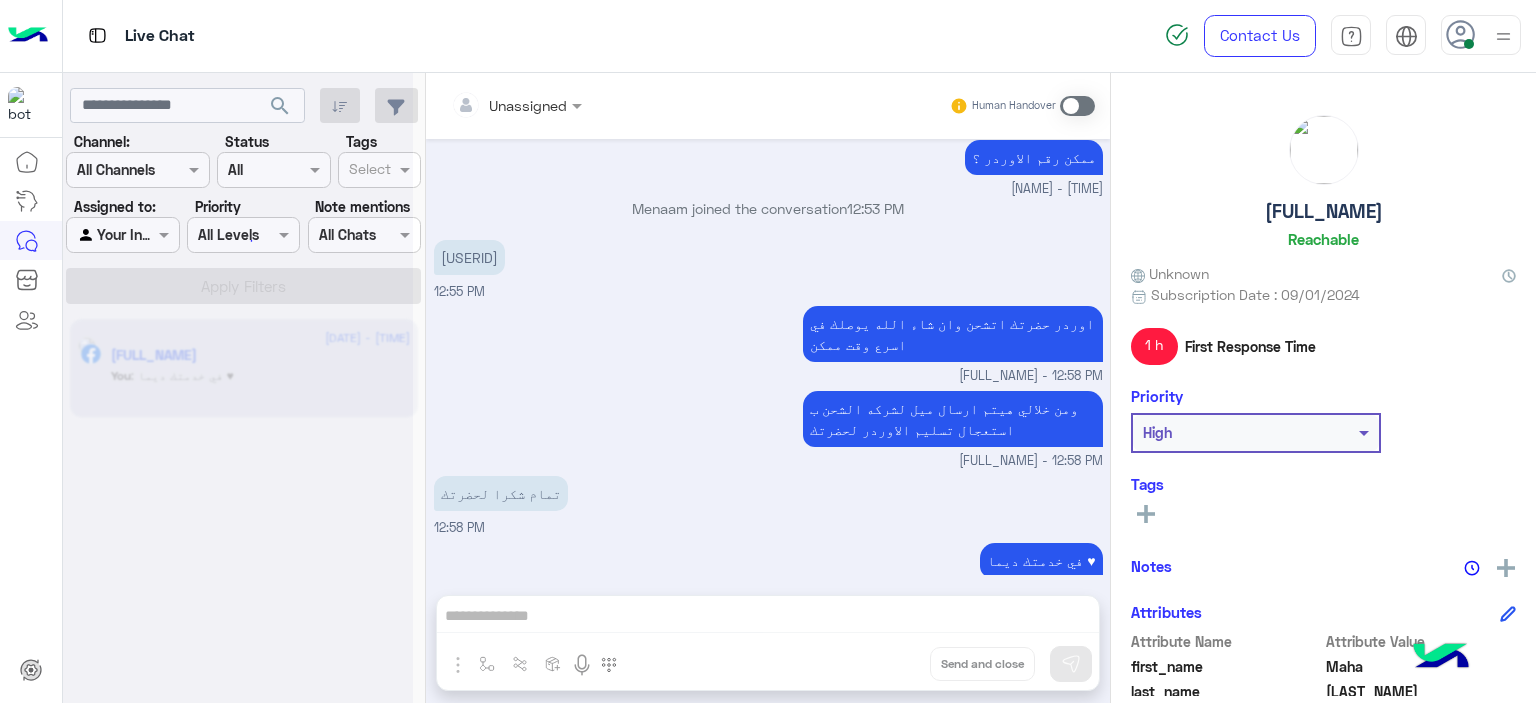 scroll, scrollTop: 1732, scrollLeft: 0, axis: vertical 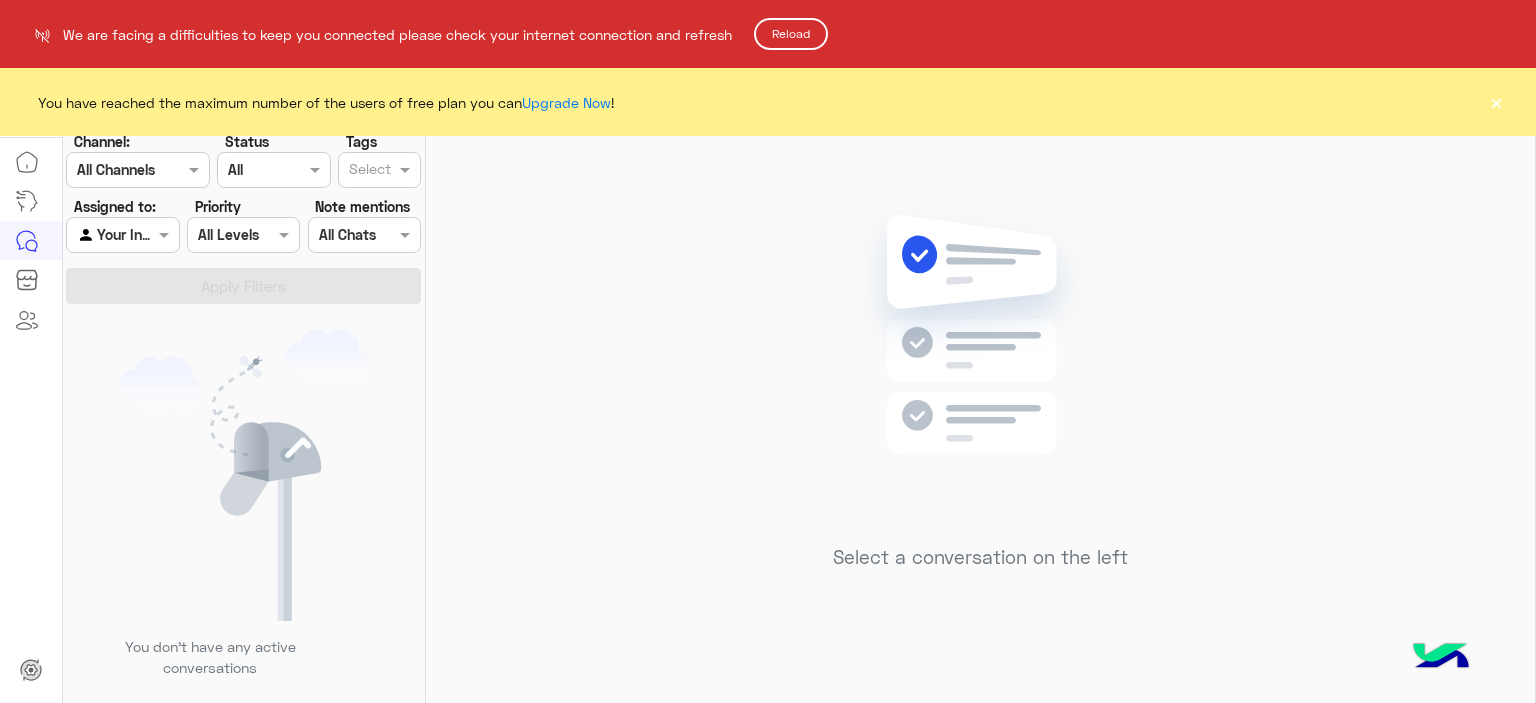 click on "Reload" 